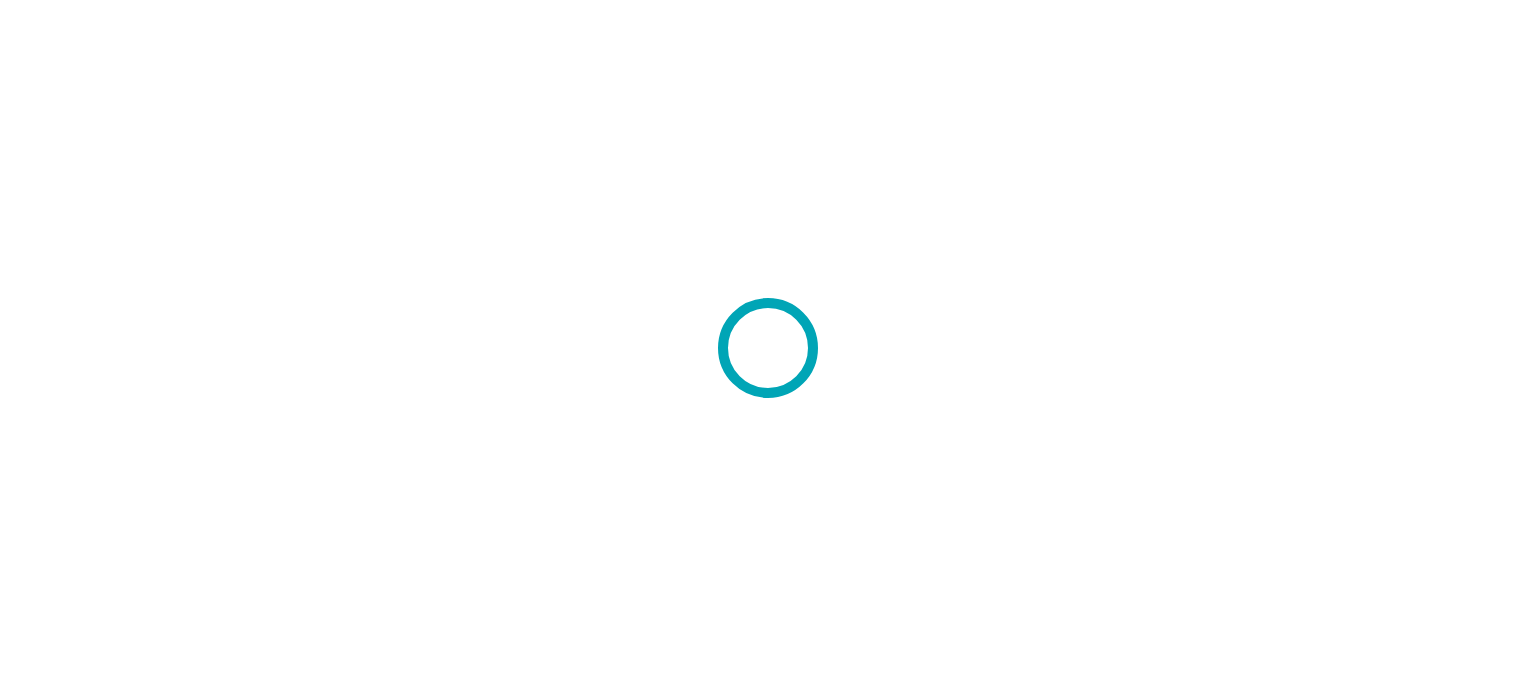 scroll, scrollTop: 0, scrollLeft: 0, axis: both 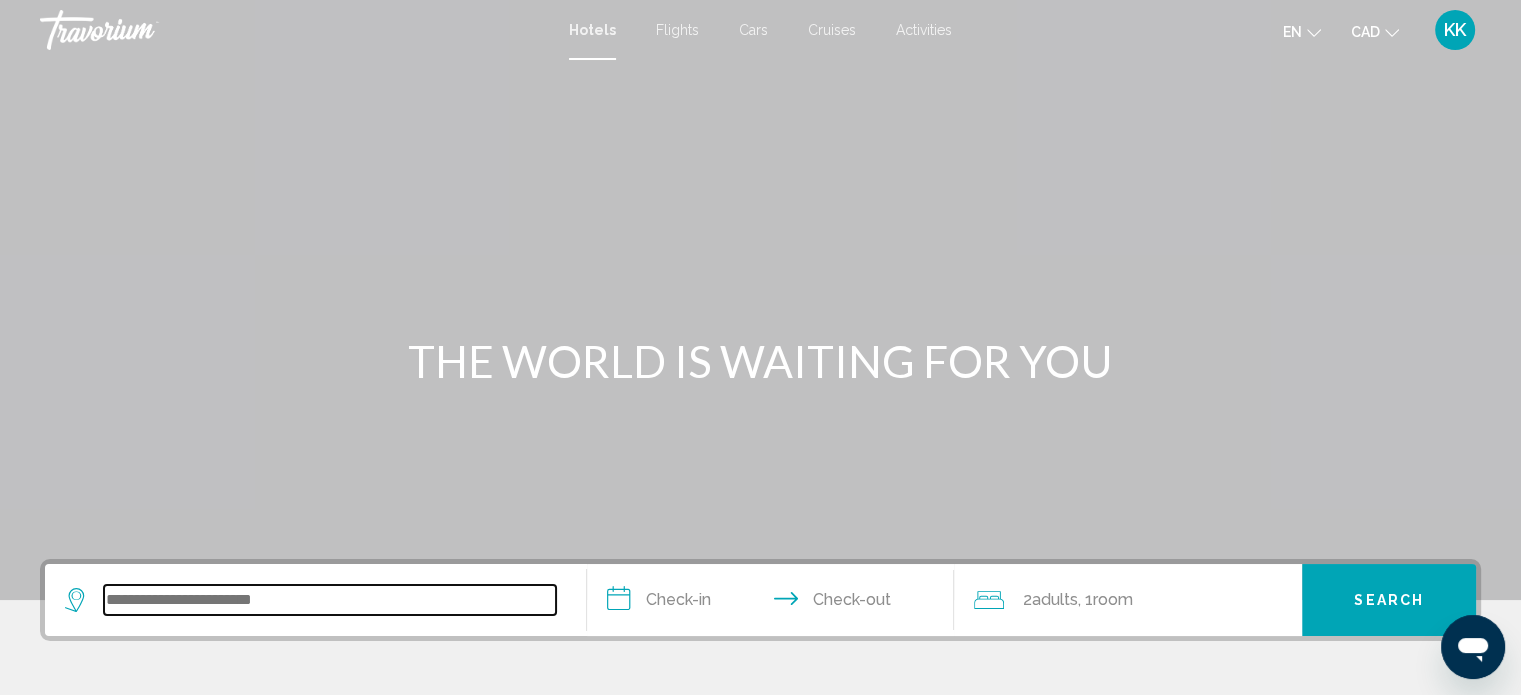 click at bounding box center [330, 600] 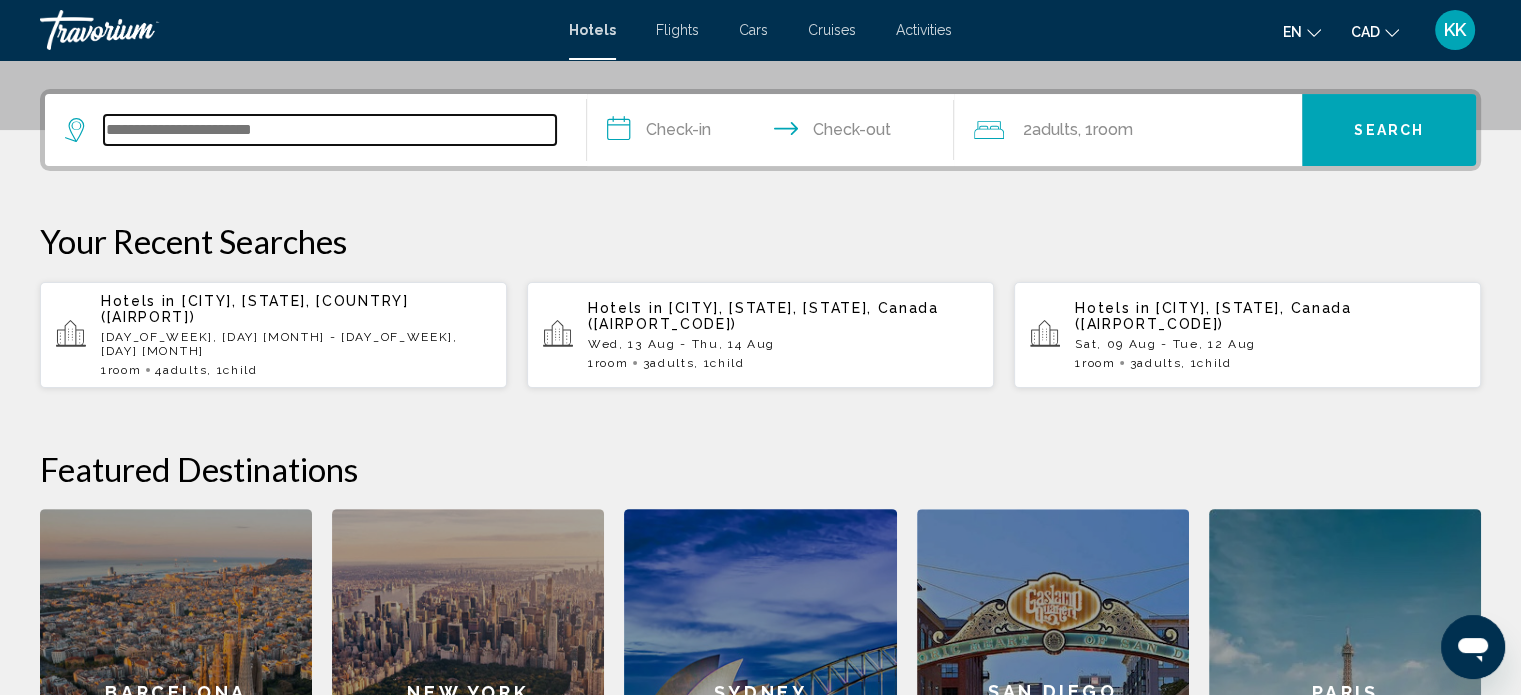 scroll, scrollTop: 493, scrollLeft: 0, axis: vertical 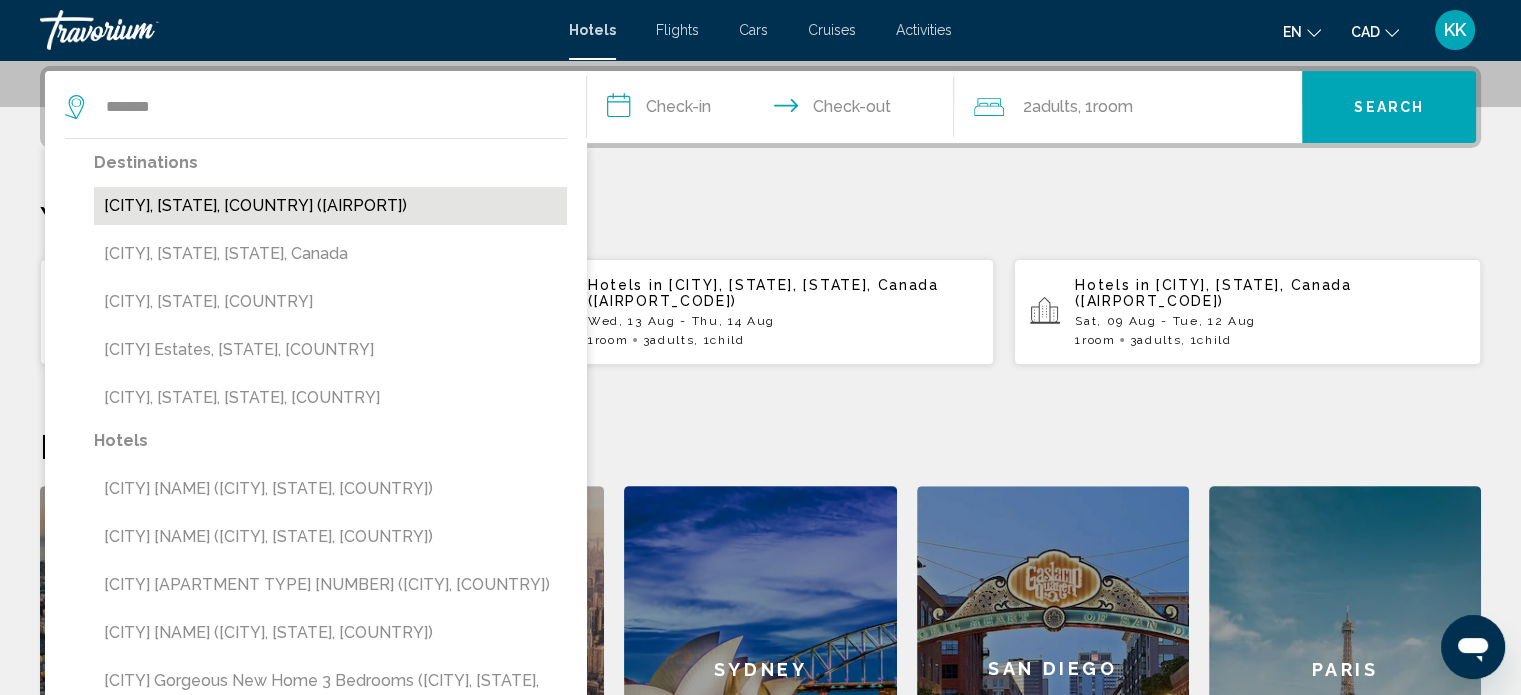 click on "[CITY], [STATE], [COUNTRY] ([AIRPORT])" at bounding box center (330, 206) 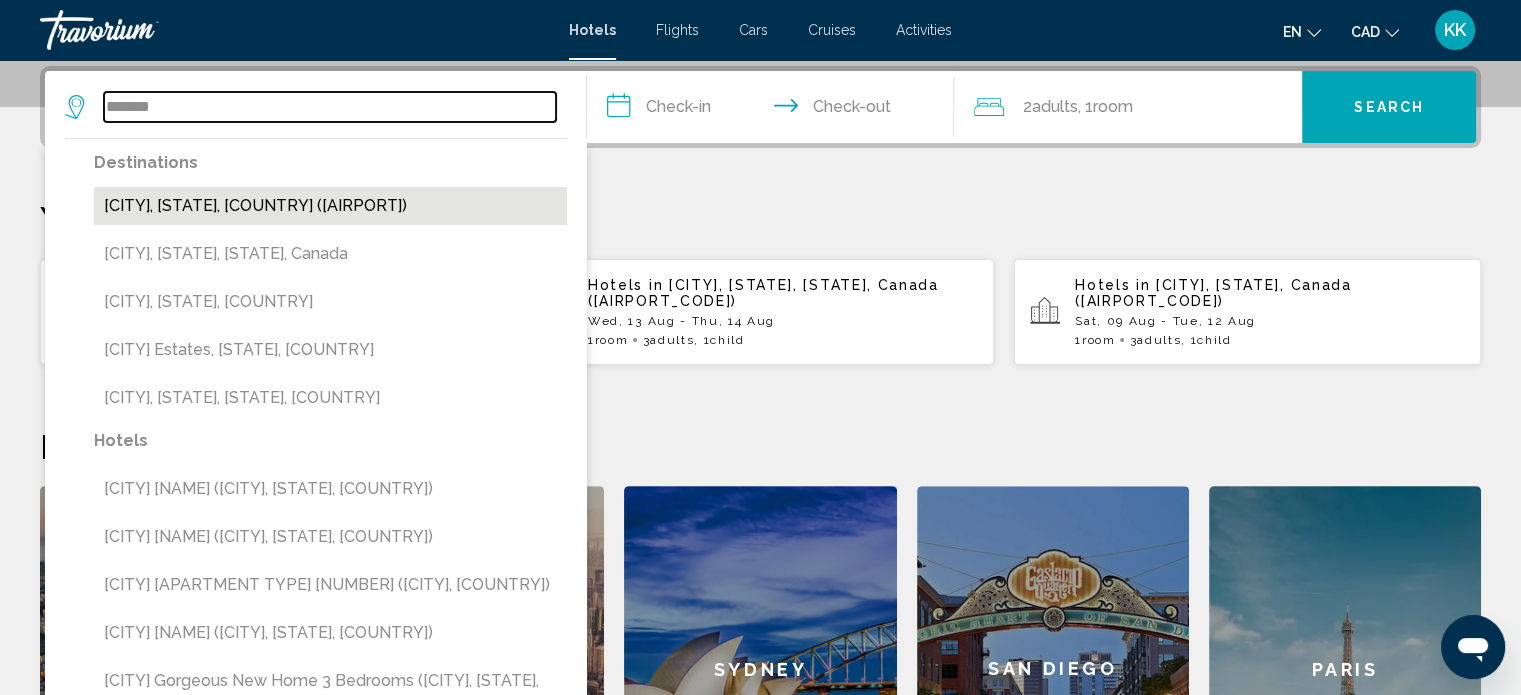 type on "**********" 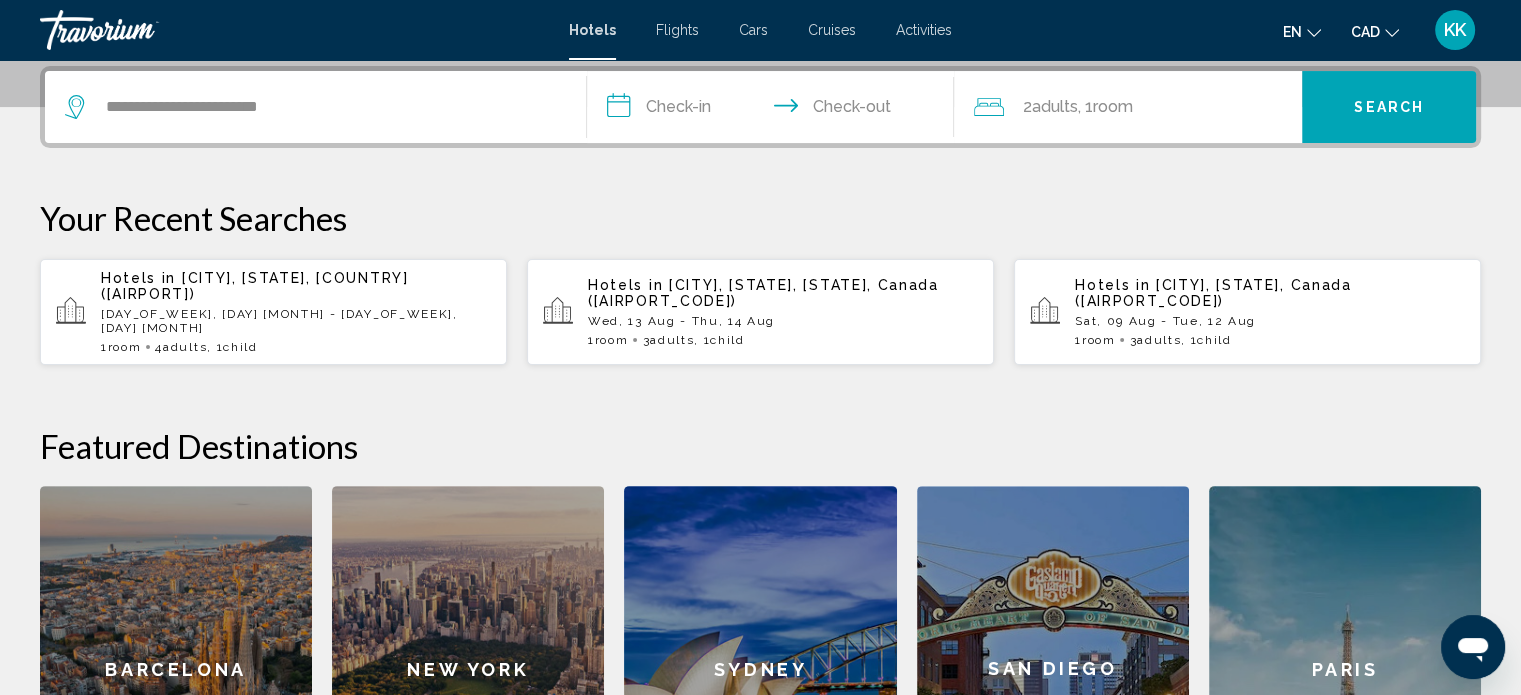 click on "**********" at bounding box center (775, 110) 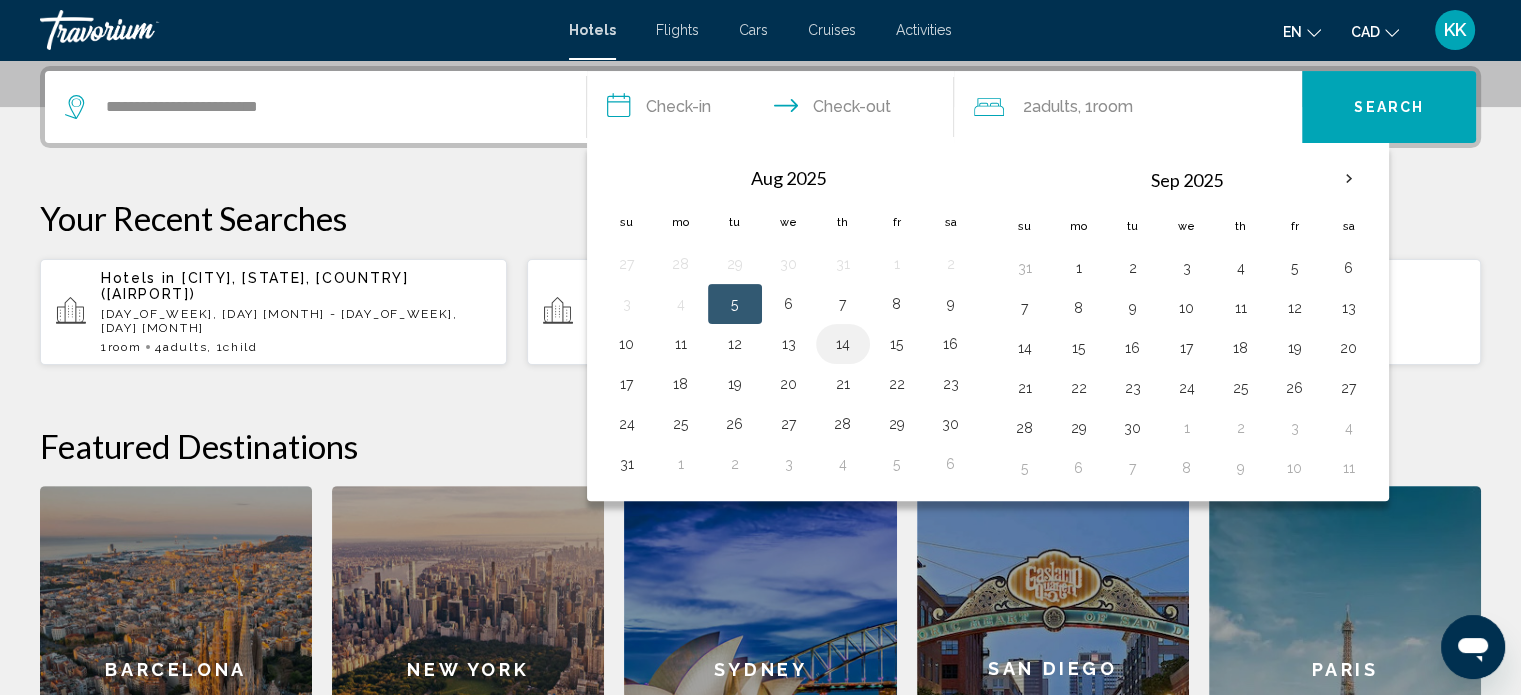 click on "14" at bounding box center [843, 344] 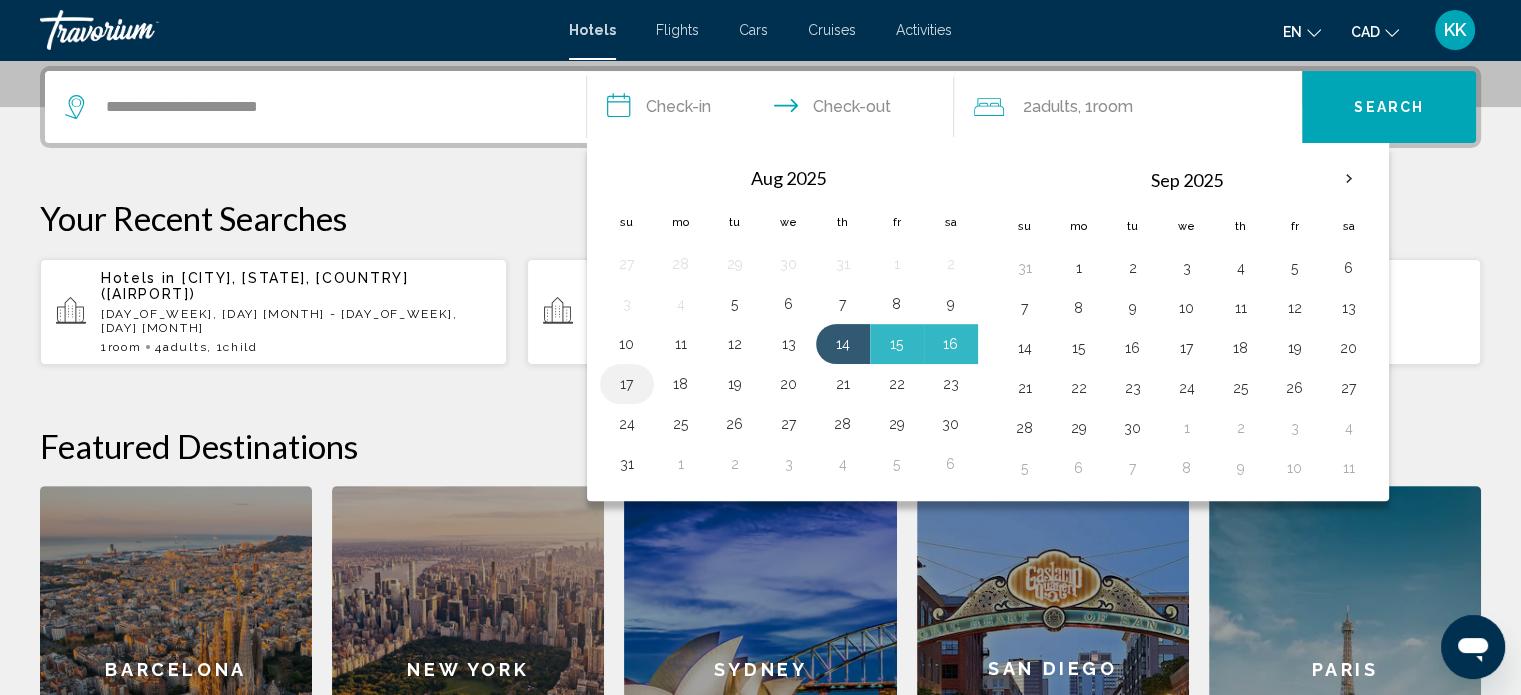 click on "17" at bounding box center (627, 384) 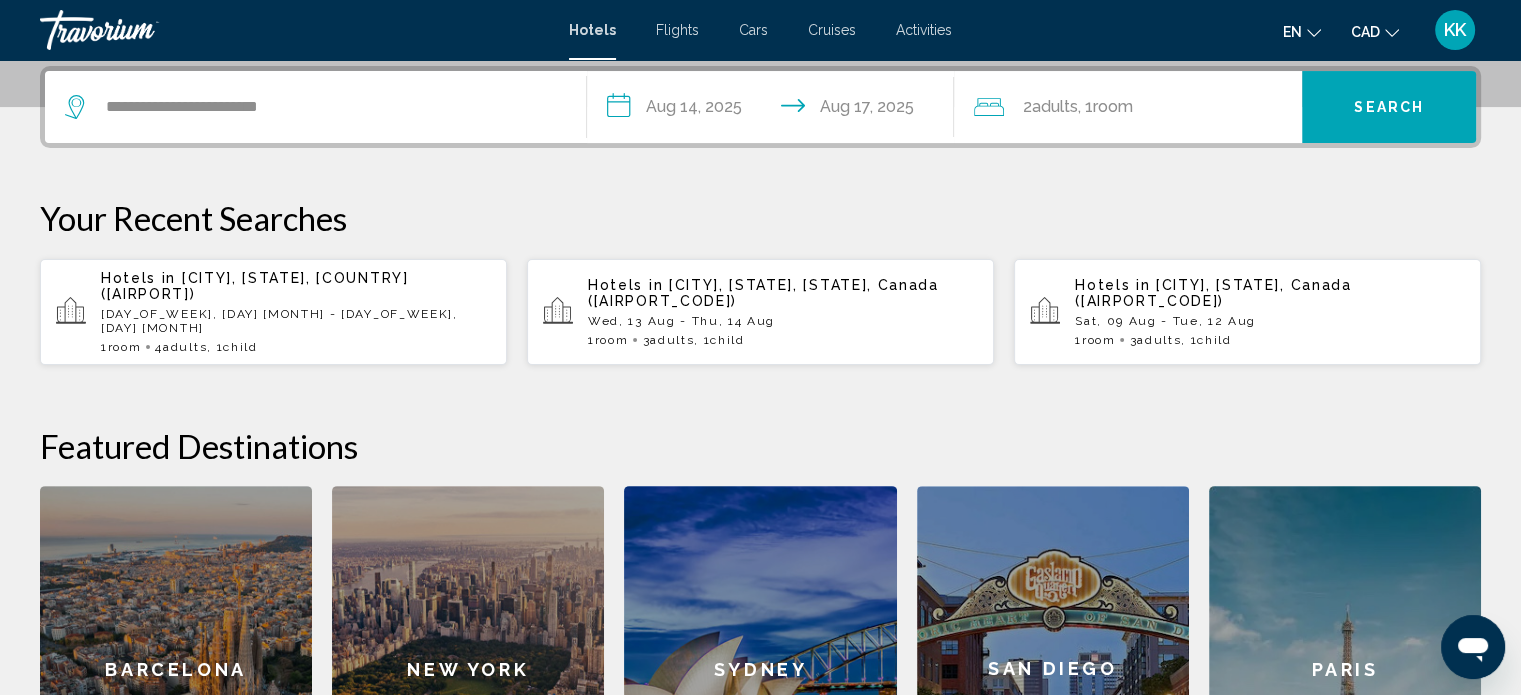click on ", 1  Room rooms" 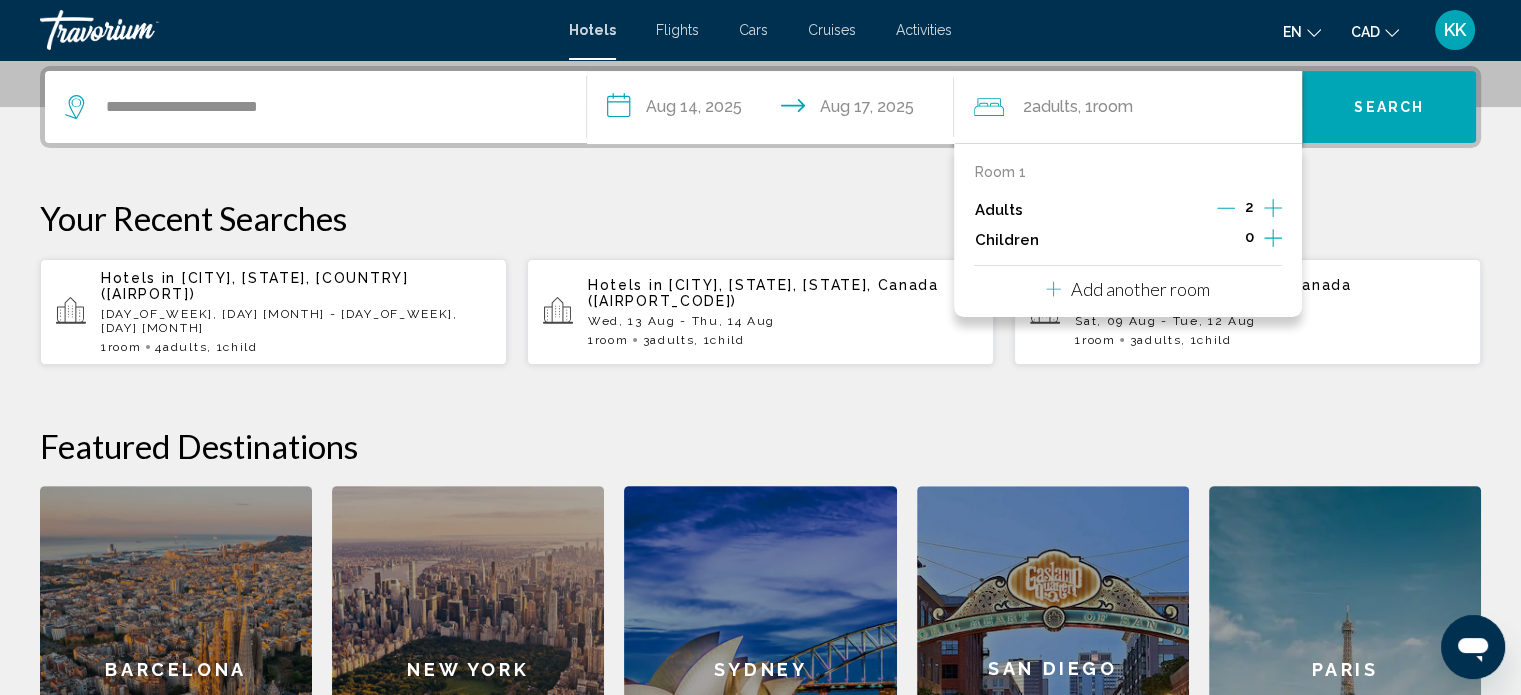 click 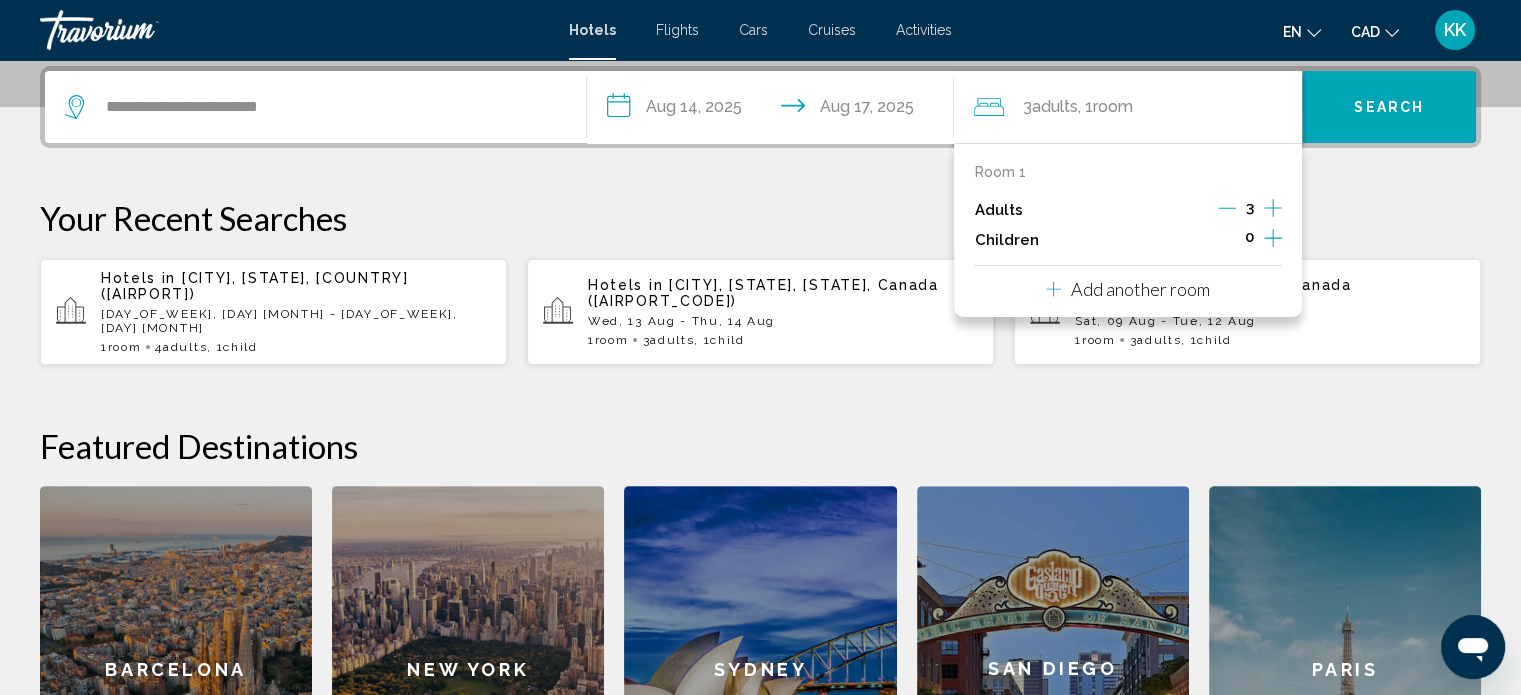 click 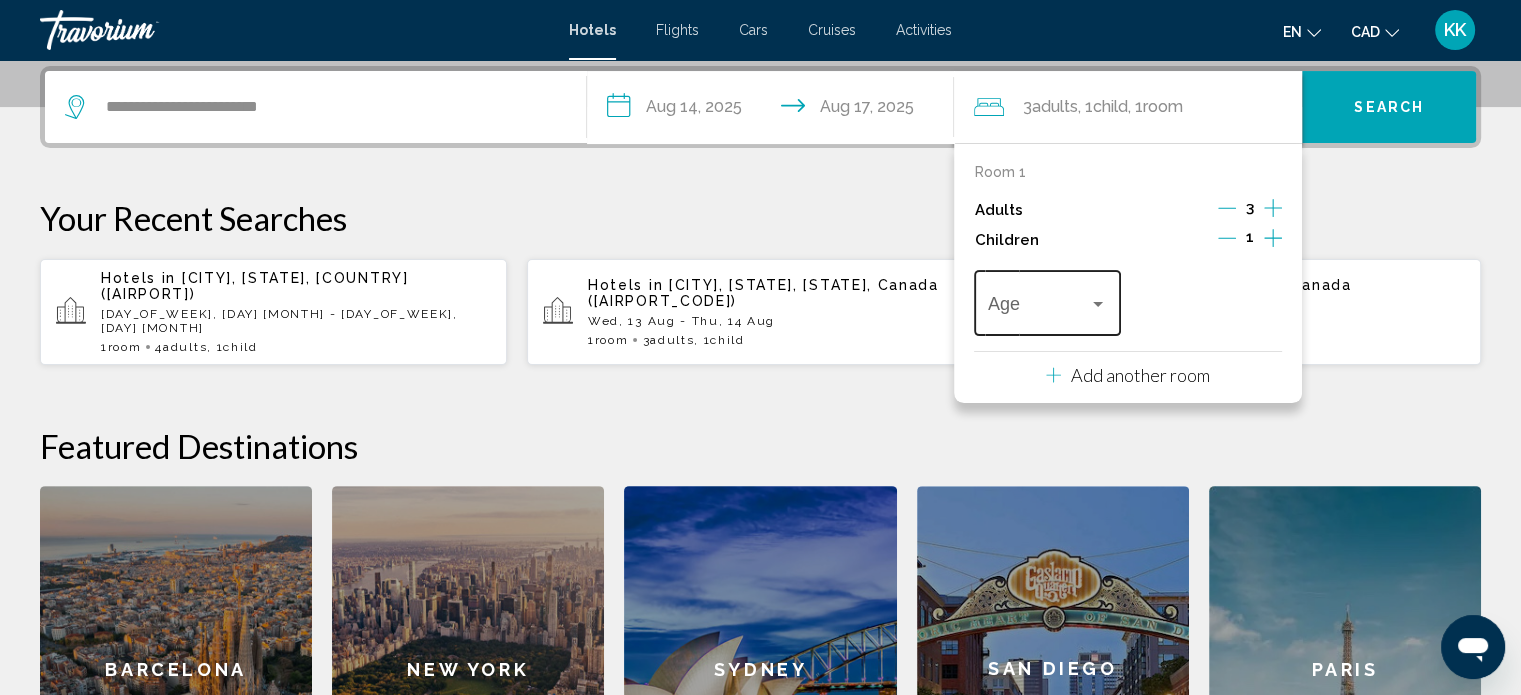 click on "Age" at bounding box center [1047, 300] 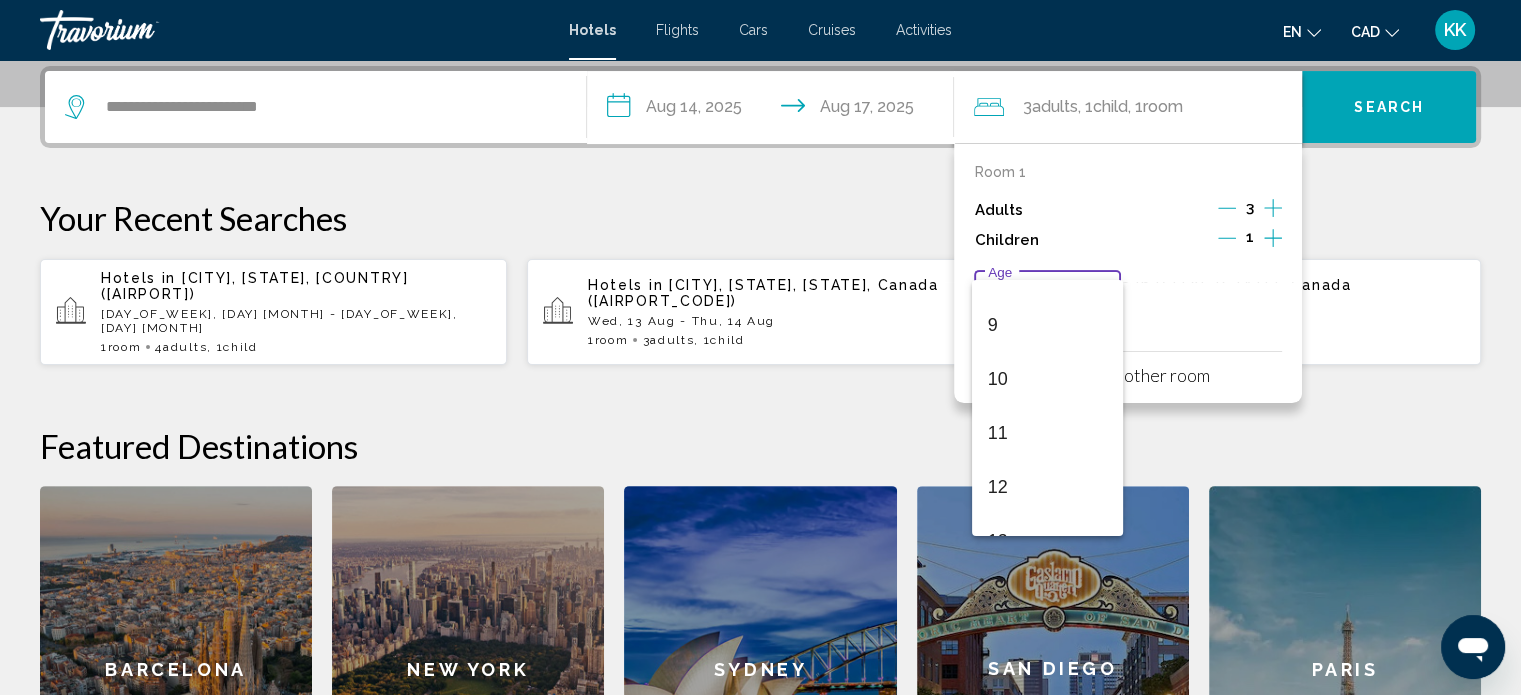 scroll, scrollTop: 480, scrollLeft: 0, axis: vertical 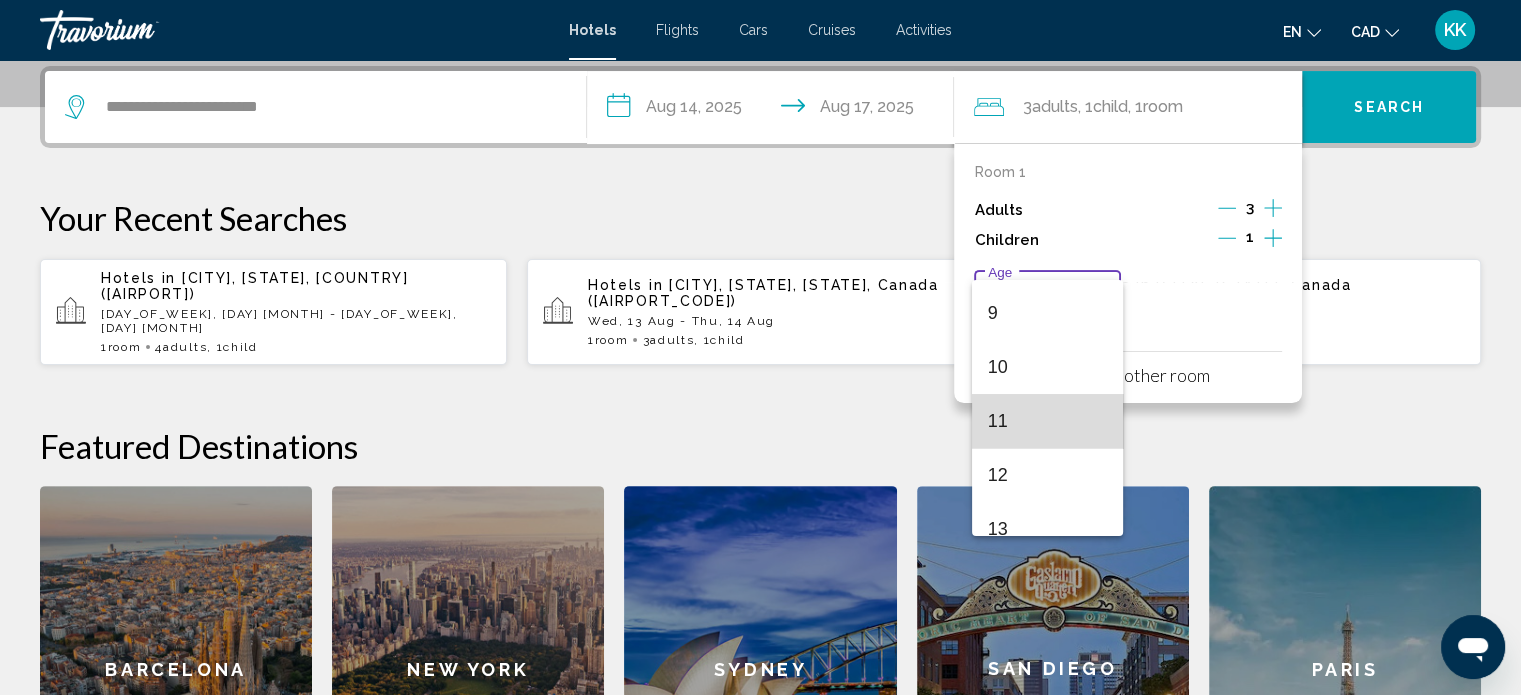 click on "11" at bounding box center [1047, 421] 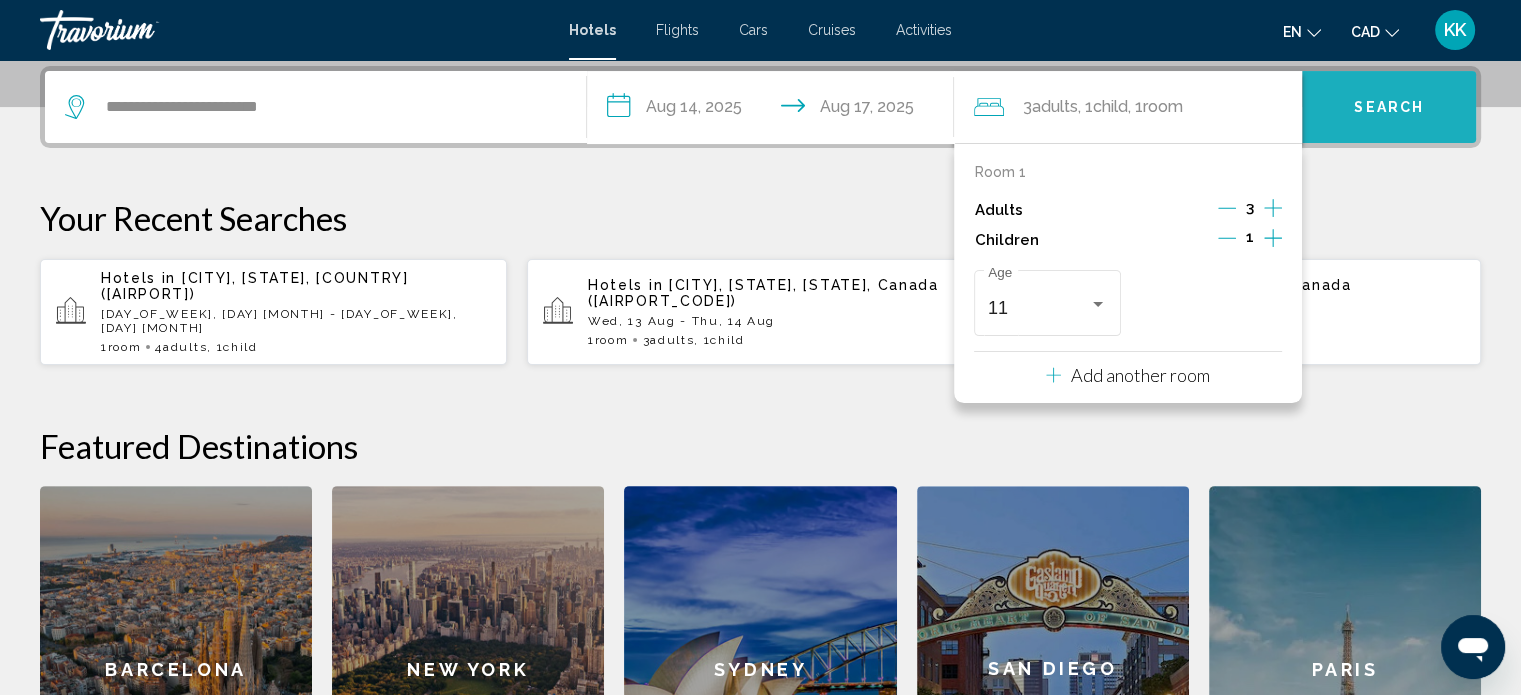click on "Search" at bounding box center [1389, 108] 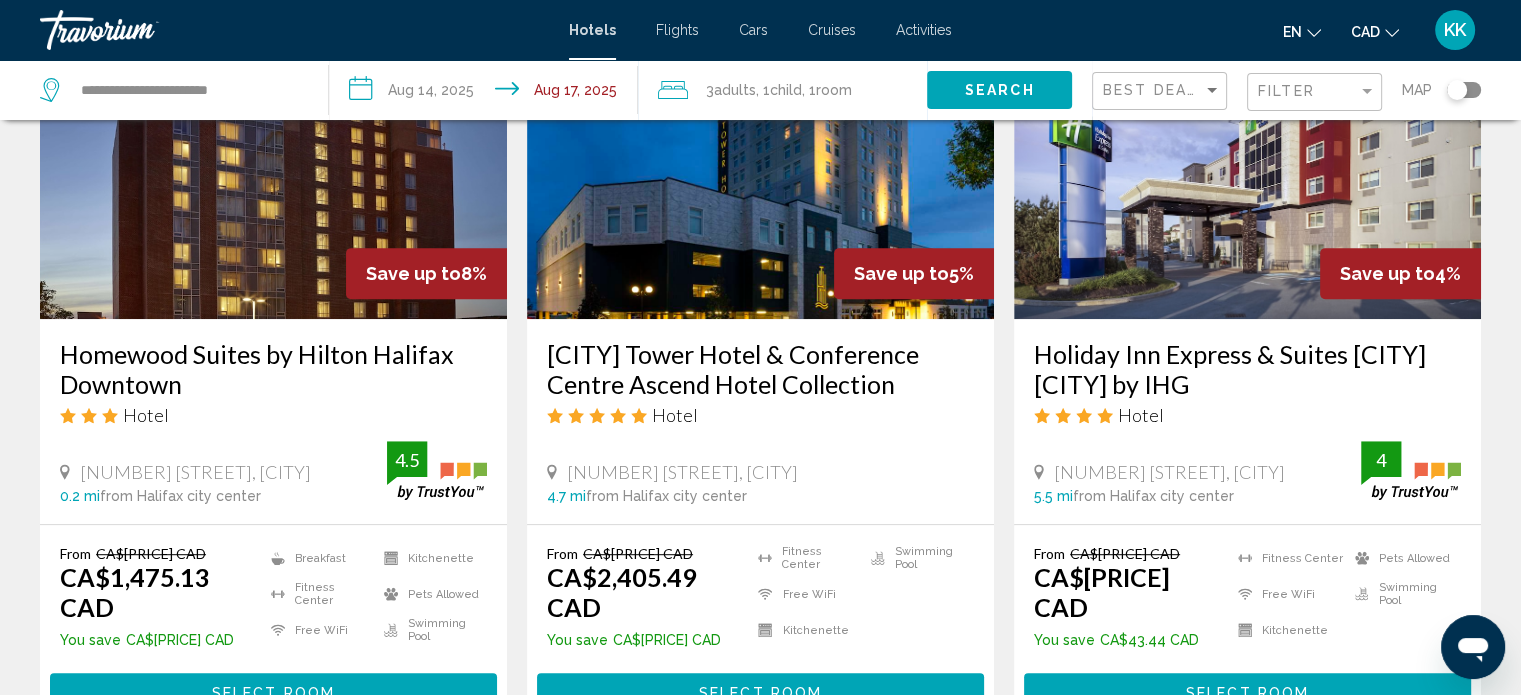 scroll, scrollTop: 946, scrollLeft: 0, axis: vertical 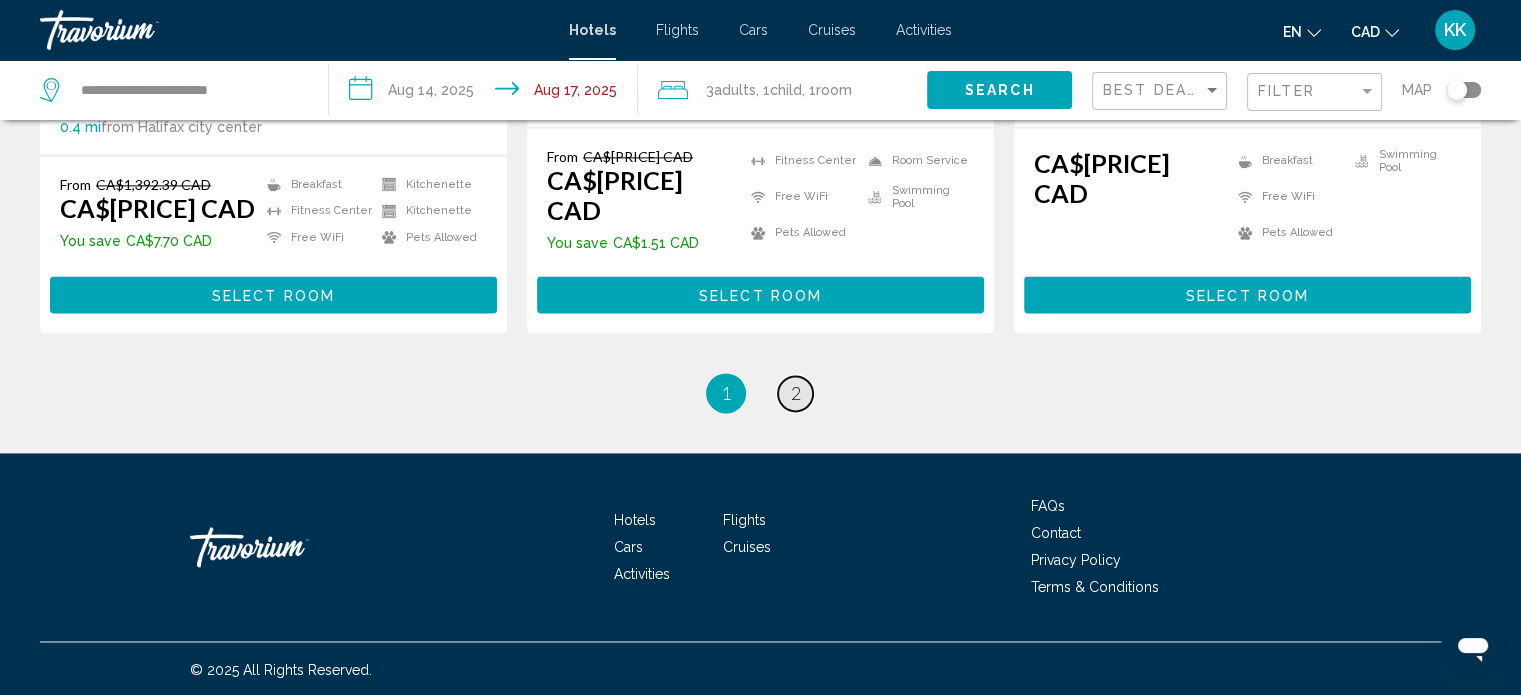 click on "page  2" at bounding box center [795, 393] 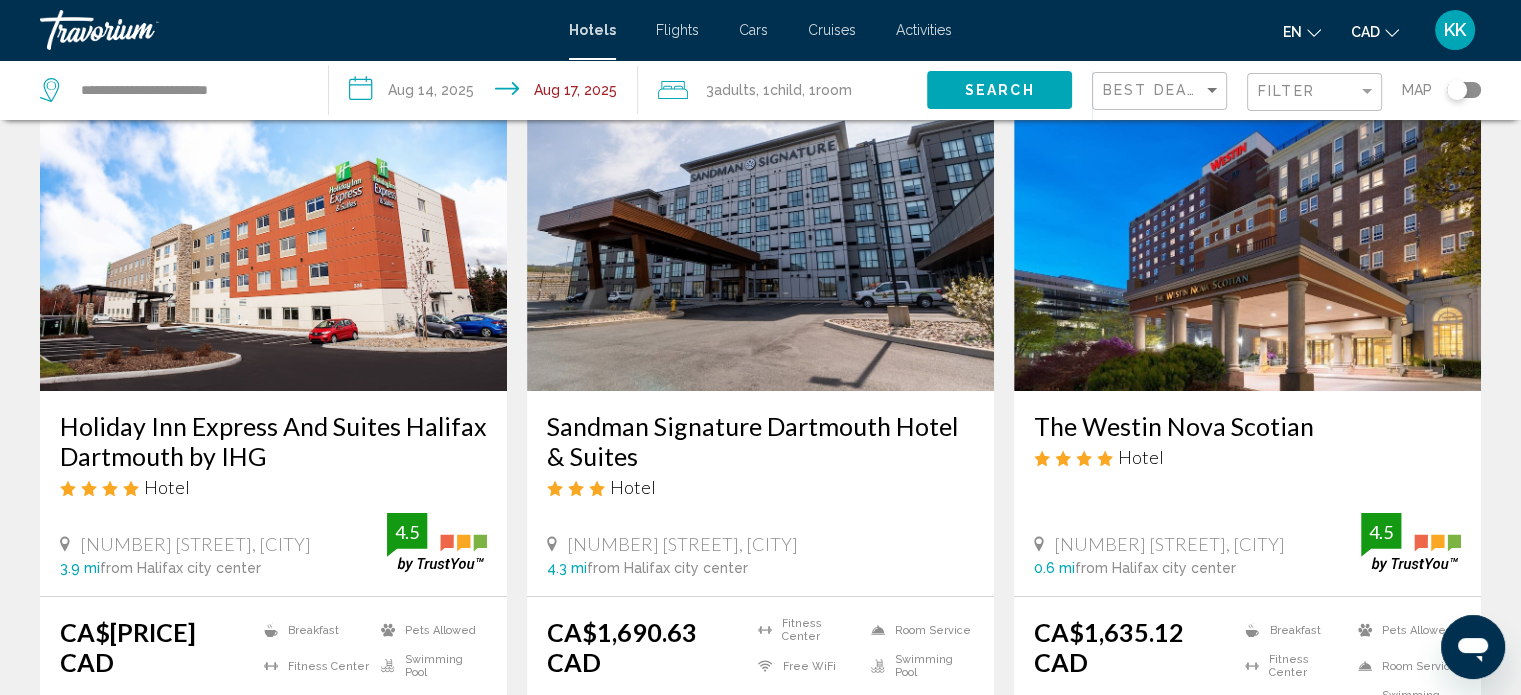 scroll, scrollTop: 0, scrollLeft: 0, axis: both 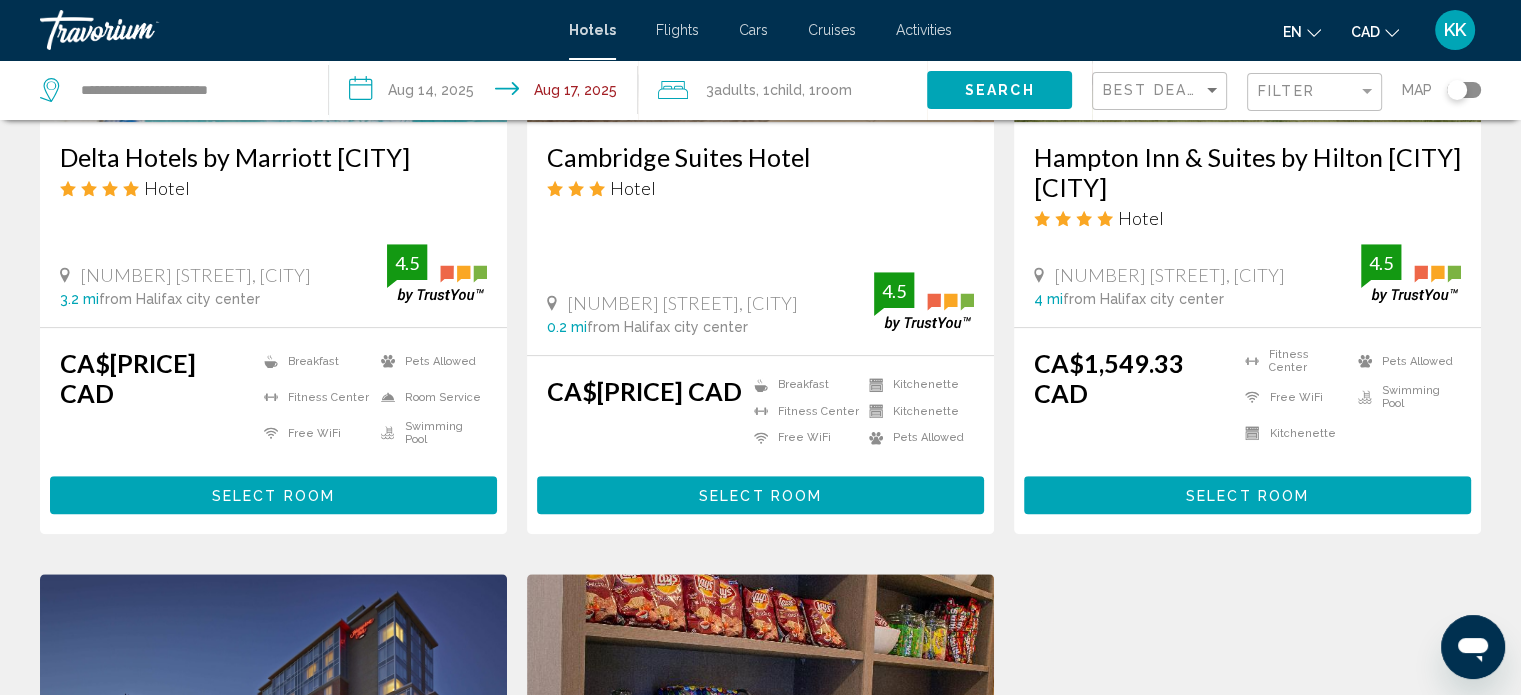 click 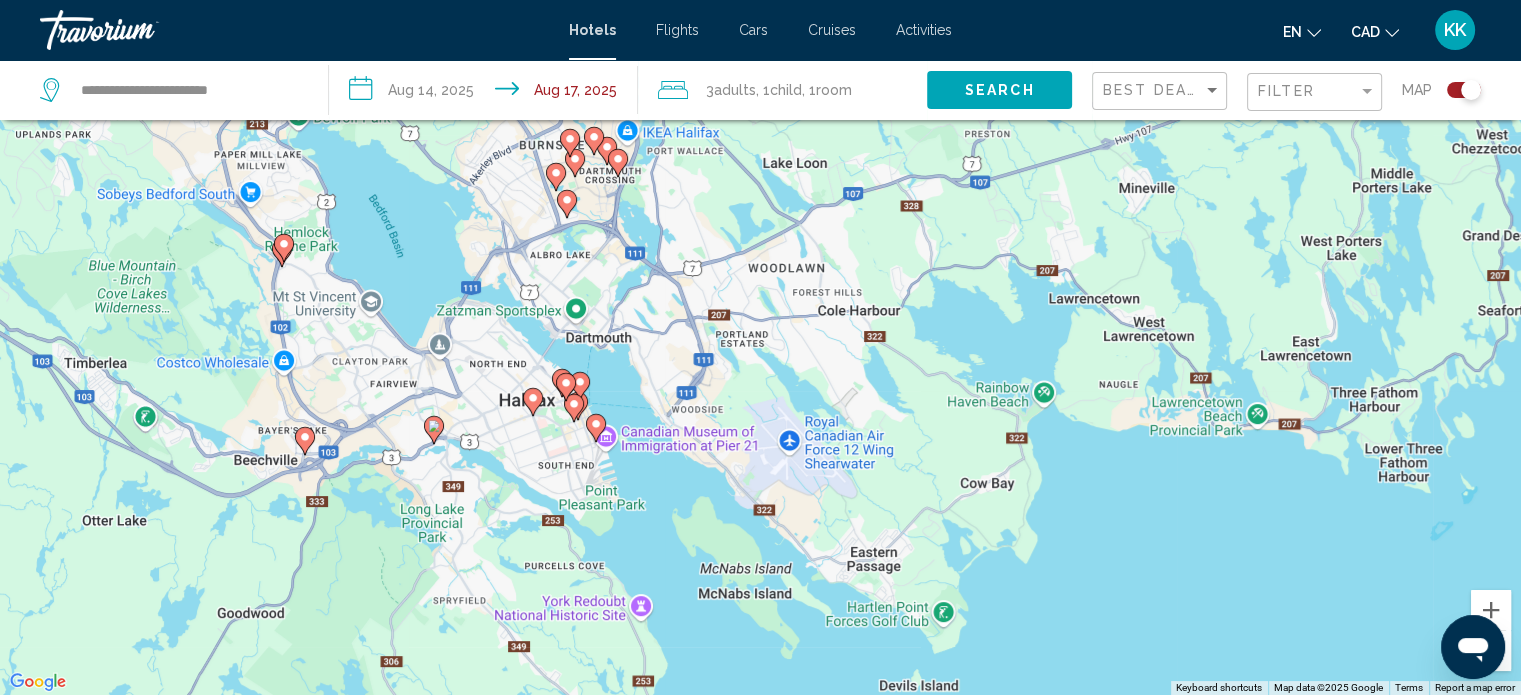 drag, startPoint x: 624, startPoint y: 547, endPoint x: 679, endPoint y: 239, distance: 312.8722 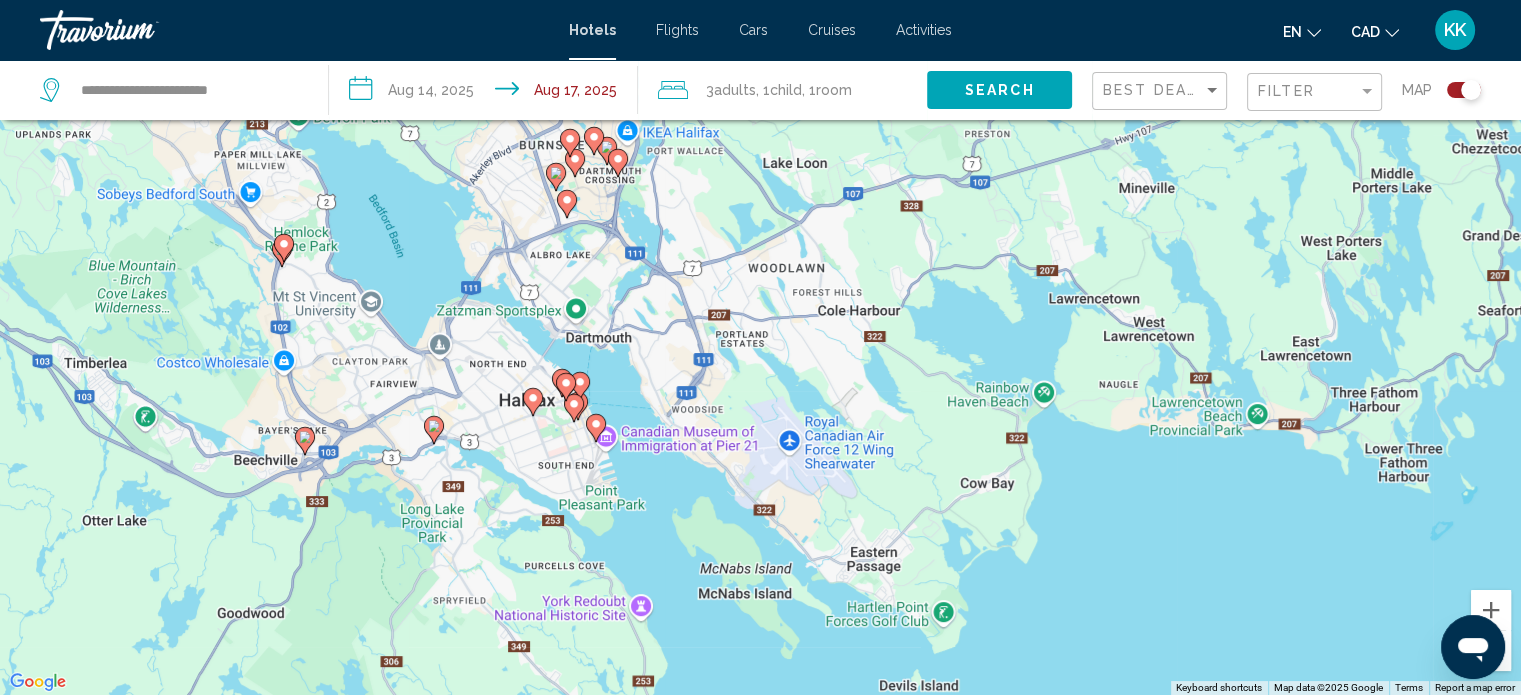 click on "To activate drag with keyboard, press Alt + Enter. Once in keyboard drag state, use the arrow keys to move the marker. To complete the drag, press the Enter key. To cancel, press Escape." at bounding box center [760, 347] 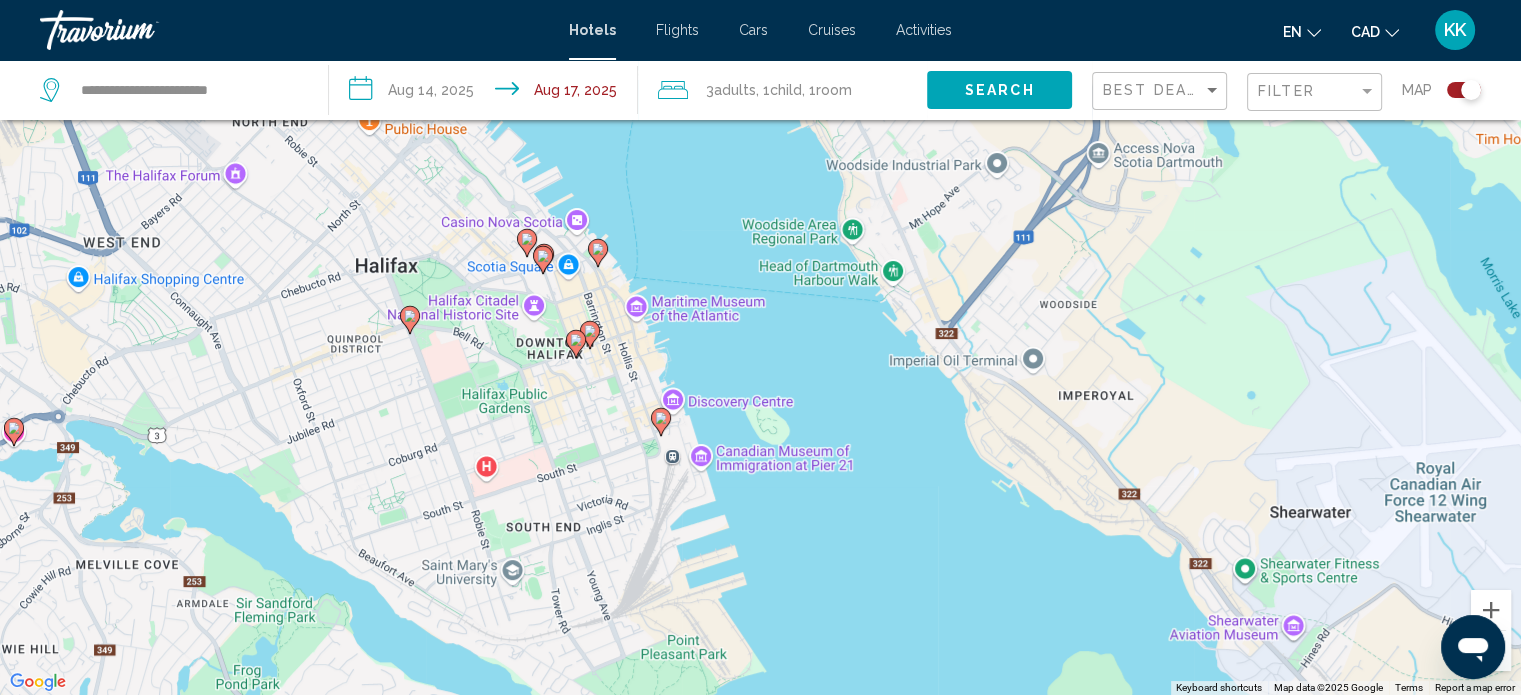 click 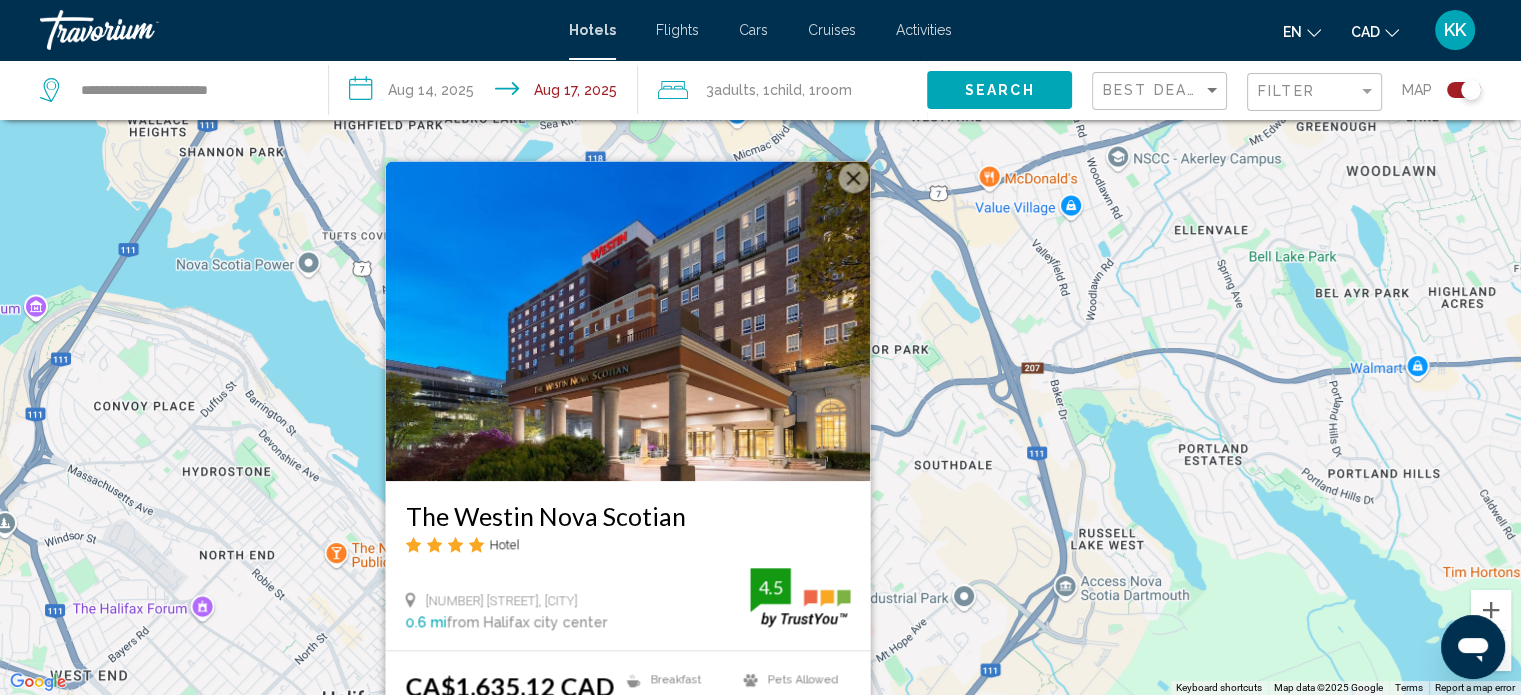 drag, startPoint x: 1078, startPoint y: 393, endPoint x: 1044, endPoint y: 567, distance: 177.29073 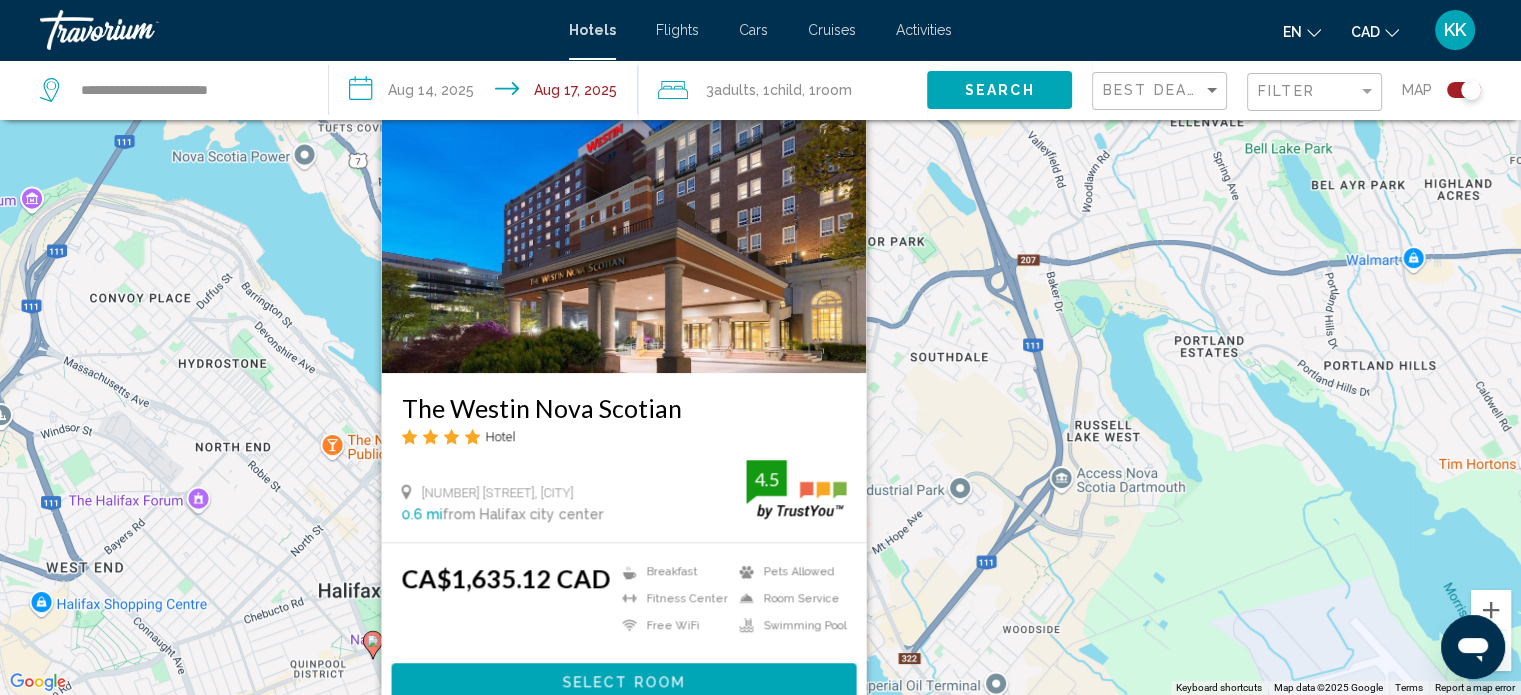 drag, startPoint x: 1009, startPoint y: 603, endPoint x: 1004, endPoint y: 493, distance: 110.11358 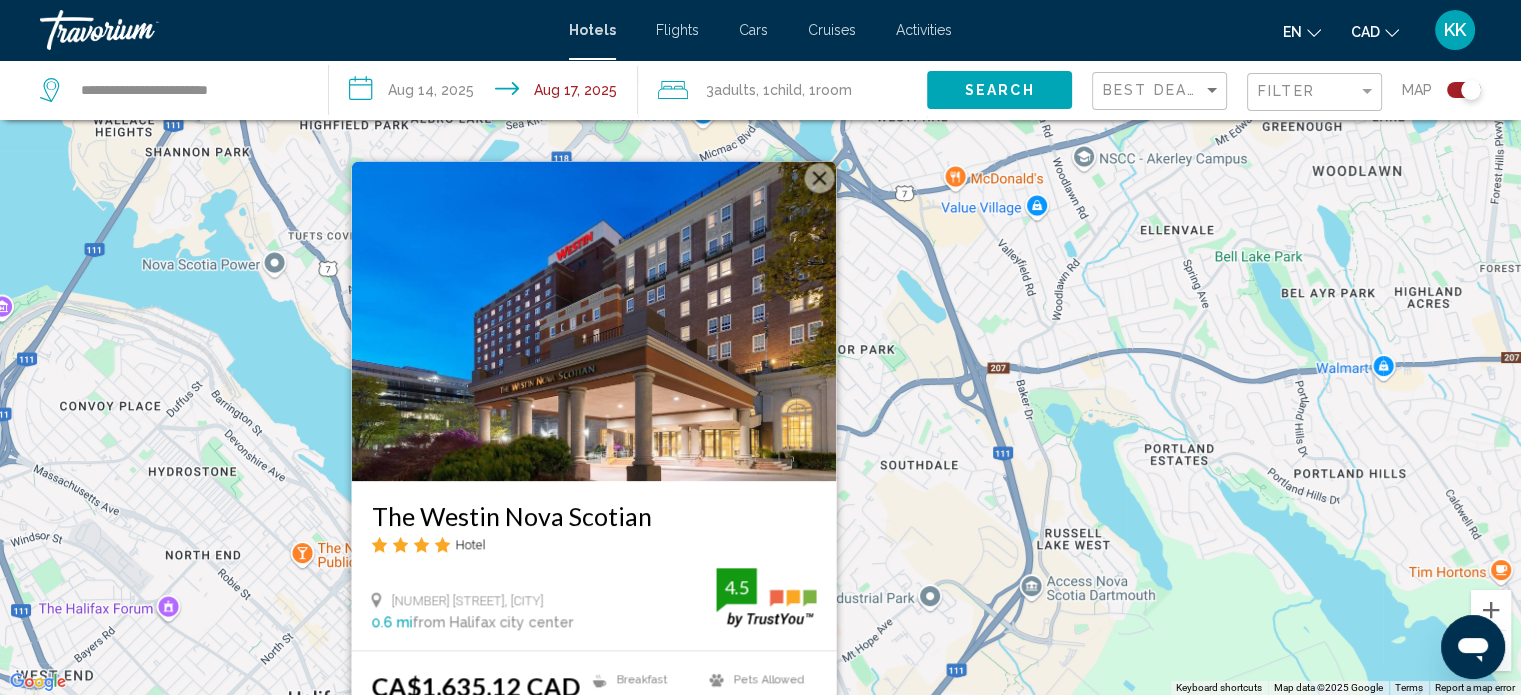 drag, startPoint x: 1004, startPoint y: 419, endPoint x: 974, endPoint y: 539, distance: 123.69317 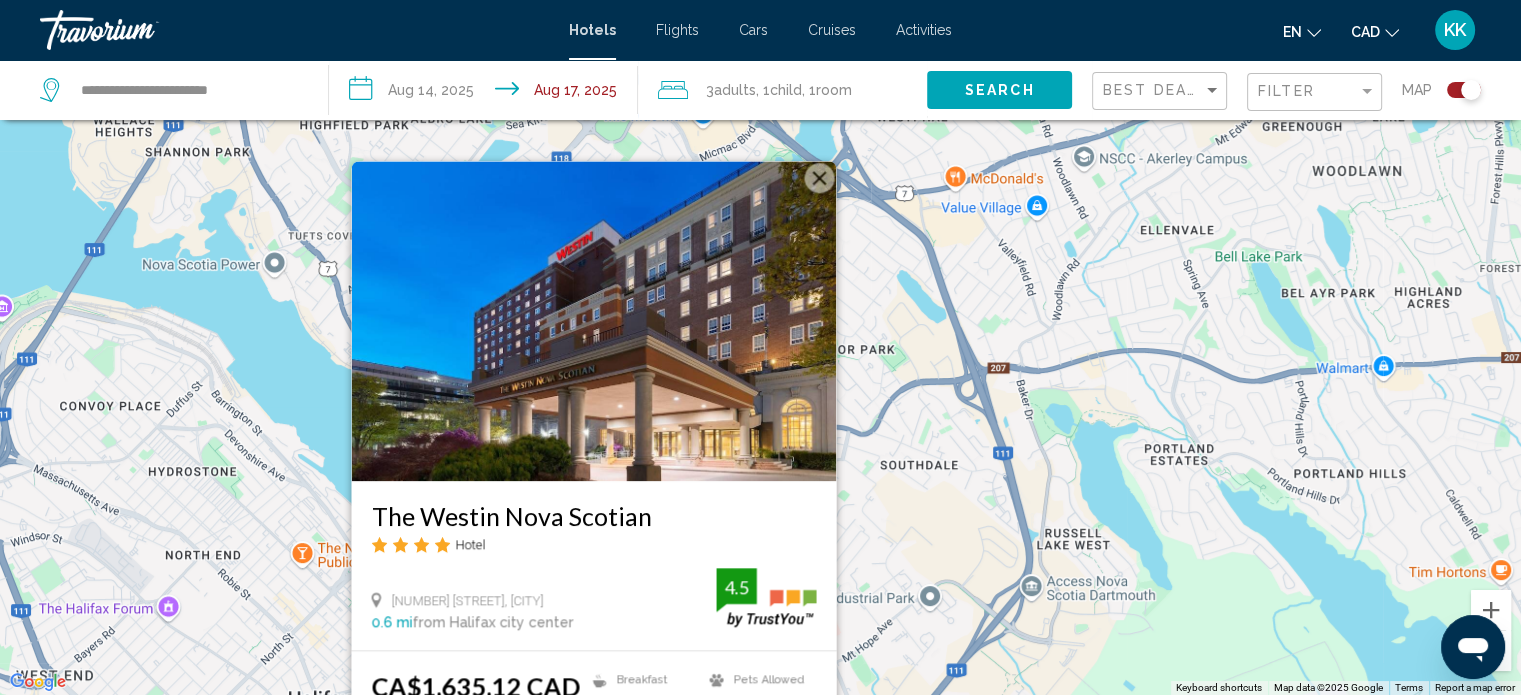 click at bounding box center [819, 178] 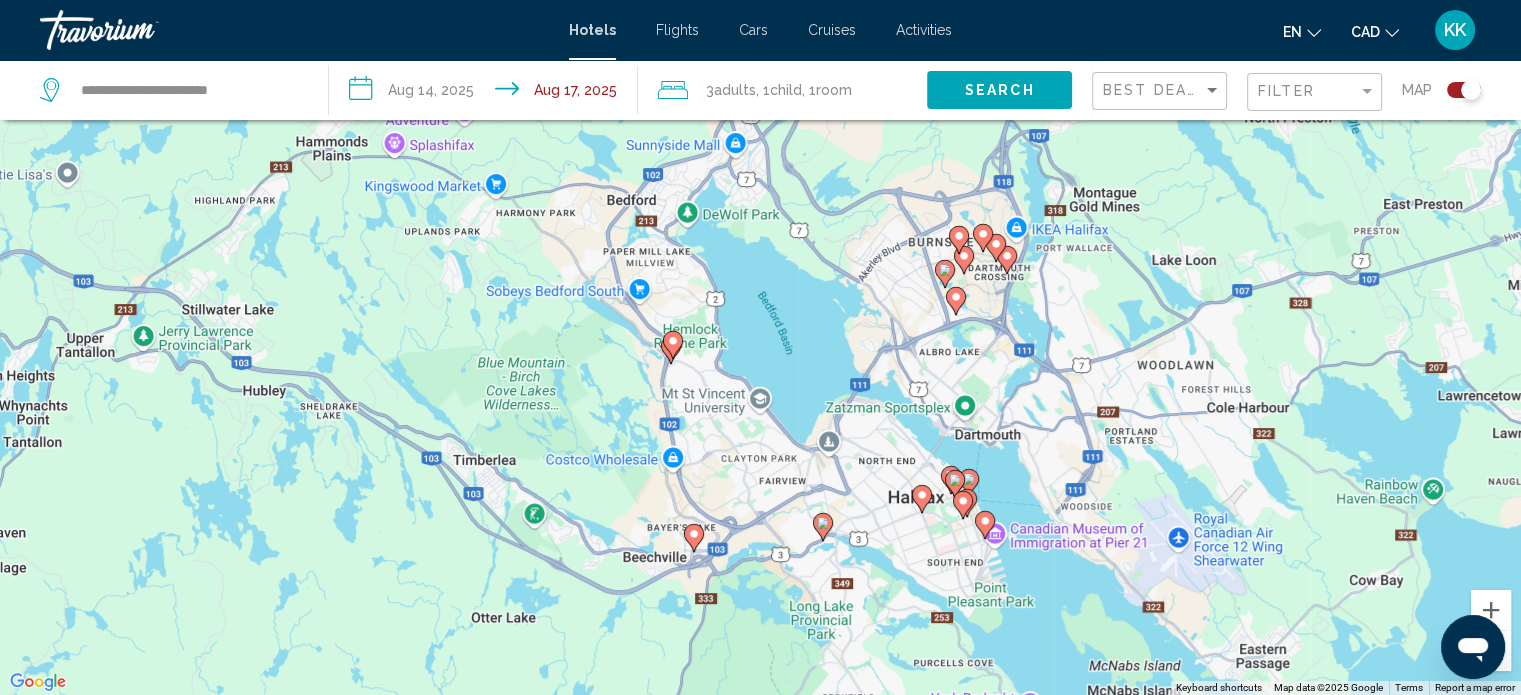 drag, startPoint x: 1122, startPoint y: 535, endPoint x: 1040, endPoint y: 299, distance: 249.83995 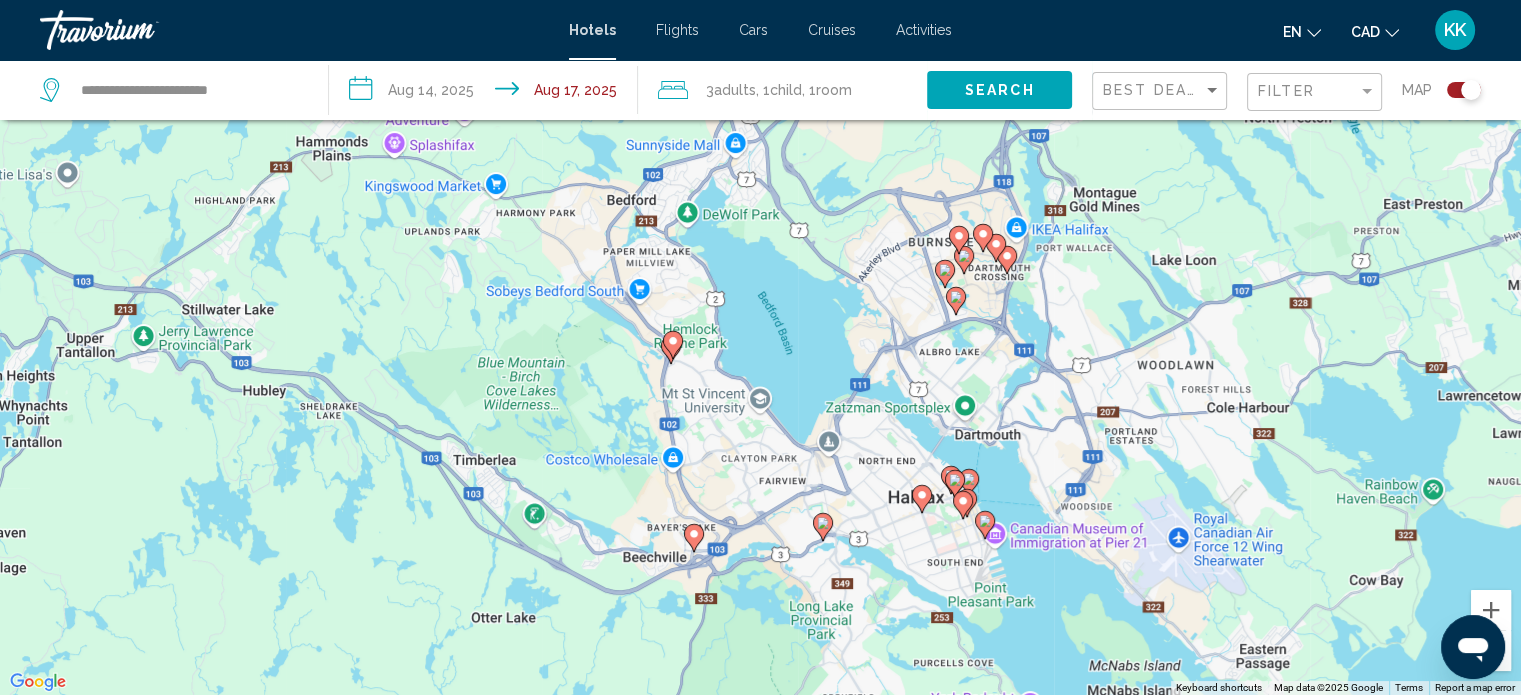 click on "To activate drag with keyboard, press Alt + Enter. Once in keyboard drag state, use the arrow keys to move the marker. To complete the drag, press the Enter key. To cancel, press Escape." at bounding box center [760, 347] 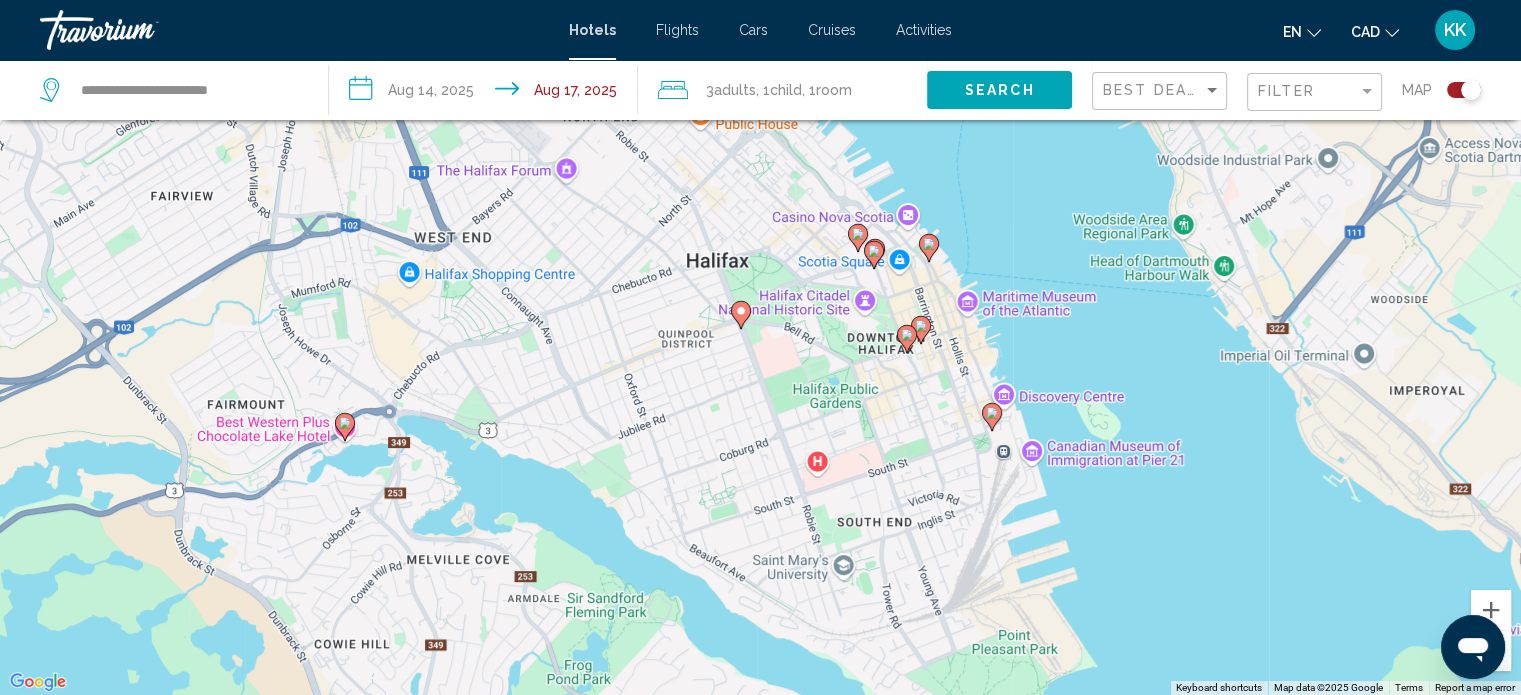 drag, startPoint x: 961, startPoint y: 289, endPoint x: 928, endPoint y: 399, distance: 114.84337 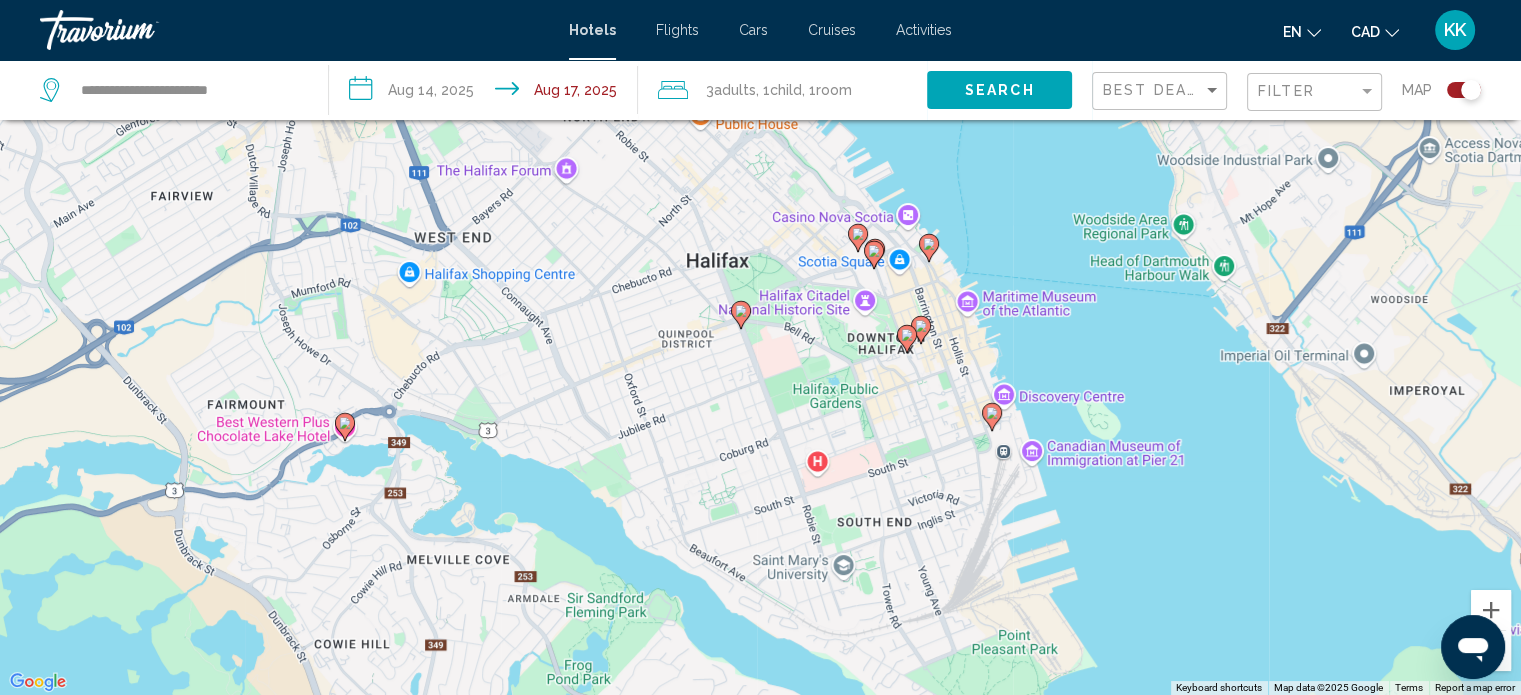 click on "To activate drag with keyboard, press Alt + Enter. Once in keyboard drag state, use the arrow keys to move the marker. To complete the drag, press the Enter key. To cancel, press Escape." at bounding box center [760, 347] 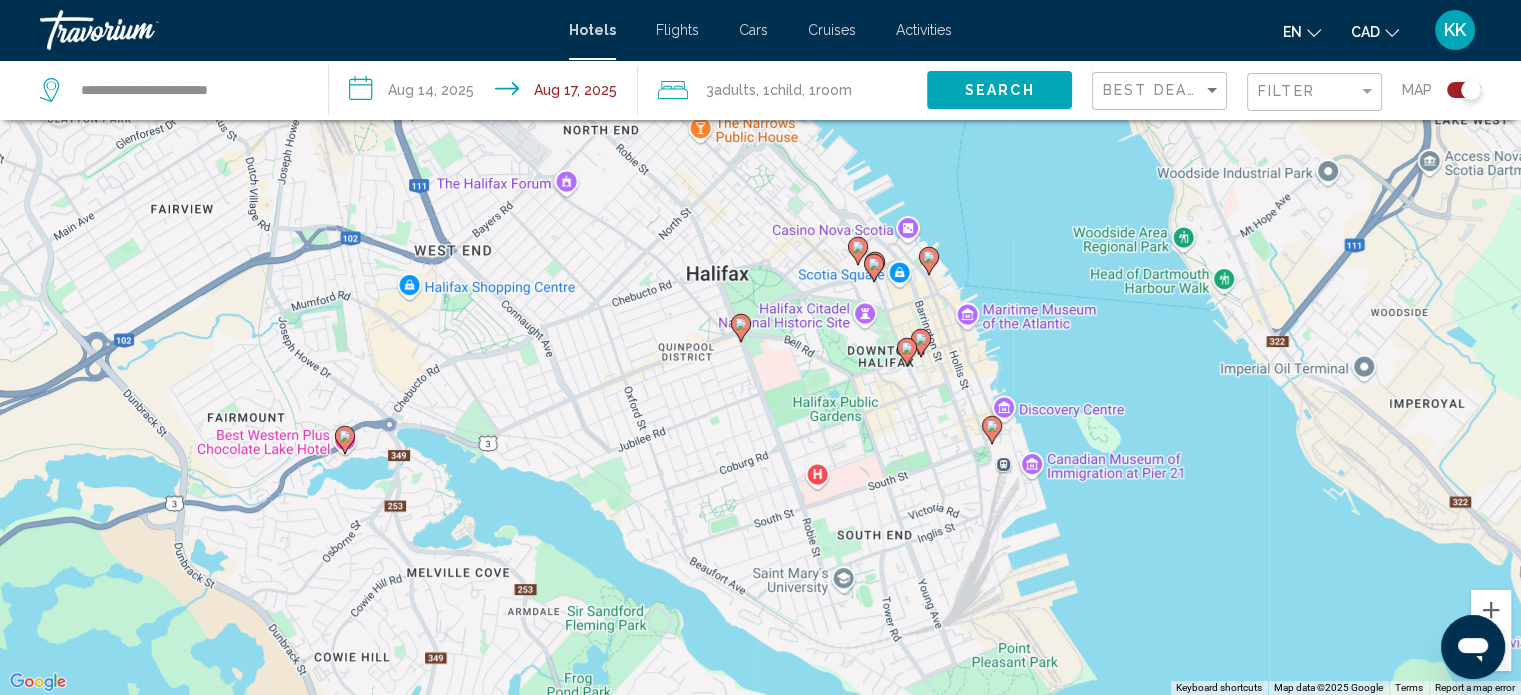 click 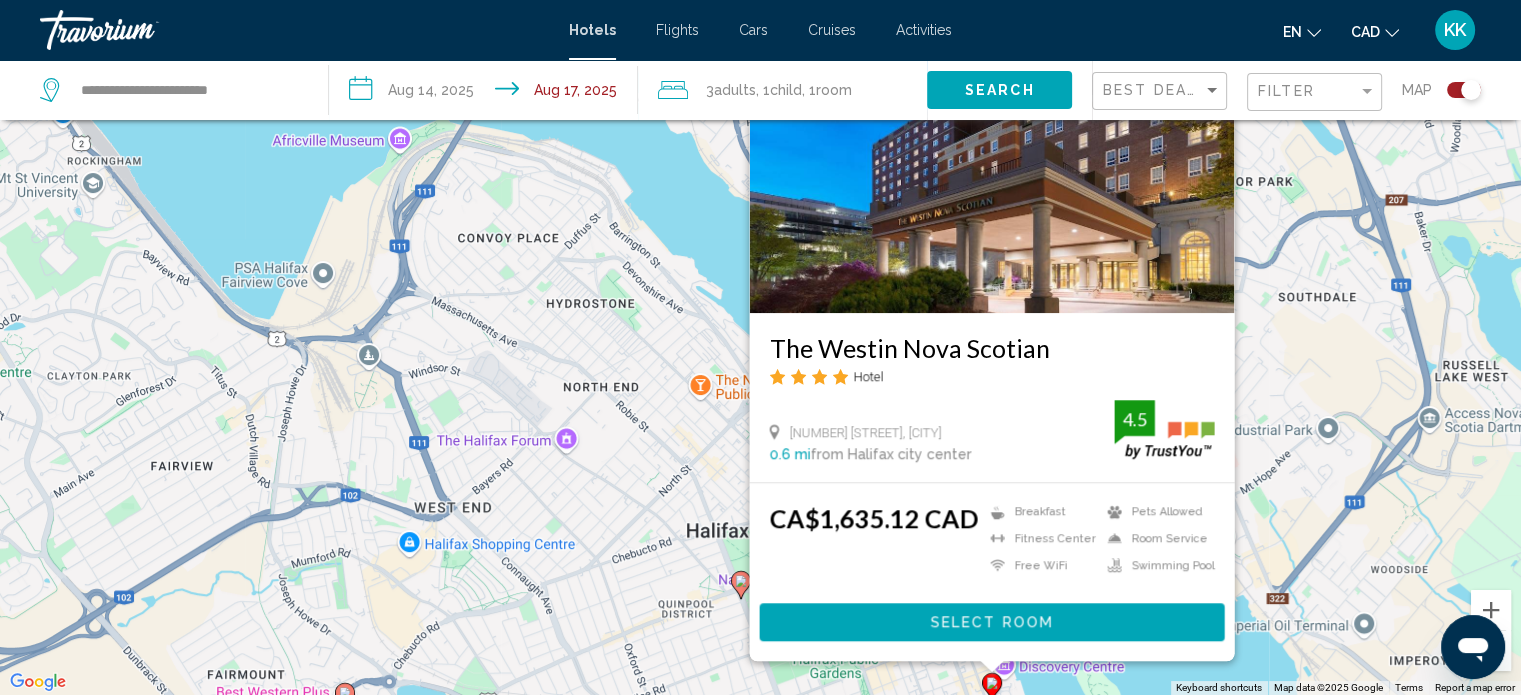 click on "CA$[PRICE] CAD
Breakfast
Fitness Center
Free WiFi
Pets Allowed
Room Service
Swimming Pool  4.5 Select Room" at bounding box center (991, 571) 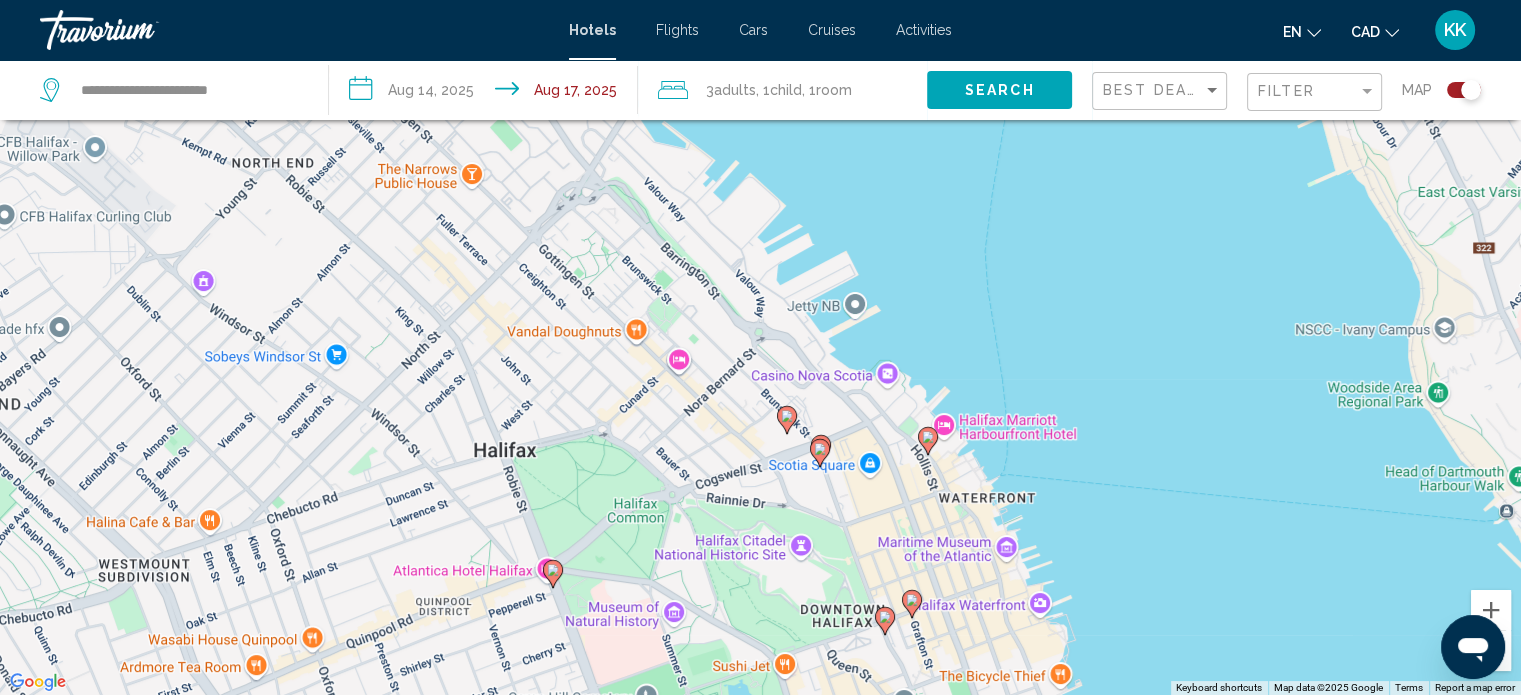 click 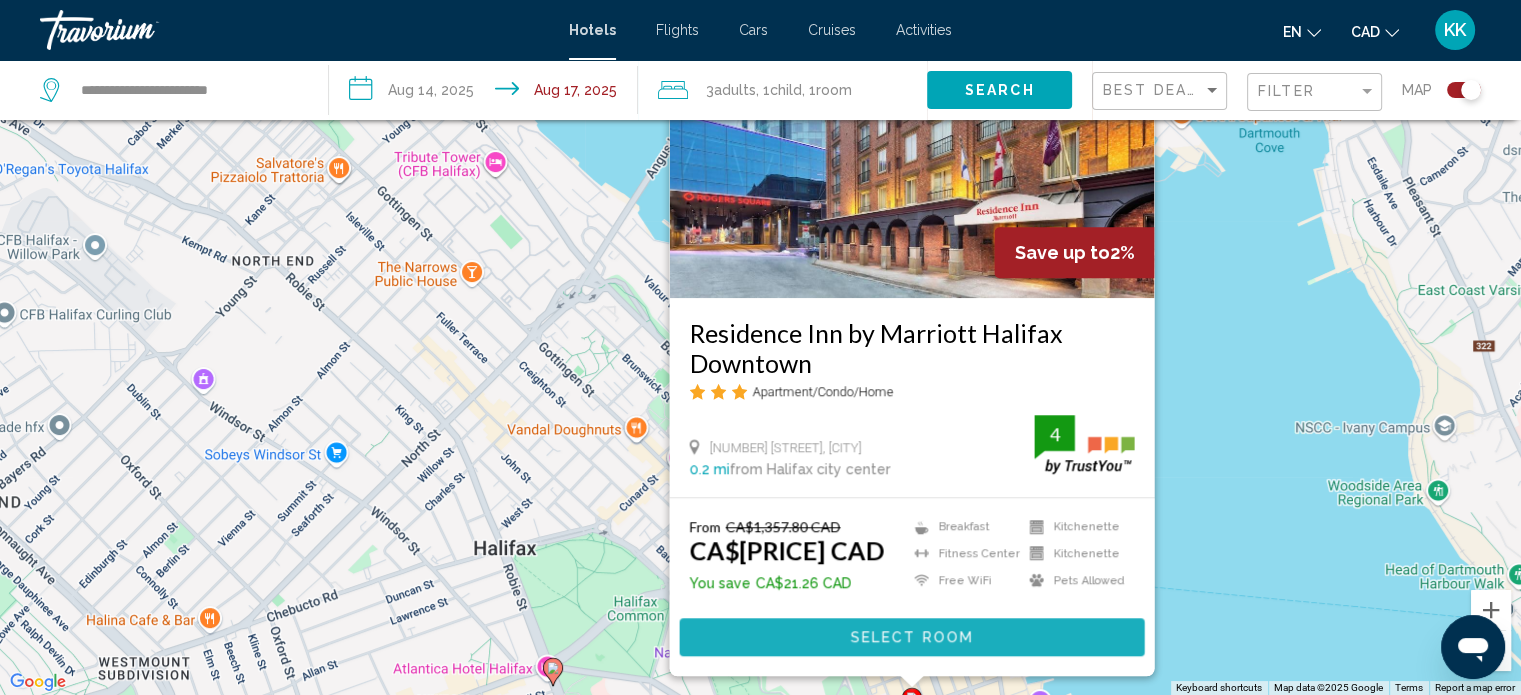click on "Select Room" at bounding box center (911, 636) 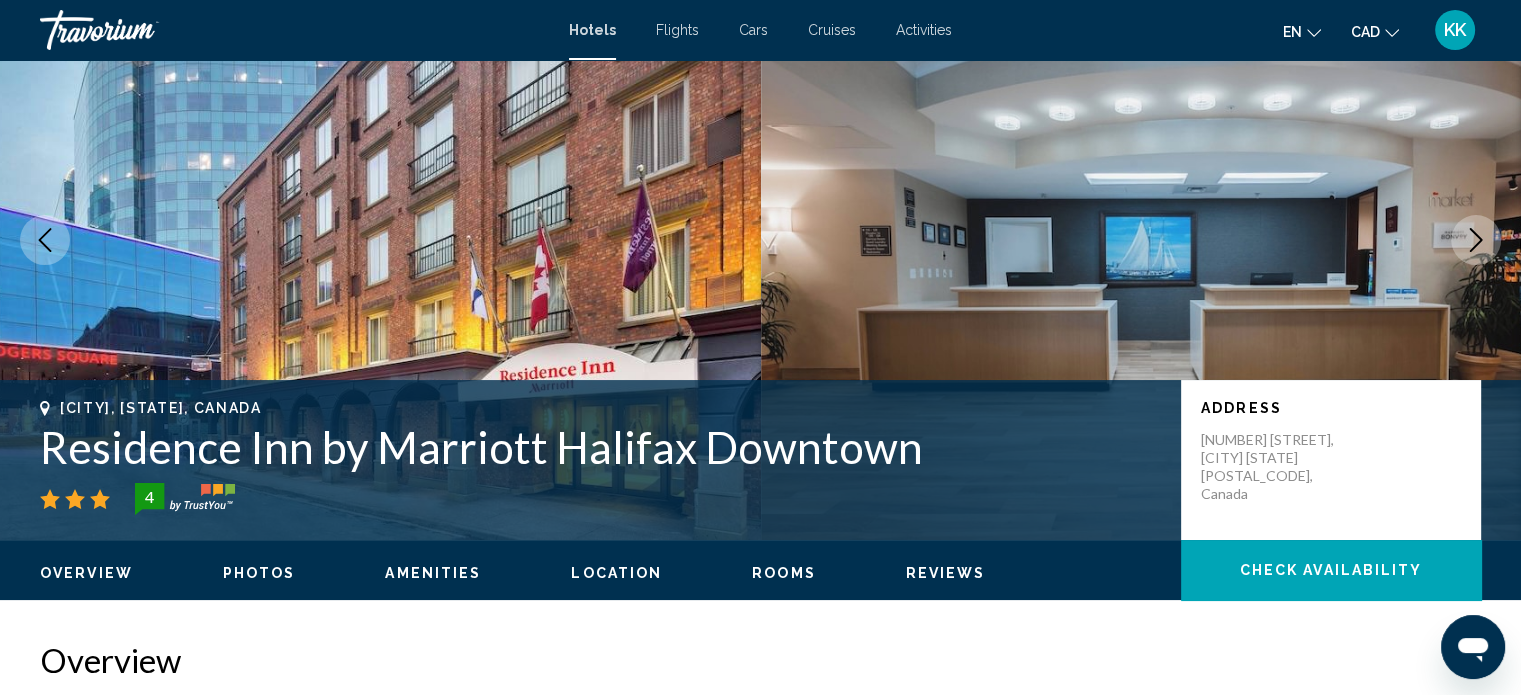 scroll, scrollTop: 12, scrollLeft: 0, axis: vertical 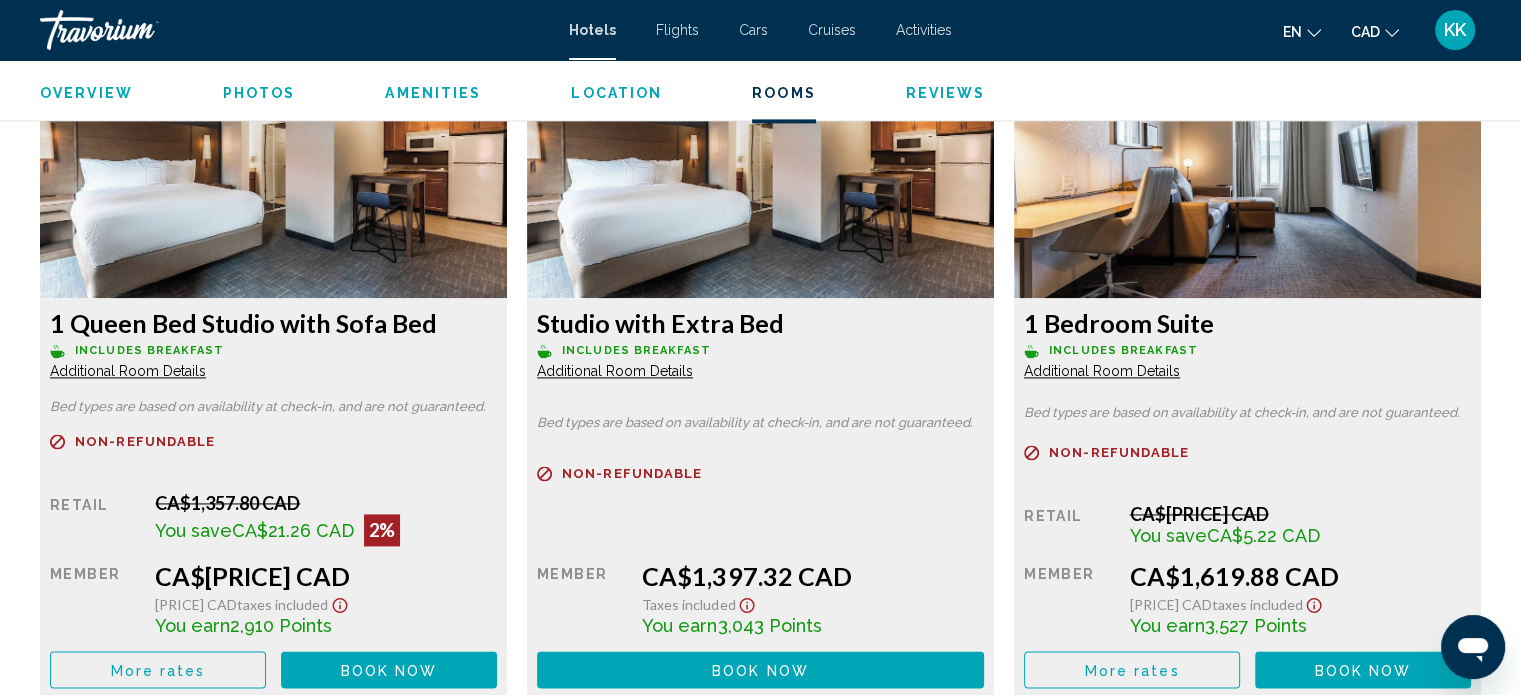 click on "Additional Room Details" at bounding box center [128, 371] 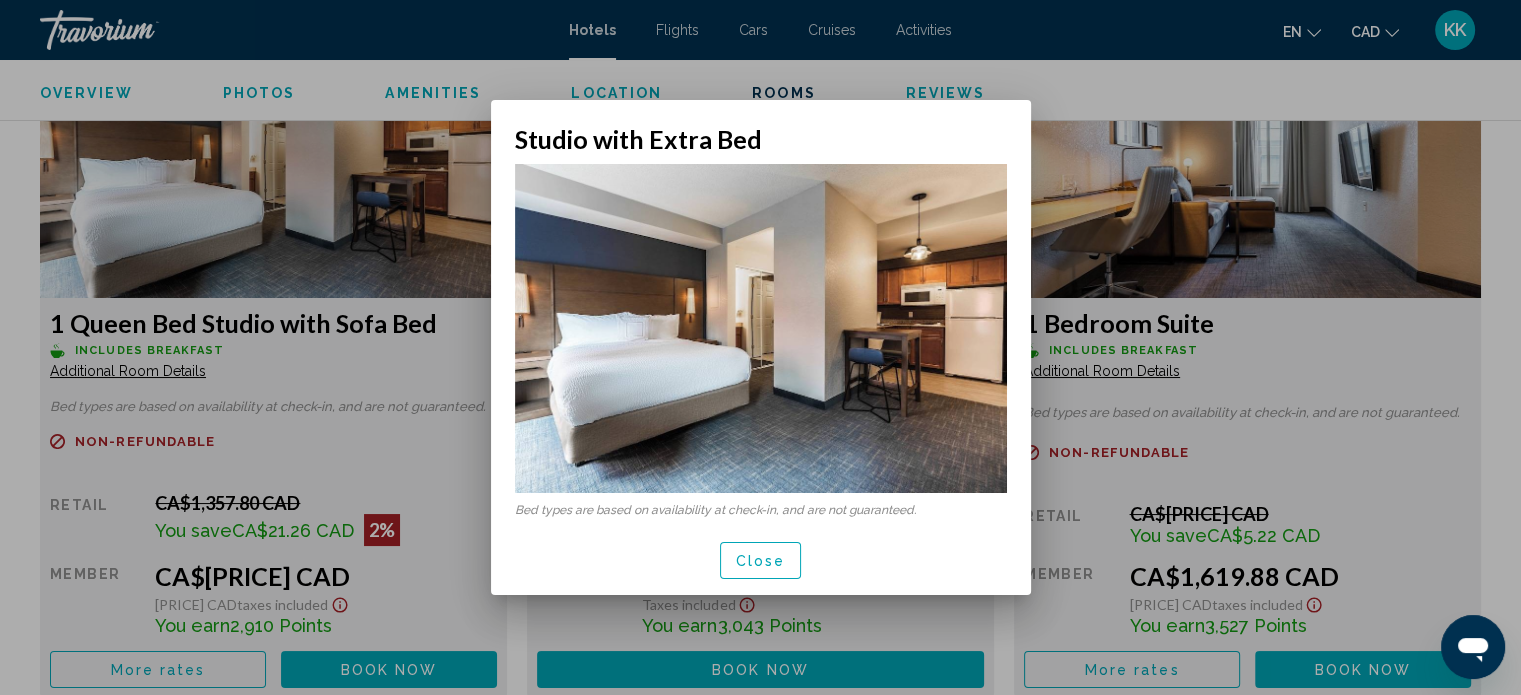 click on "Close" at bounding box center [761, 561] 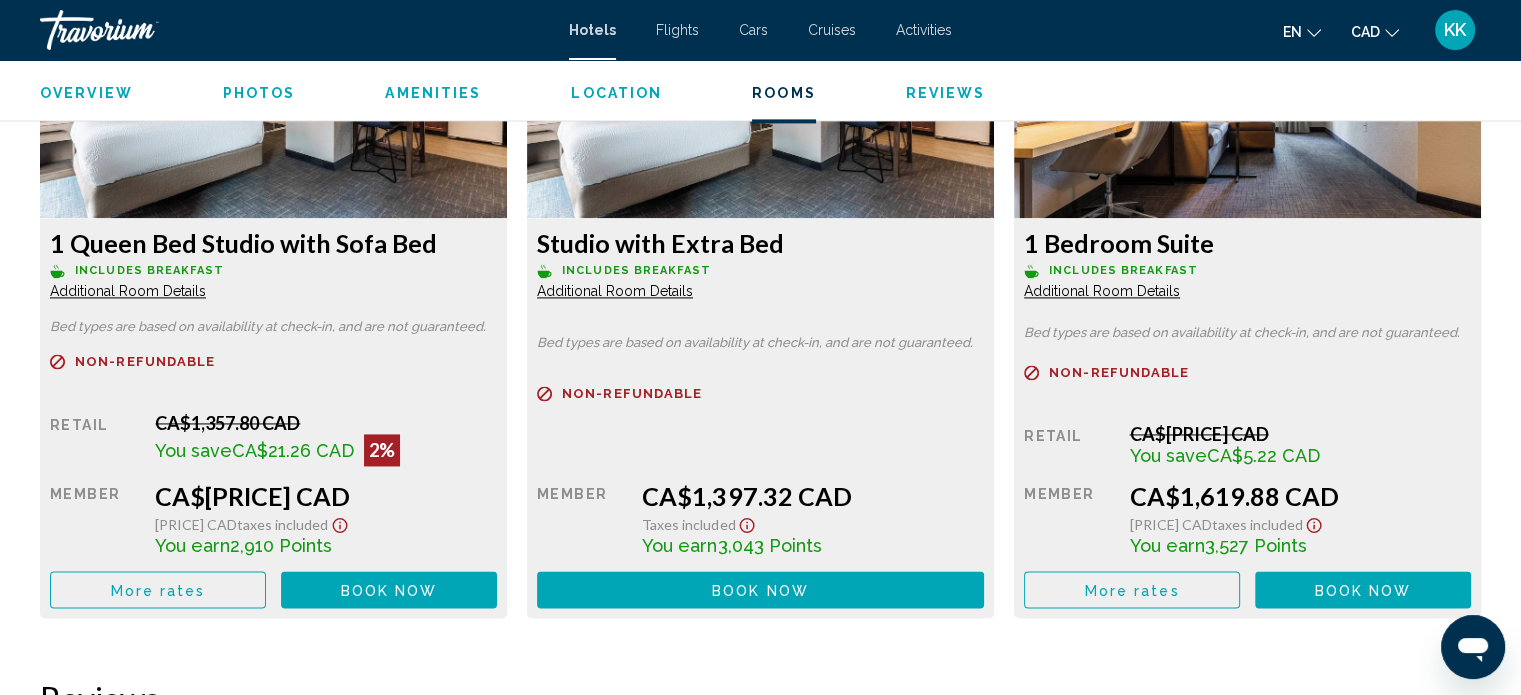 scroll, scrollTop: 2757, scrollLeft: 0, axis: vertical 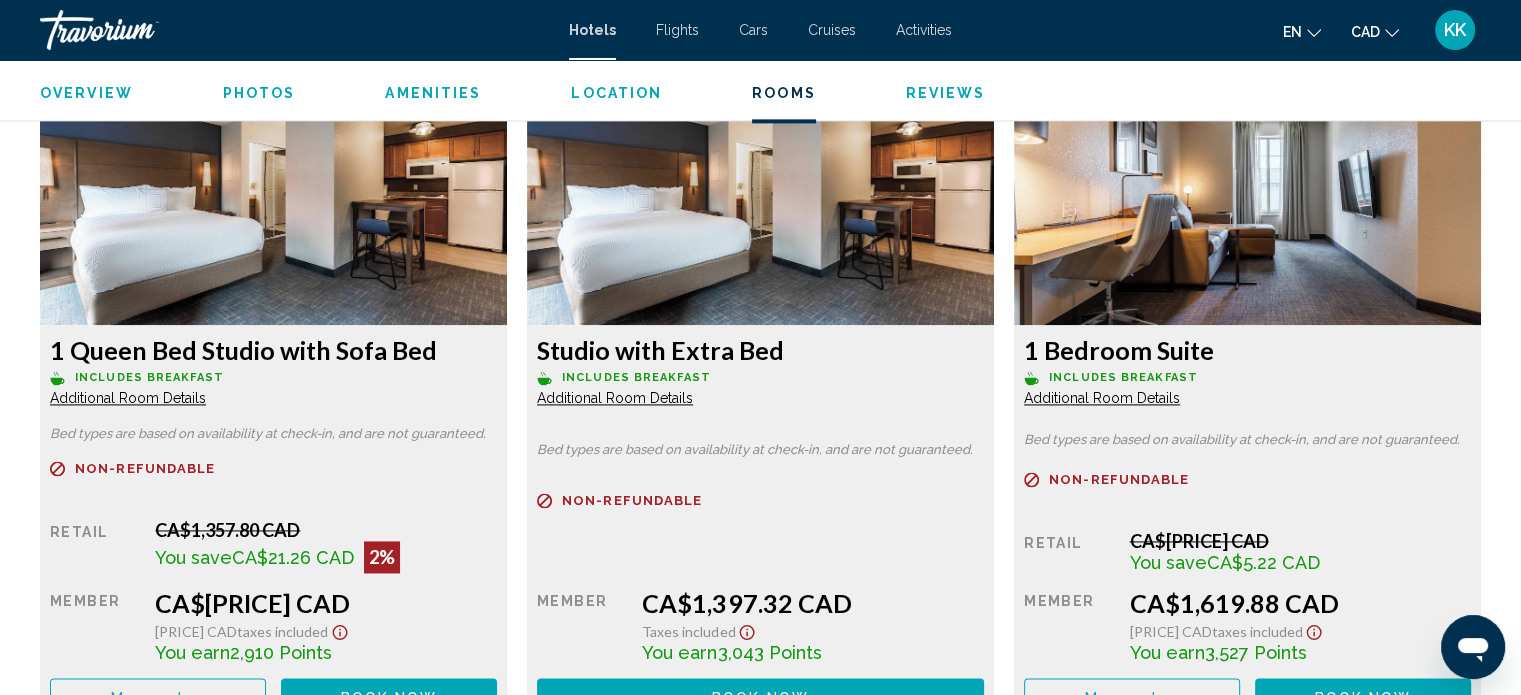 click 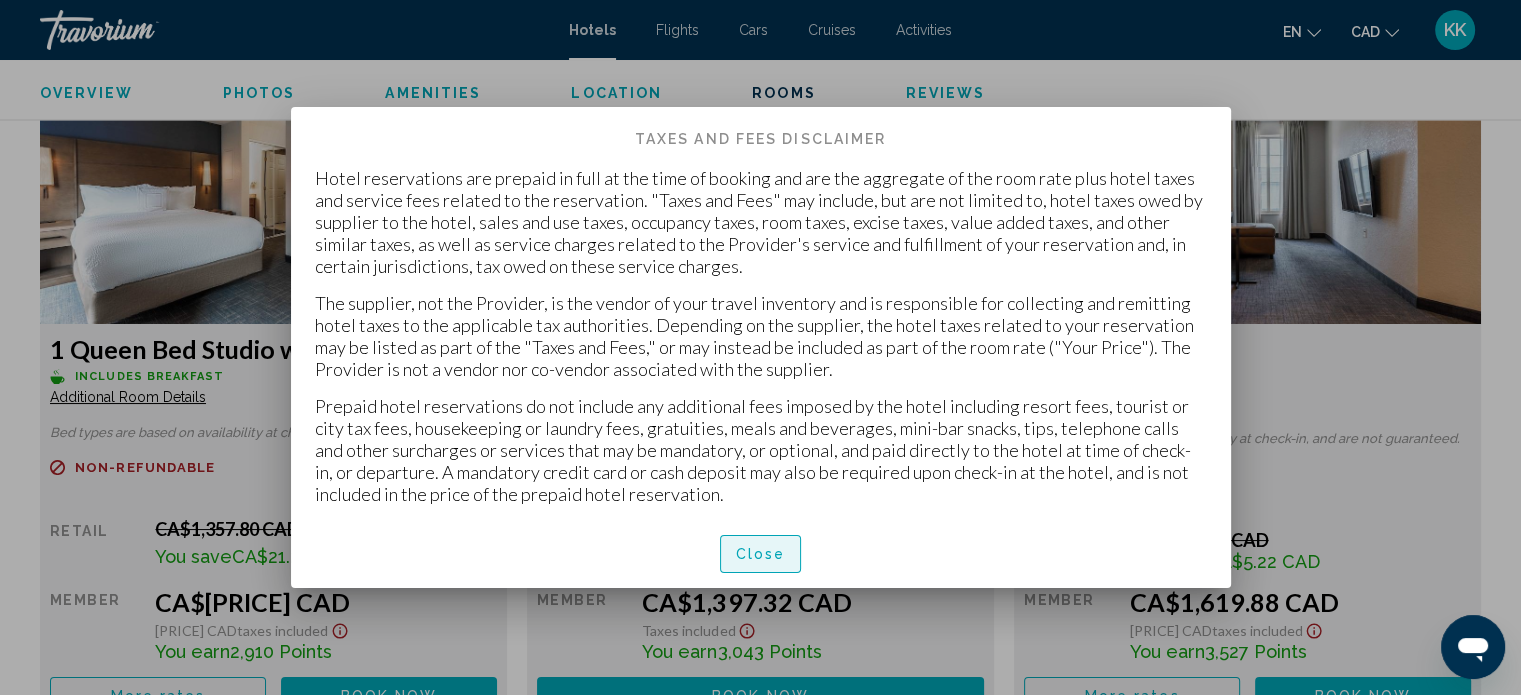 click on "Close" at bounding box center [761, 553] 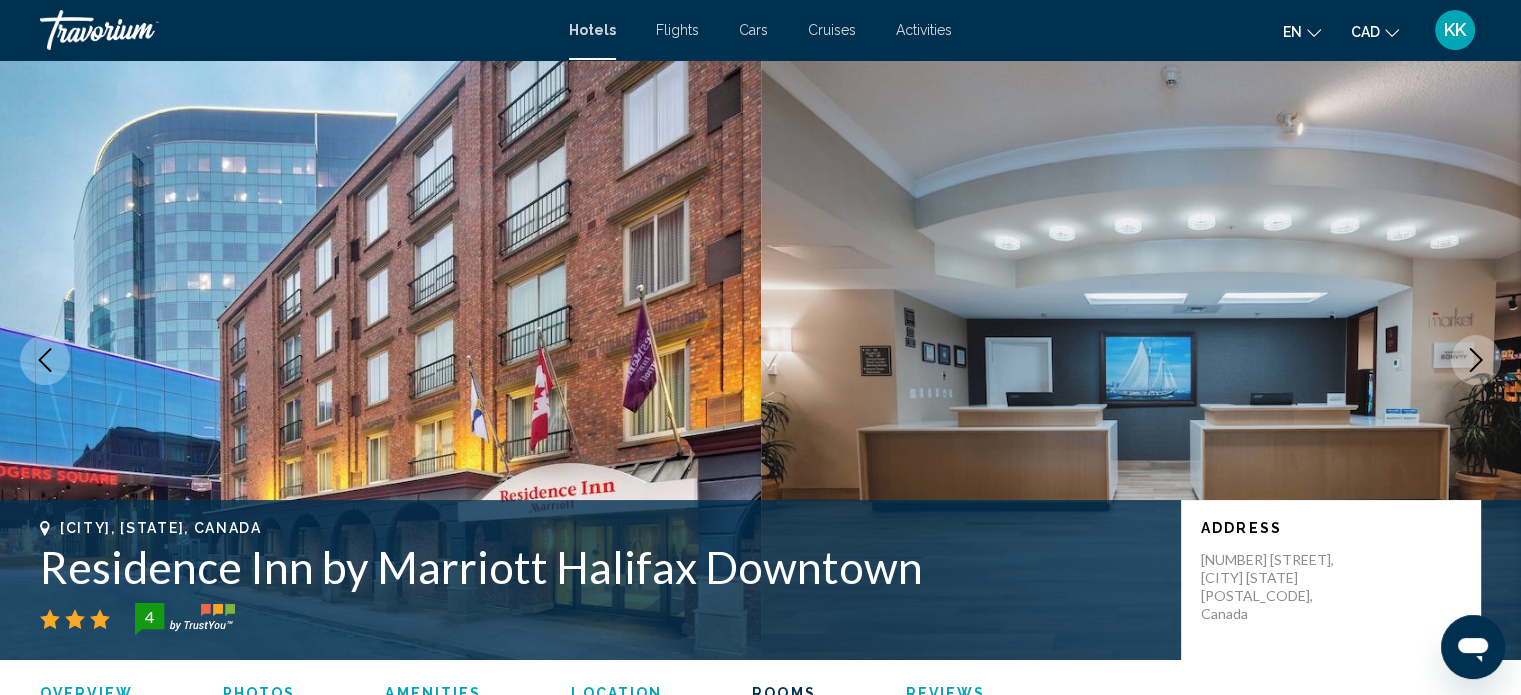 scroll, scrollTop: 2757, scrollLeft: 0, axis: vertical 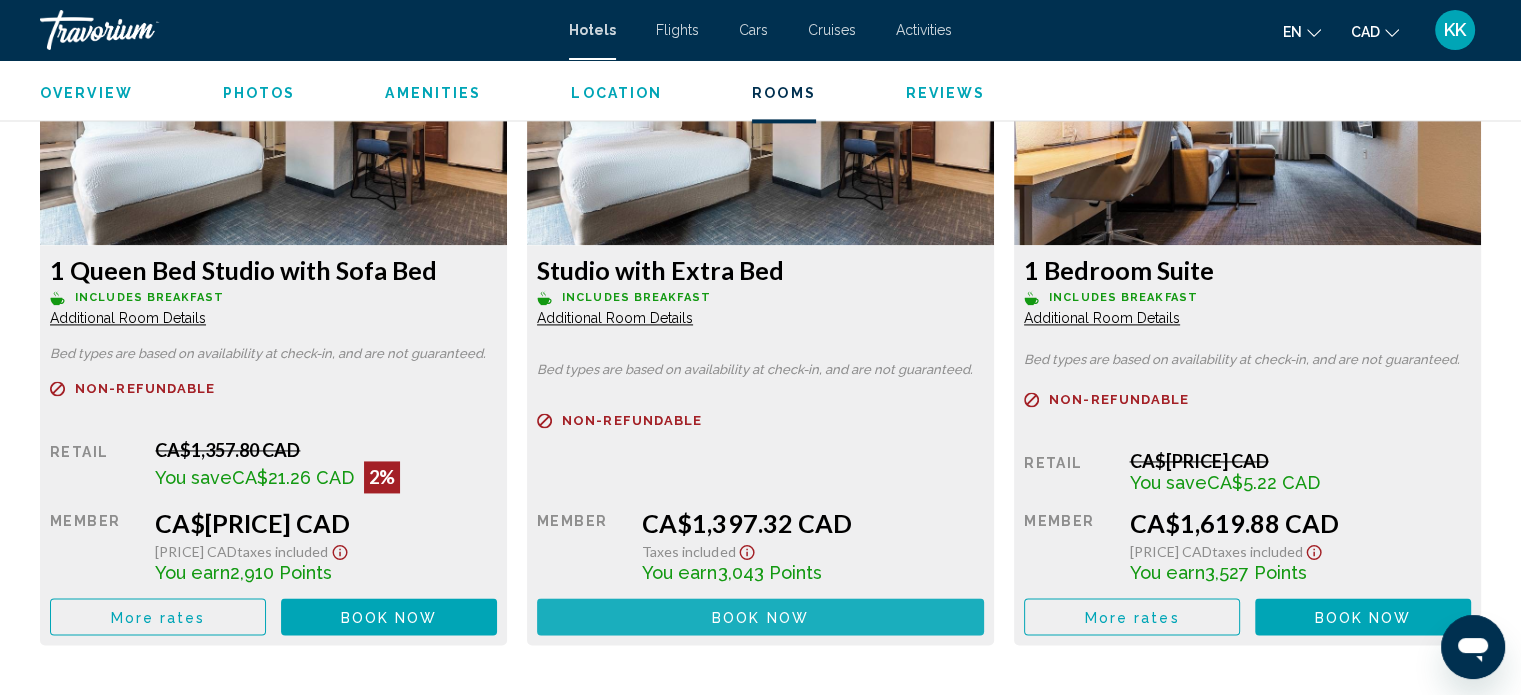 click on "Book now" at bounding box center (760, 617) 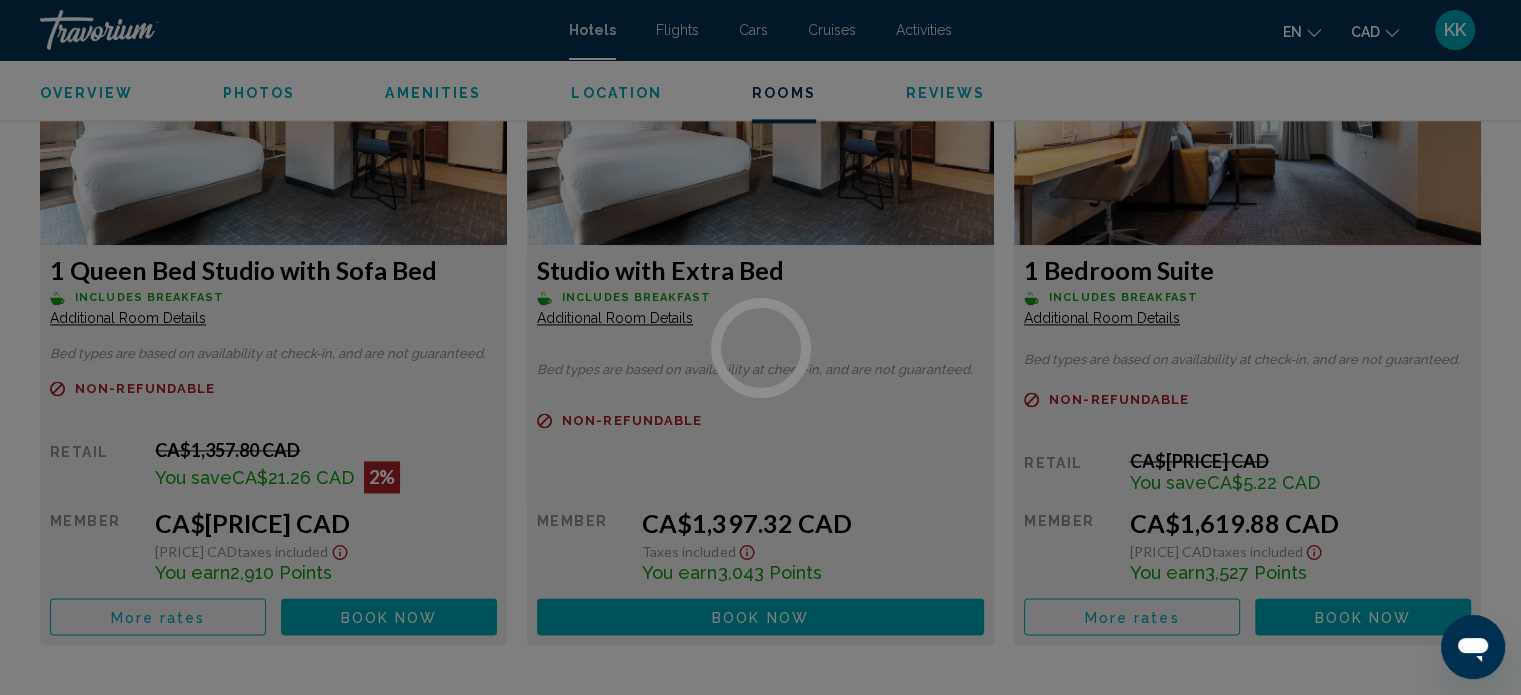 scroll, scrollTop: 0, scrollLeft: 0, axis: both 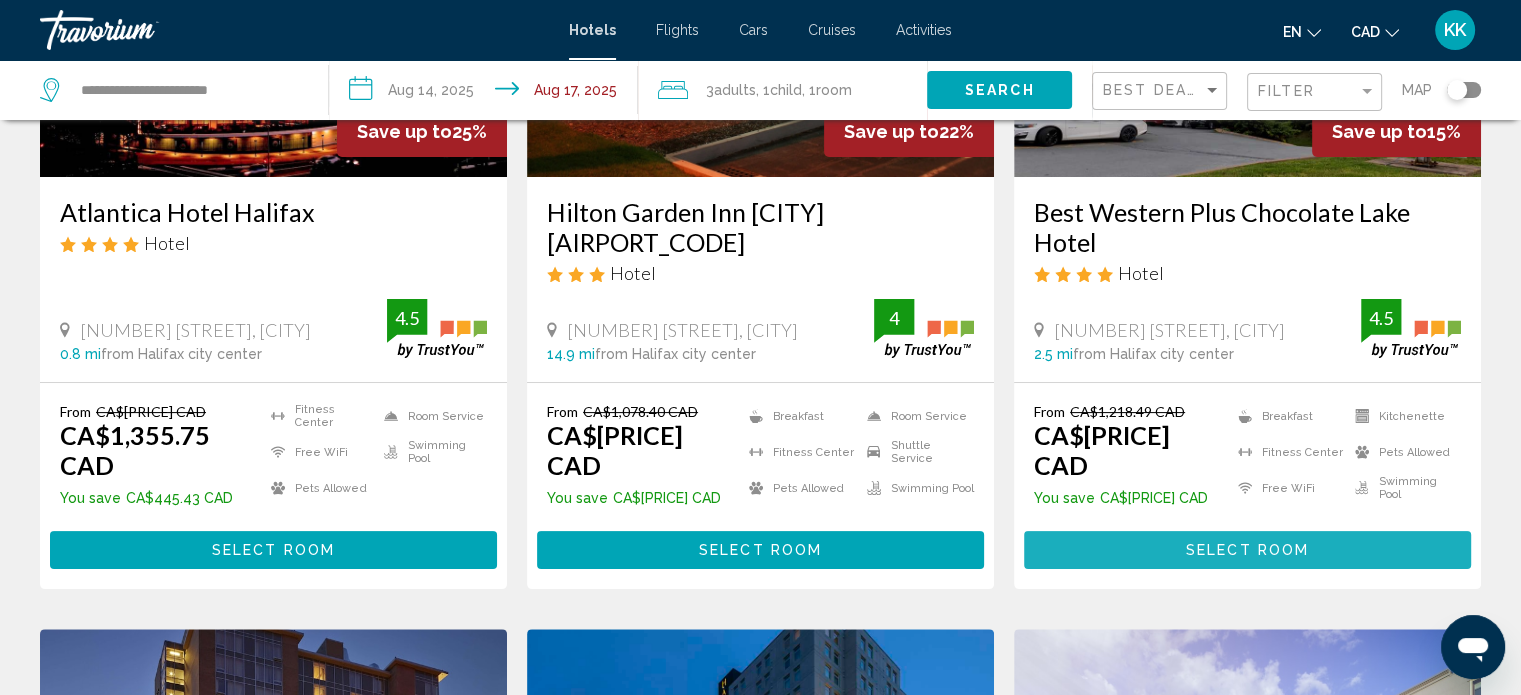 click on "Select Room" at bounding box center [1247, 551] 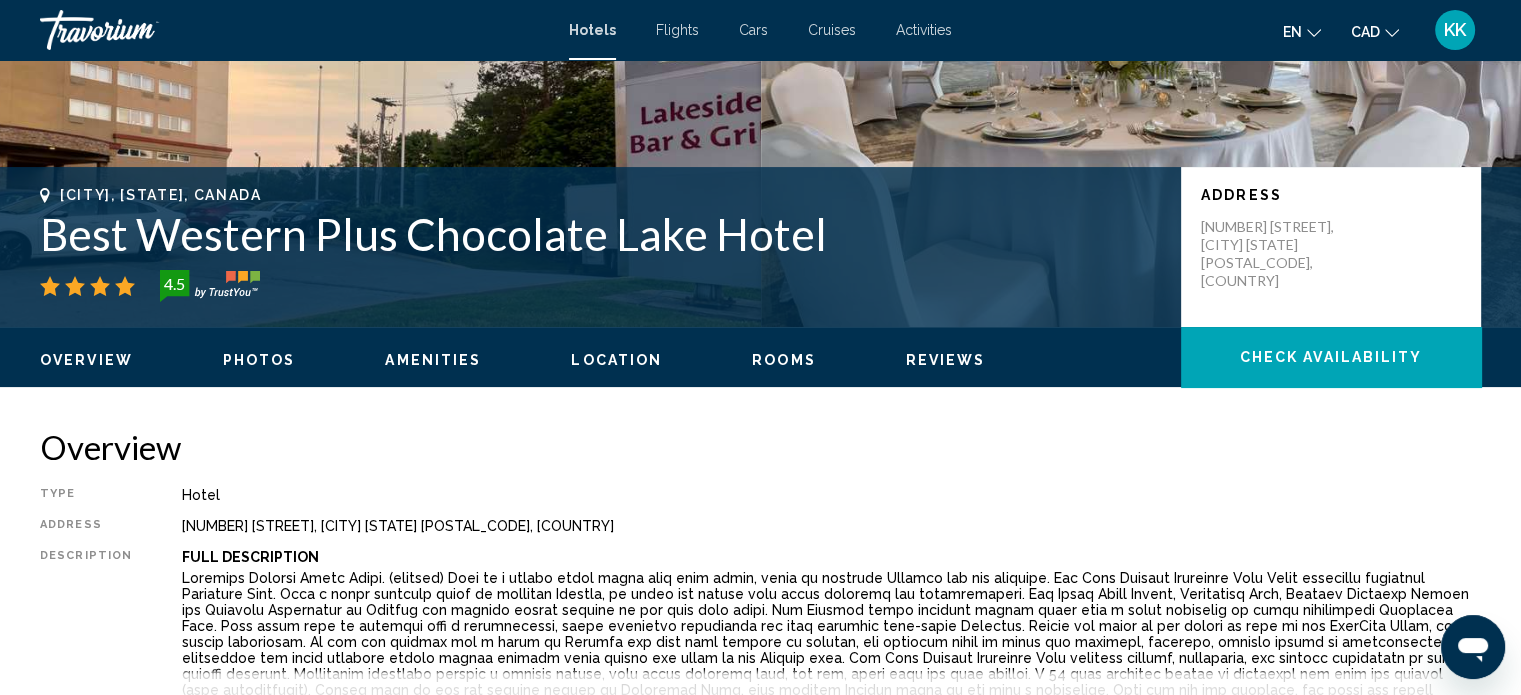 scroll, scrollTop: 12, scrollLeft: 0, axis: vertical 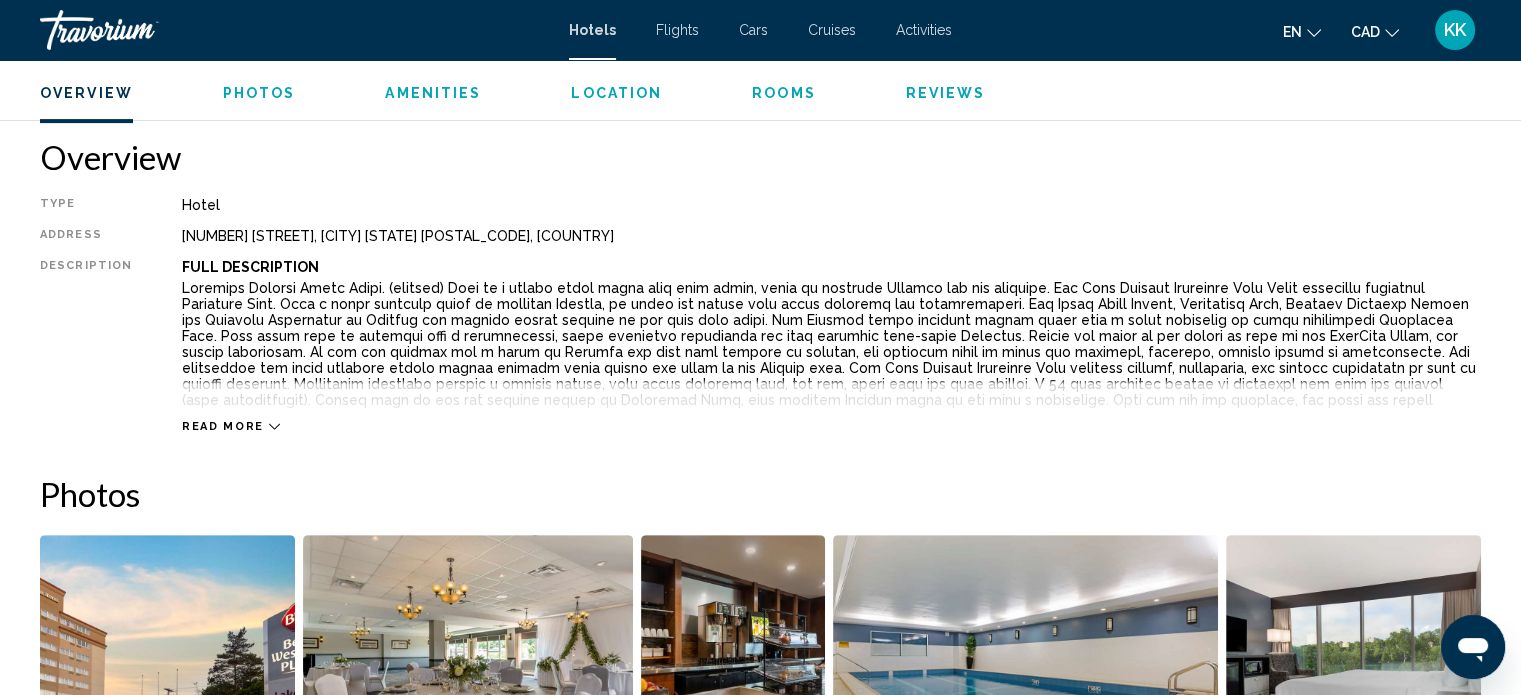 click on "Read more" at bounding box center [223, 426] 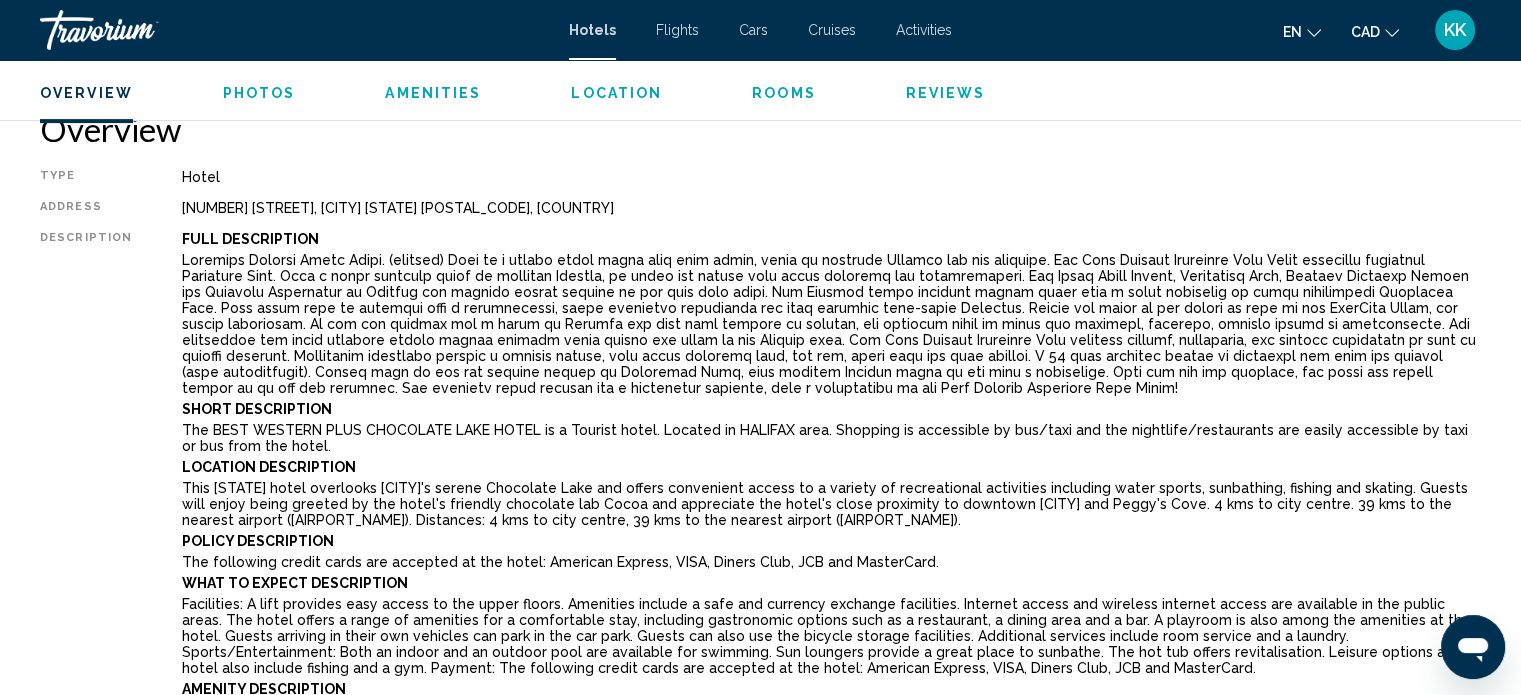 scroll, scrollTop: 664, scrollLeft: 0, axis: vertical 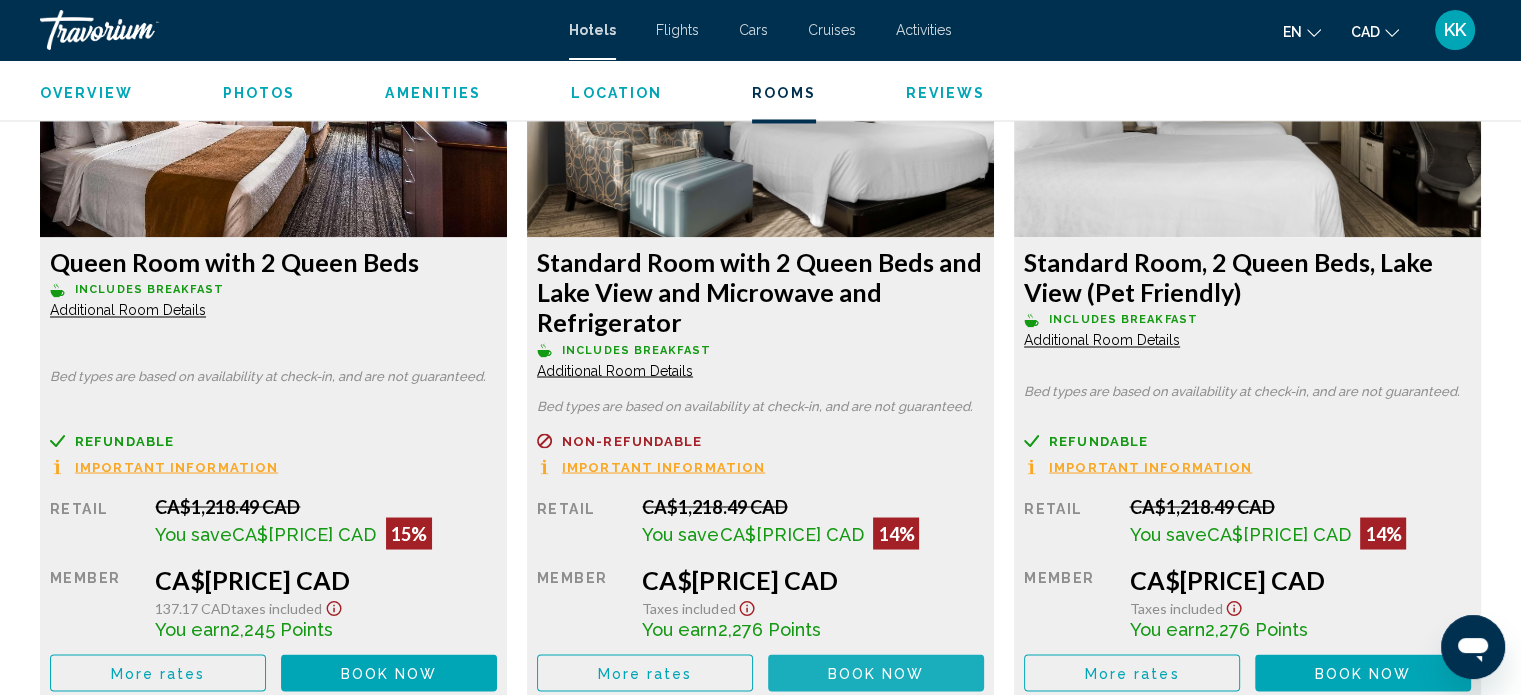 click on "Book now No longer available" at bounding box center (876, 672) 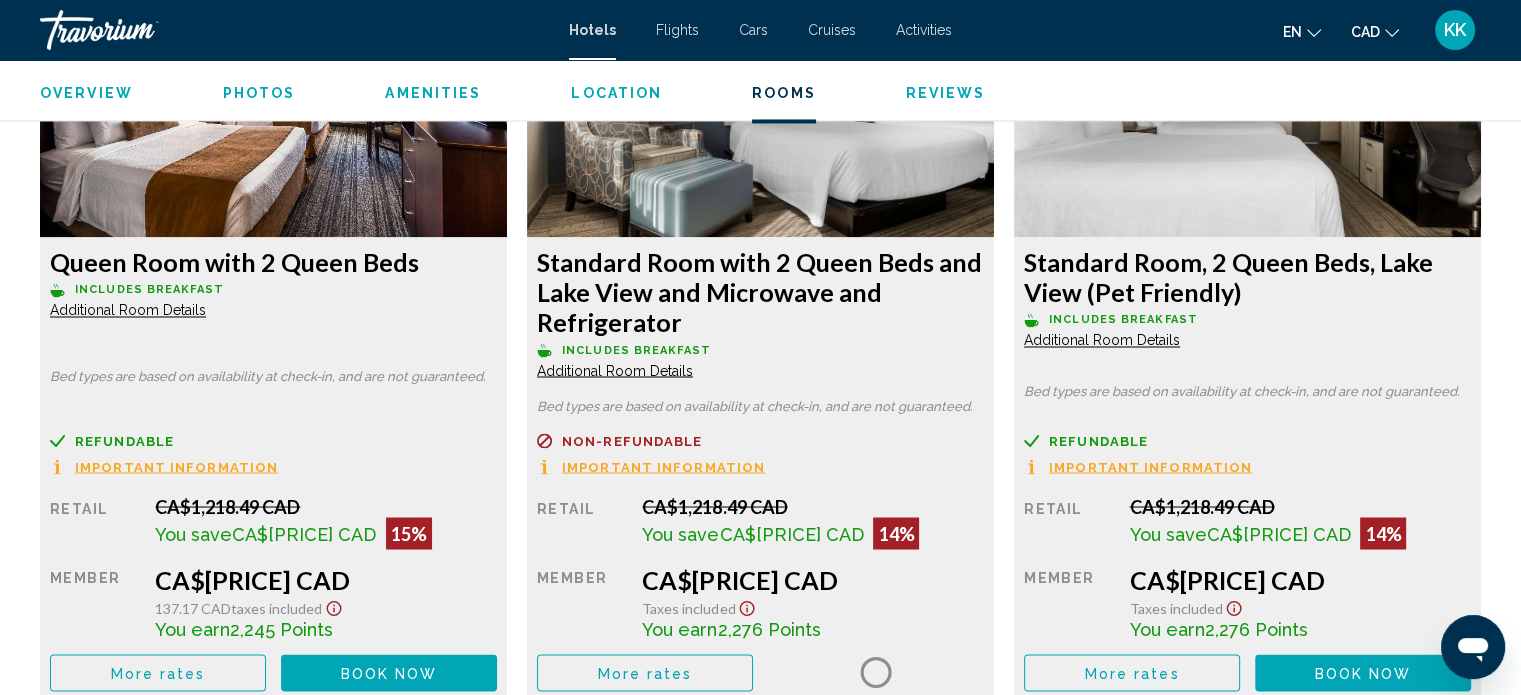 scroll, scrollTop: 0, scrollLeft: 0, axis: both 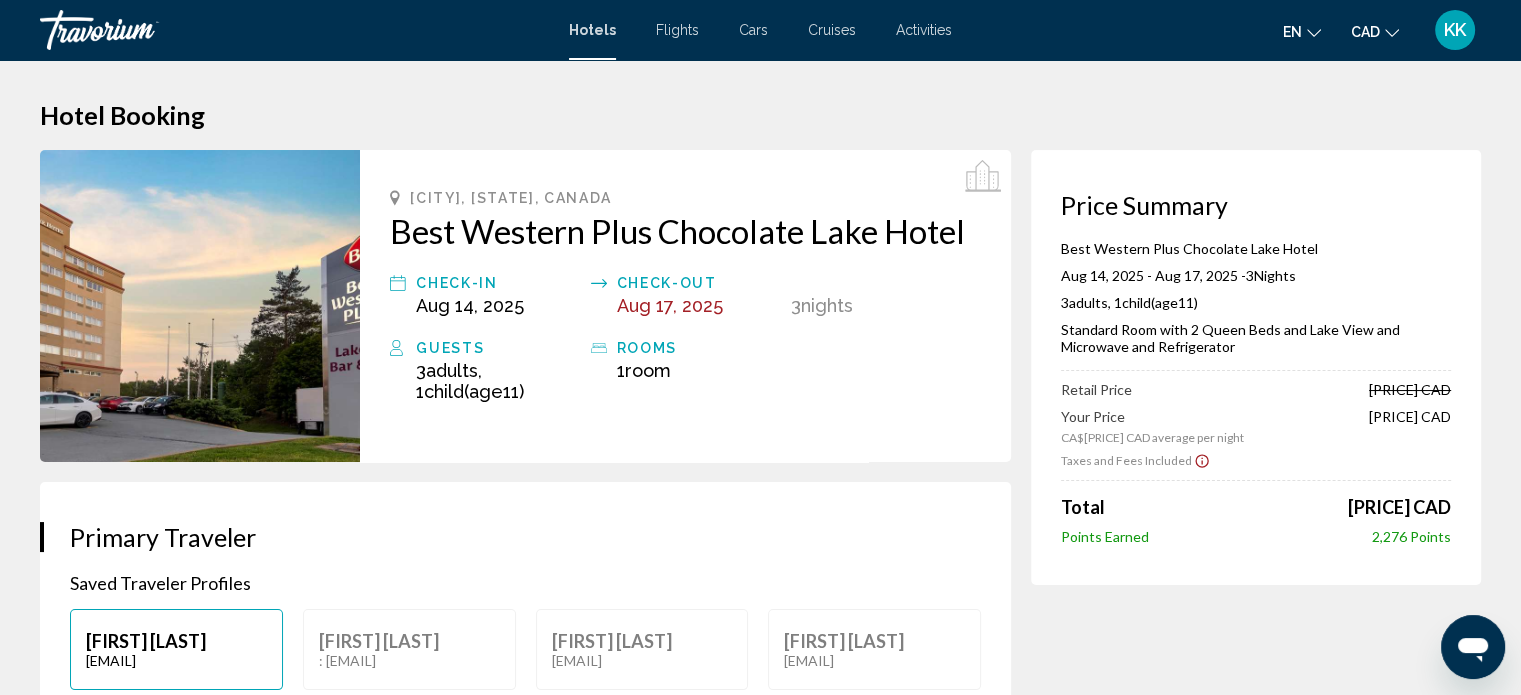 click 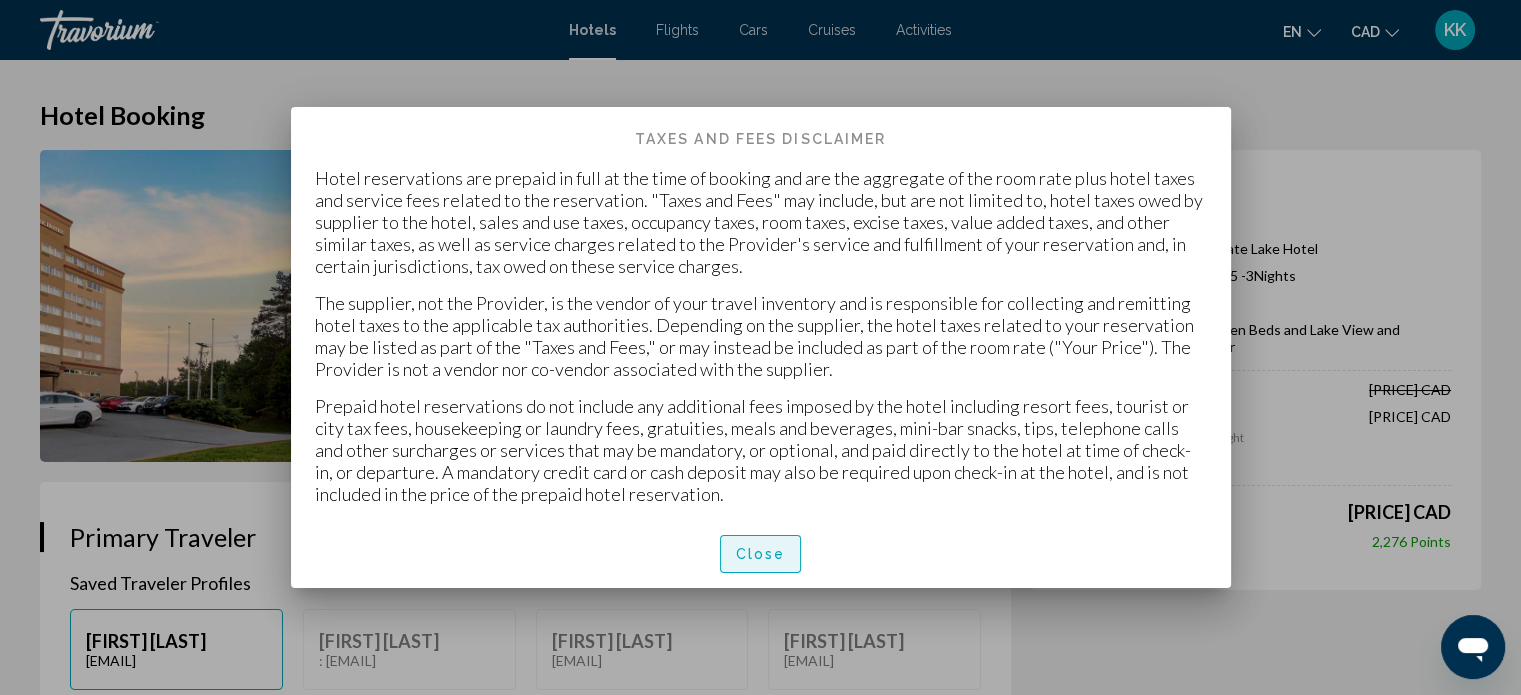 click on "Close" at bounding box center (761, 553) 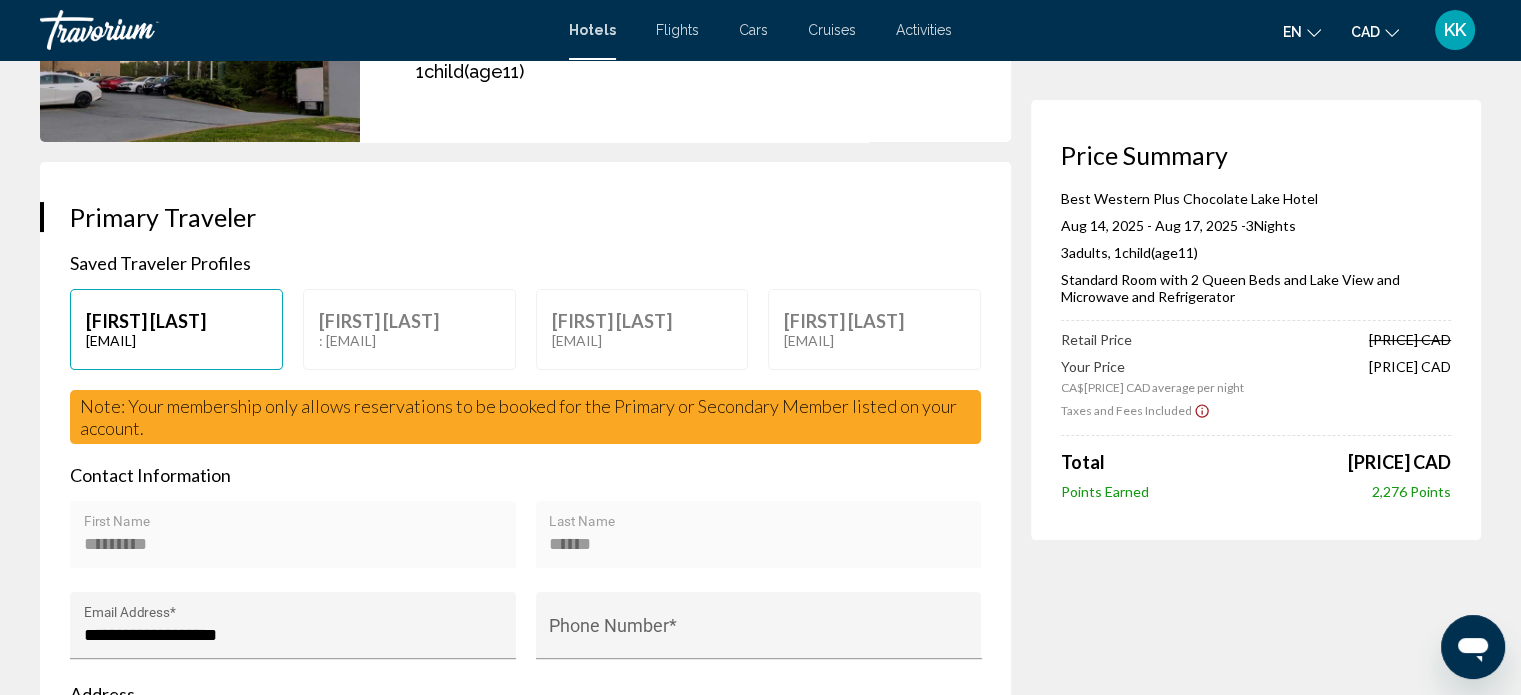 scroll, scrollTop: 386, scrollLeft: 0, axis: vertical 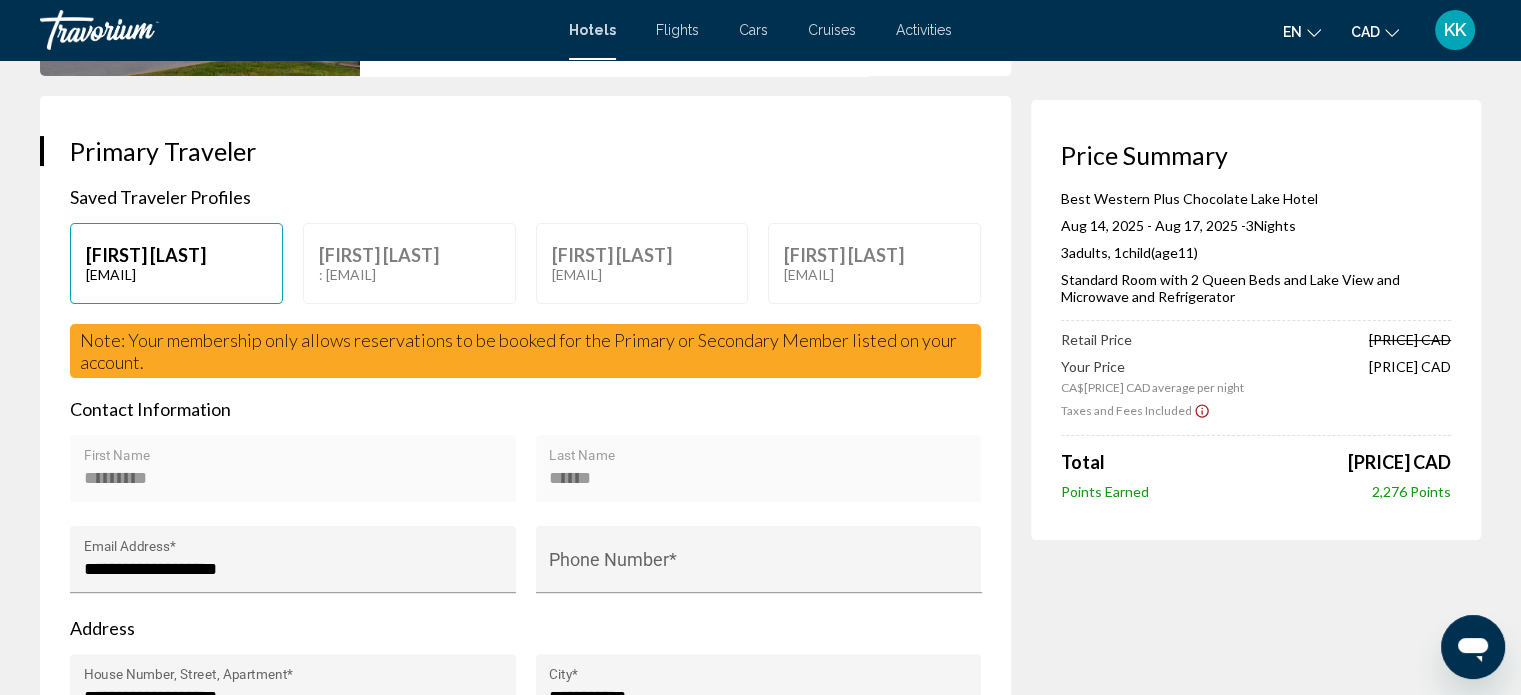 click 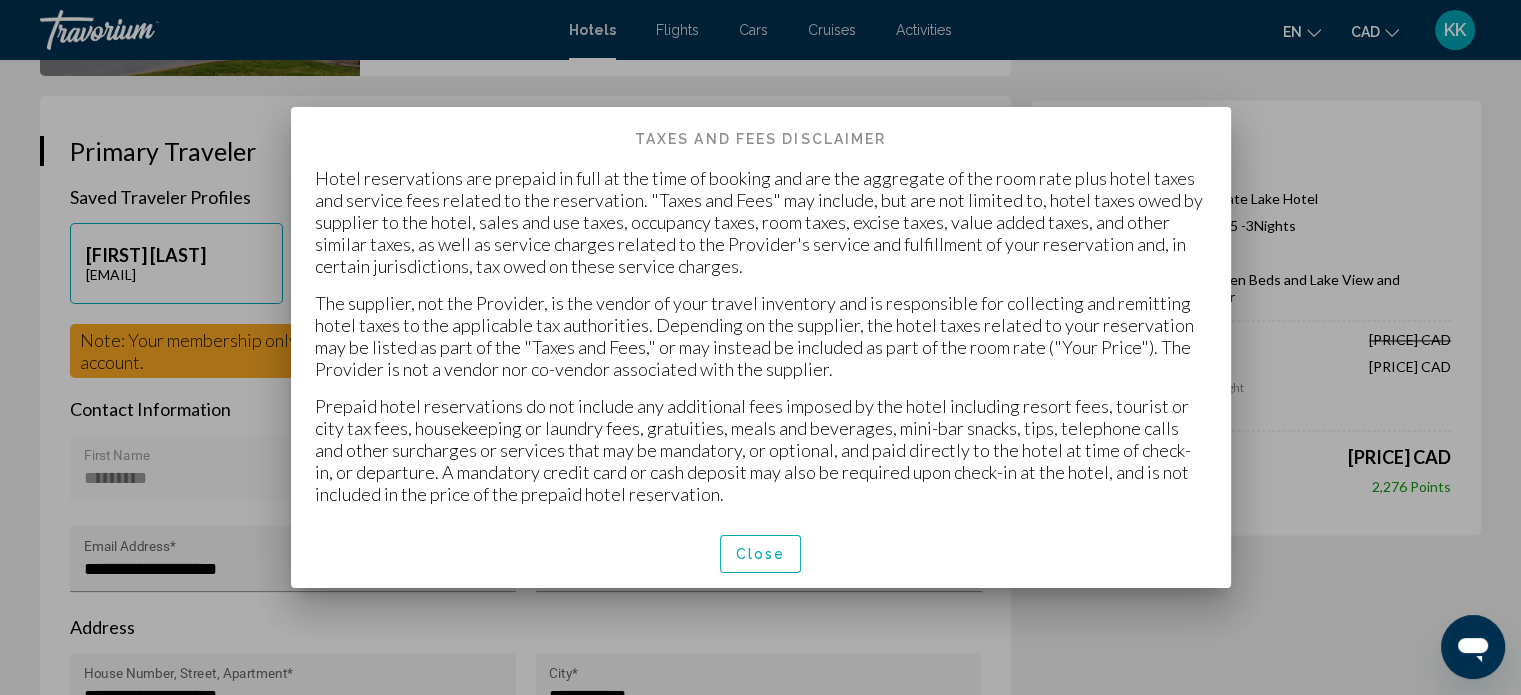 scroll, scrollTop: 0, scrollLeft: 0, axis: both 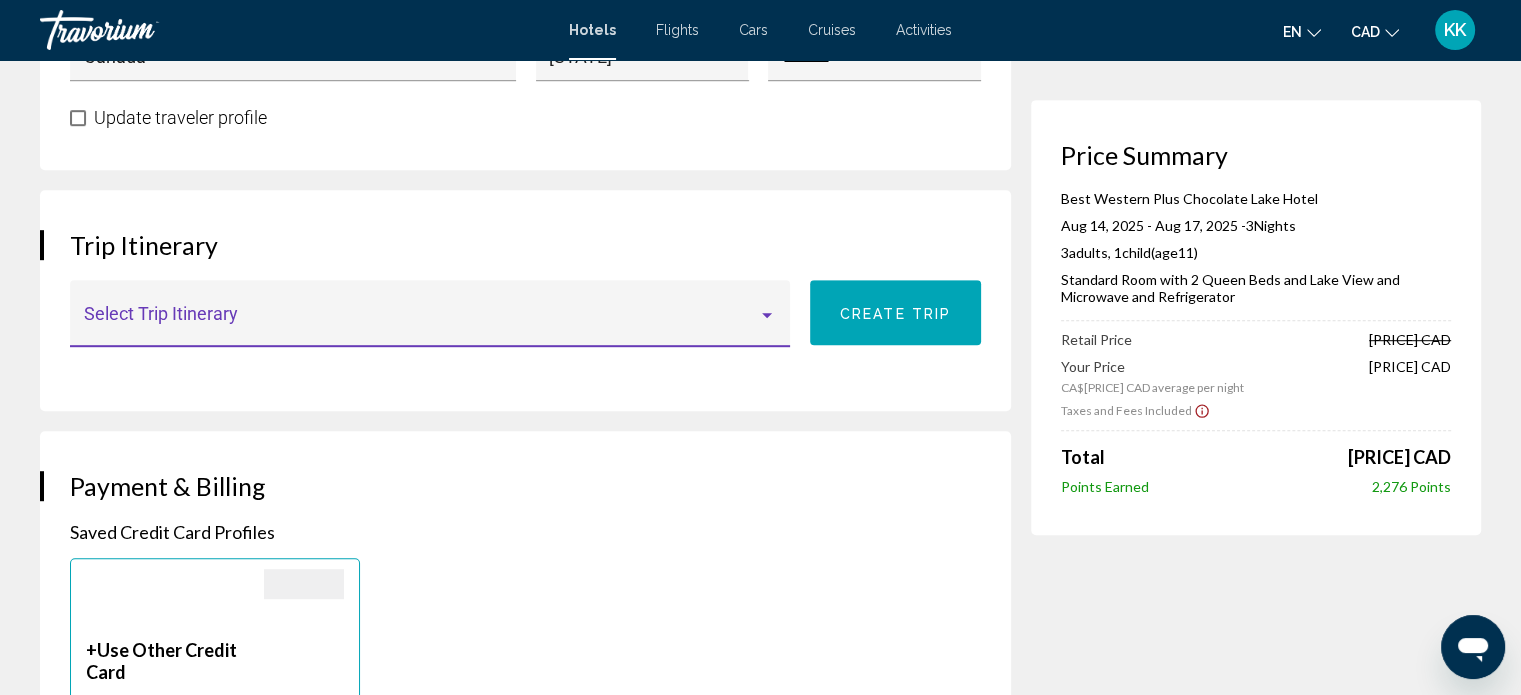 click at bounding box center [430, 323] 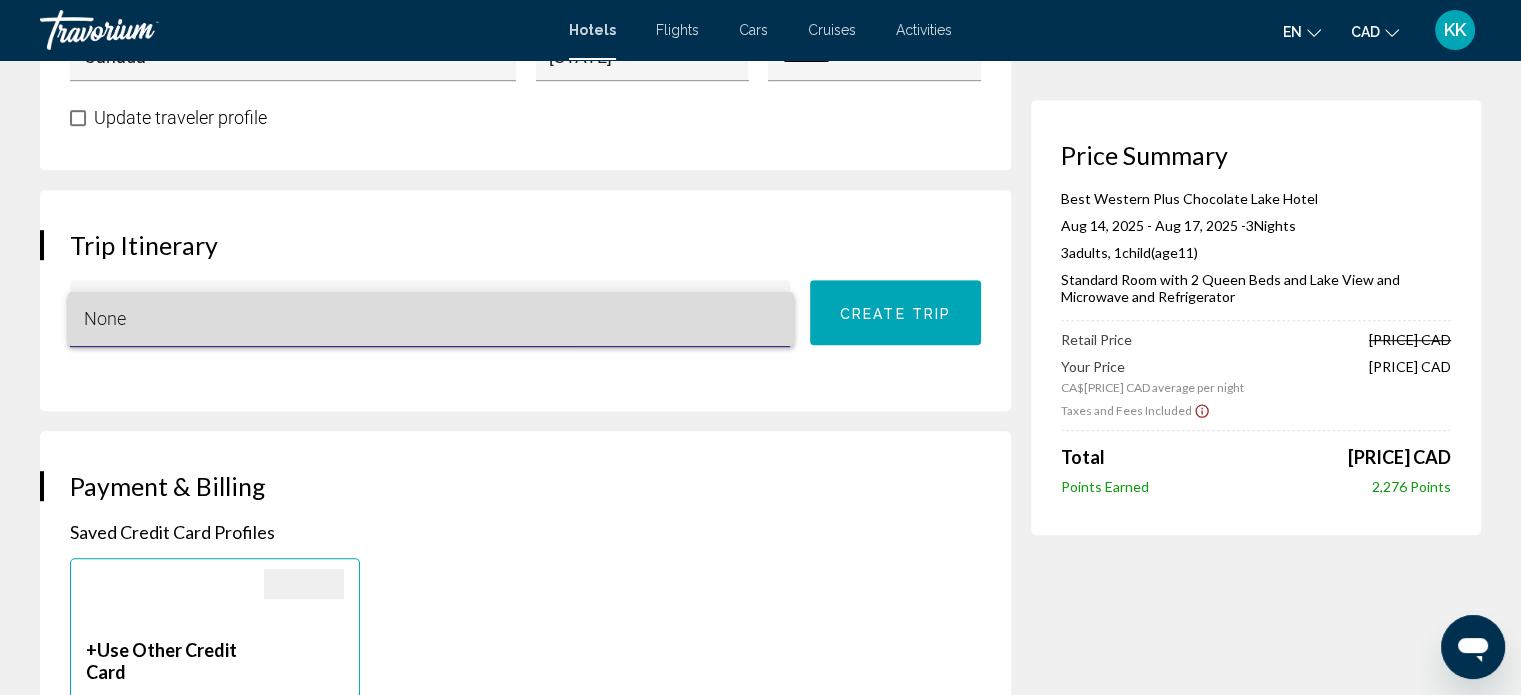 click on "None" at bounding box center (431, 319) 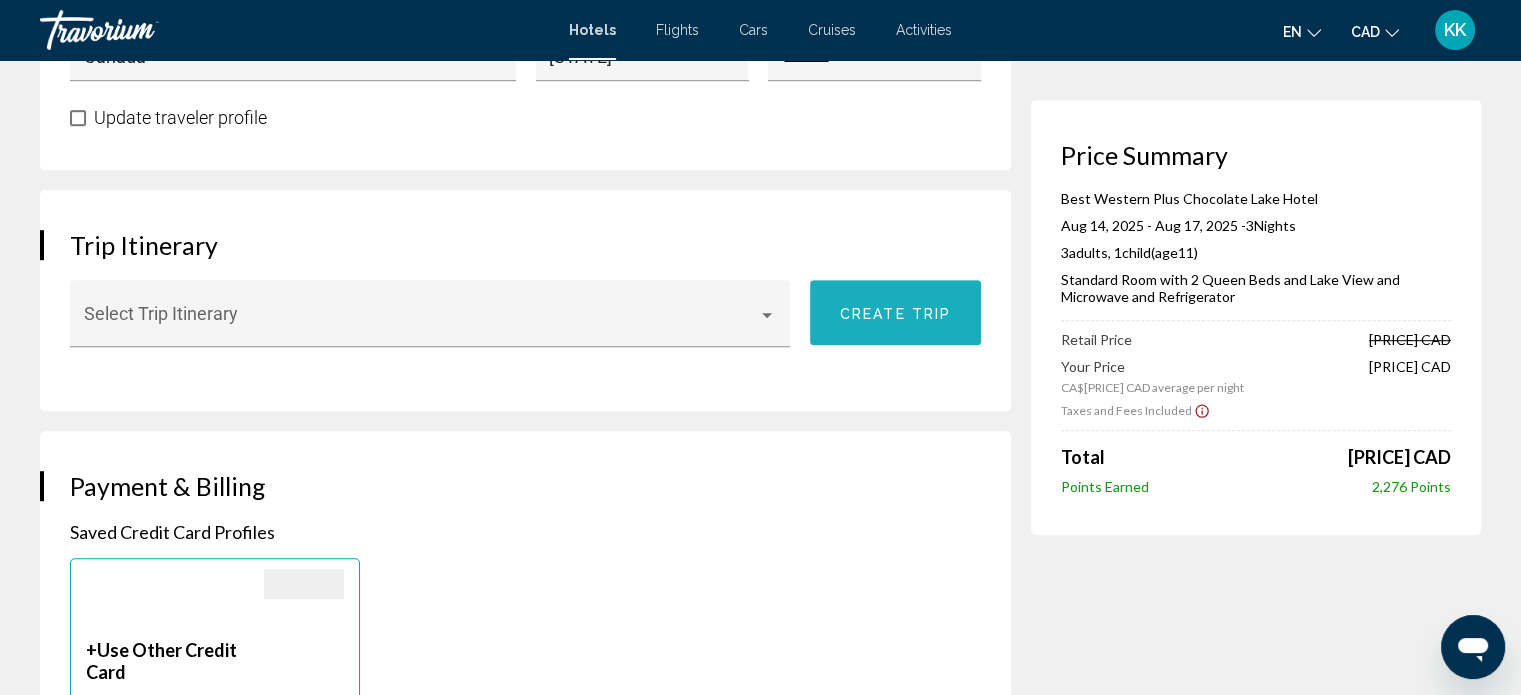 click on "Create trip" at bounding box center (895, 312) 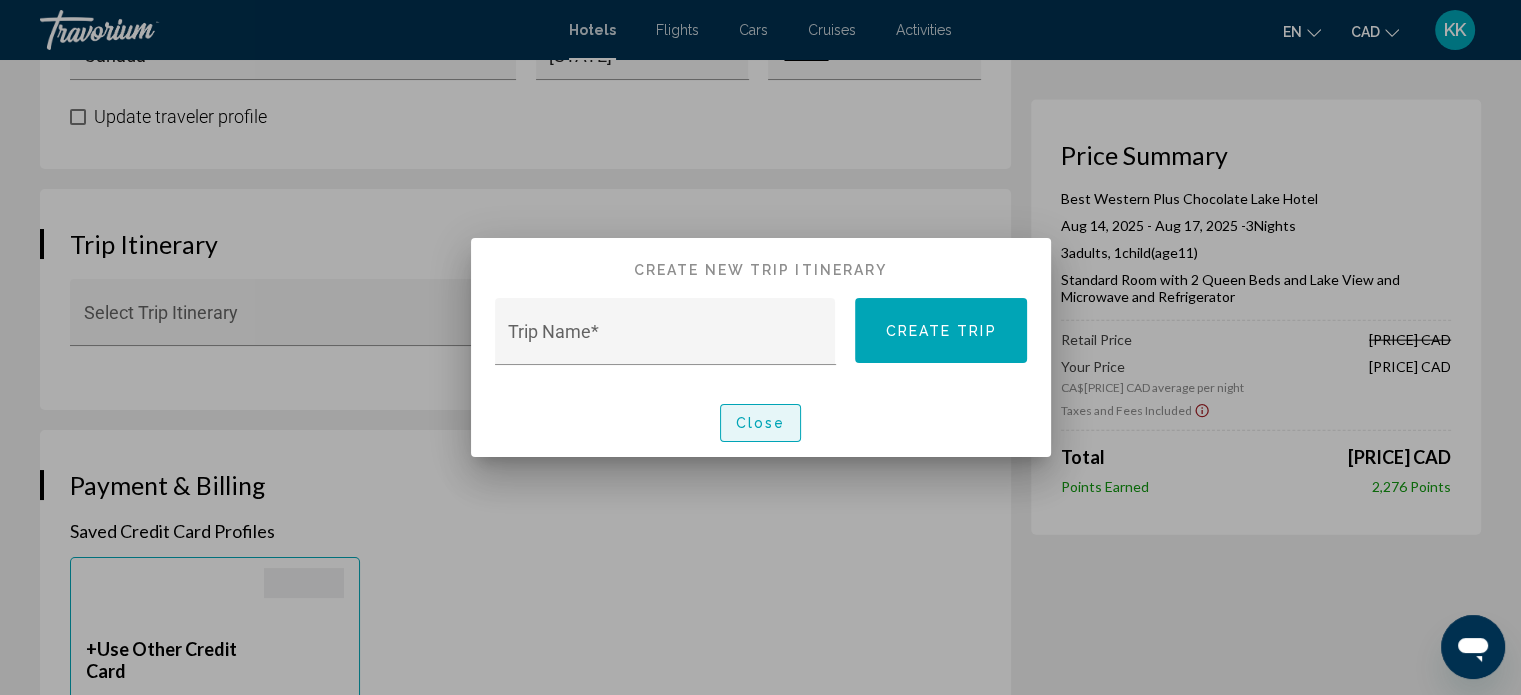 click on "Close" at bounding box center [761, 422] 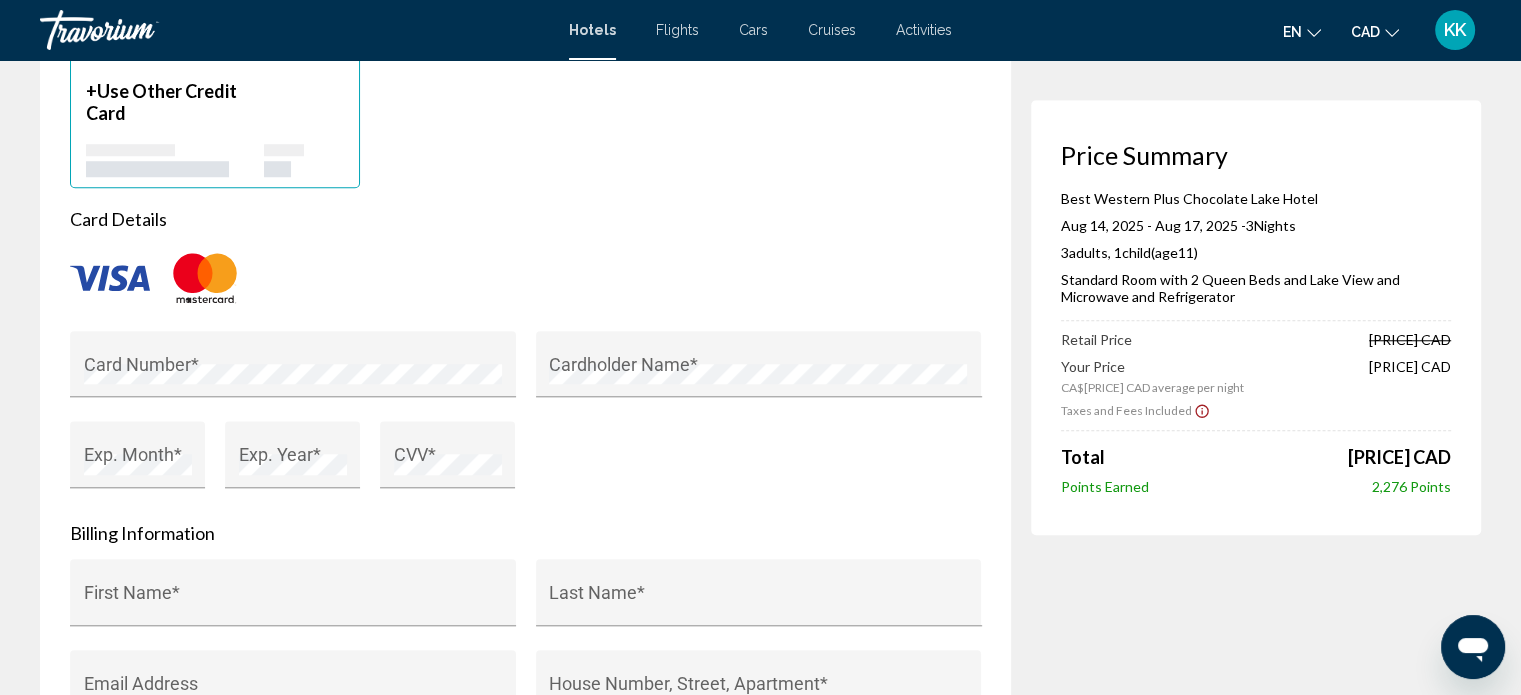scroll, scrollTop: 1743, scrollLeft: 0, axis: vertical 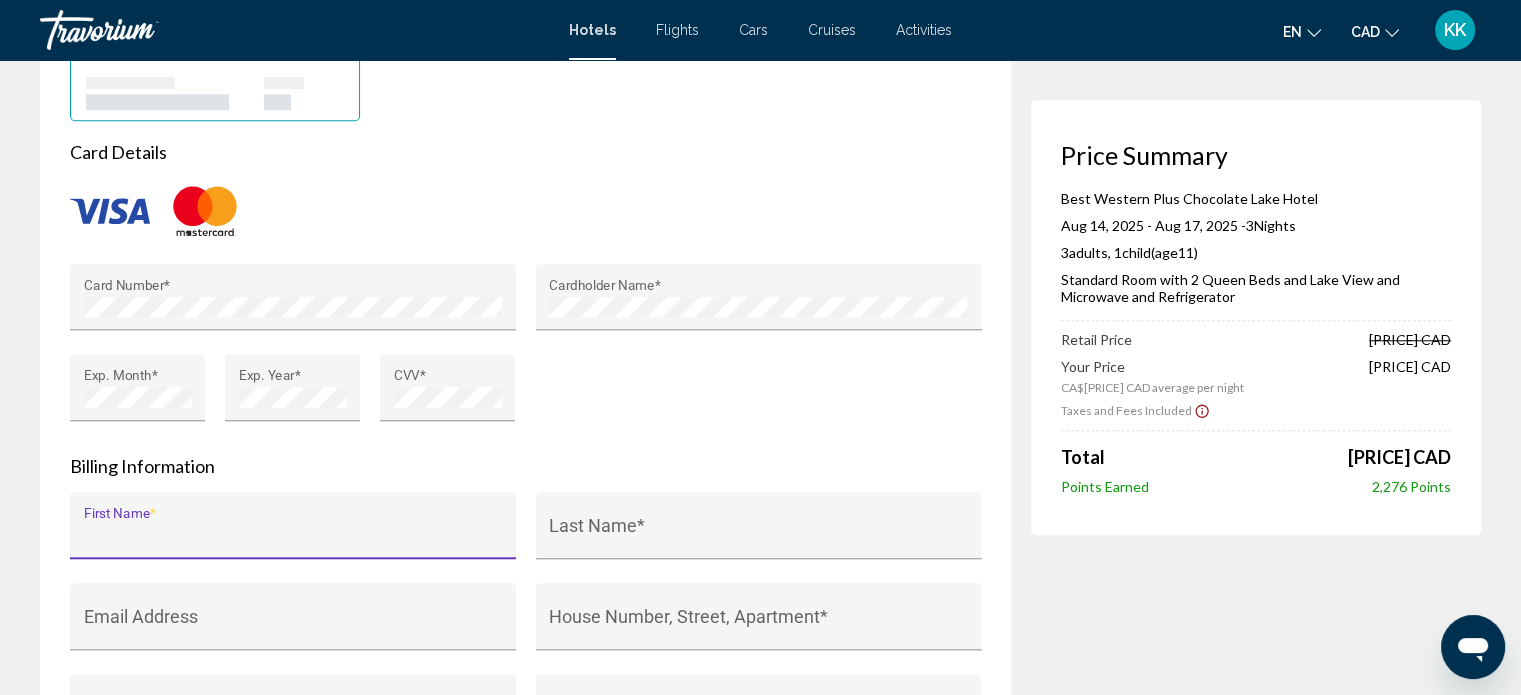 click on "[FIRST] Name  *" at bounding box center [293, 535] 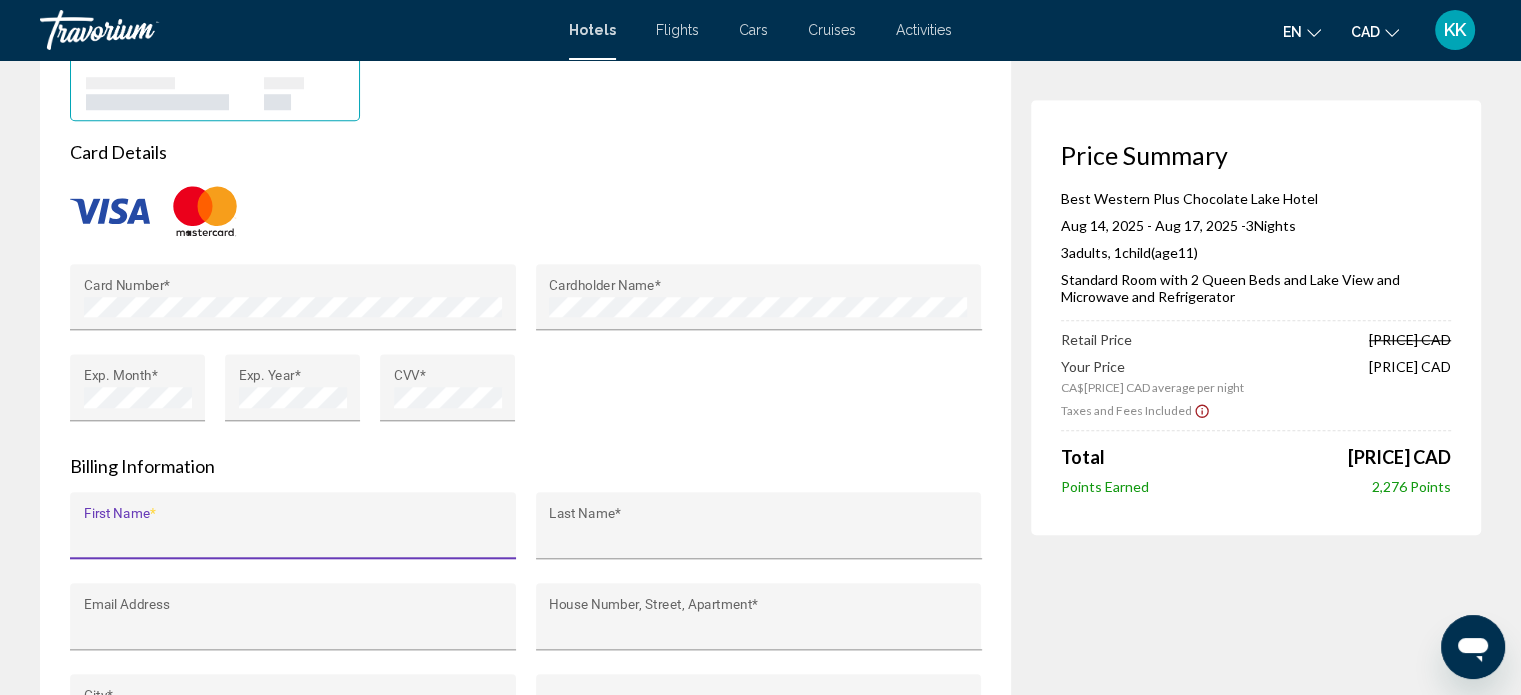 type on "*********" 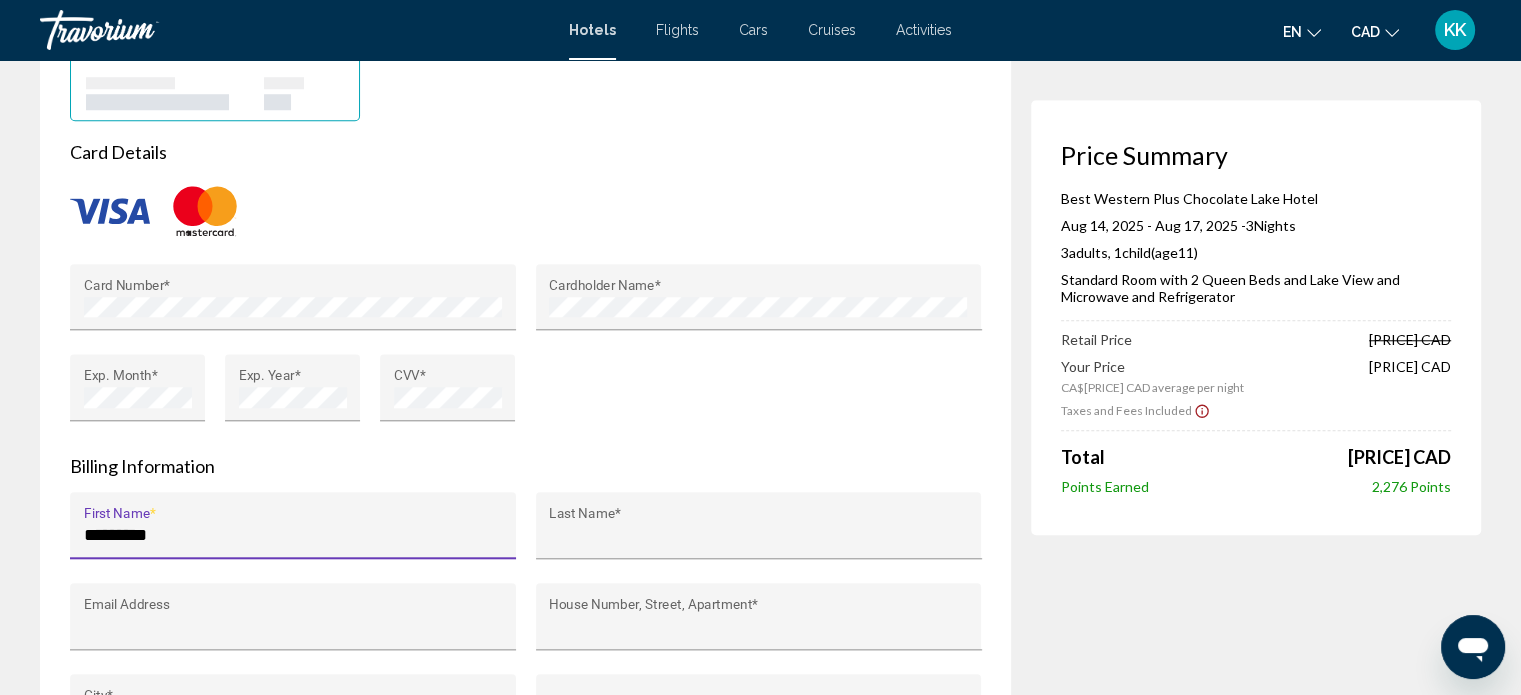 type on "******" 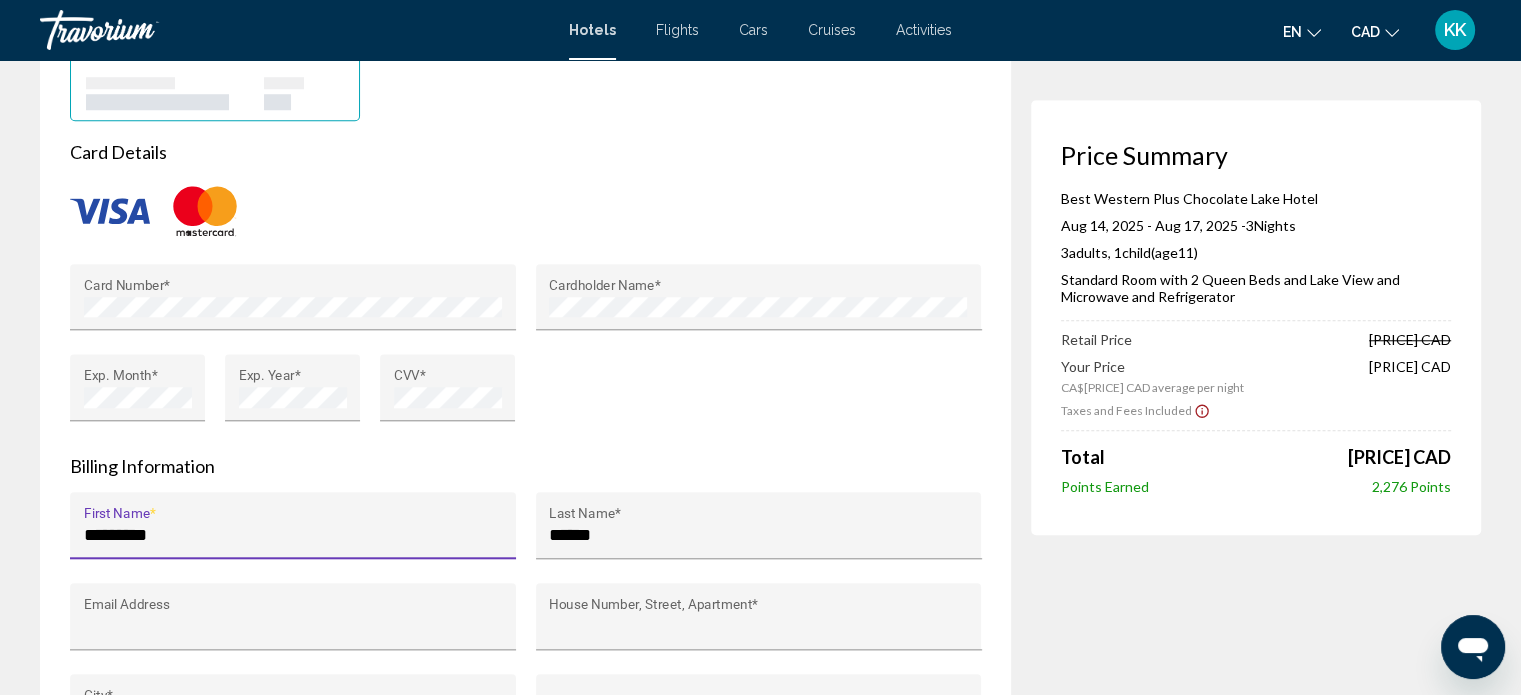 type on "**********" 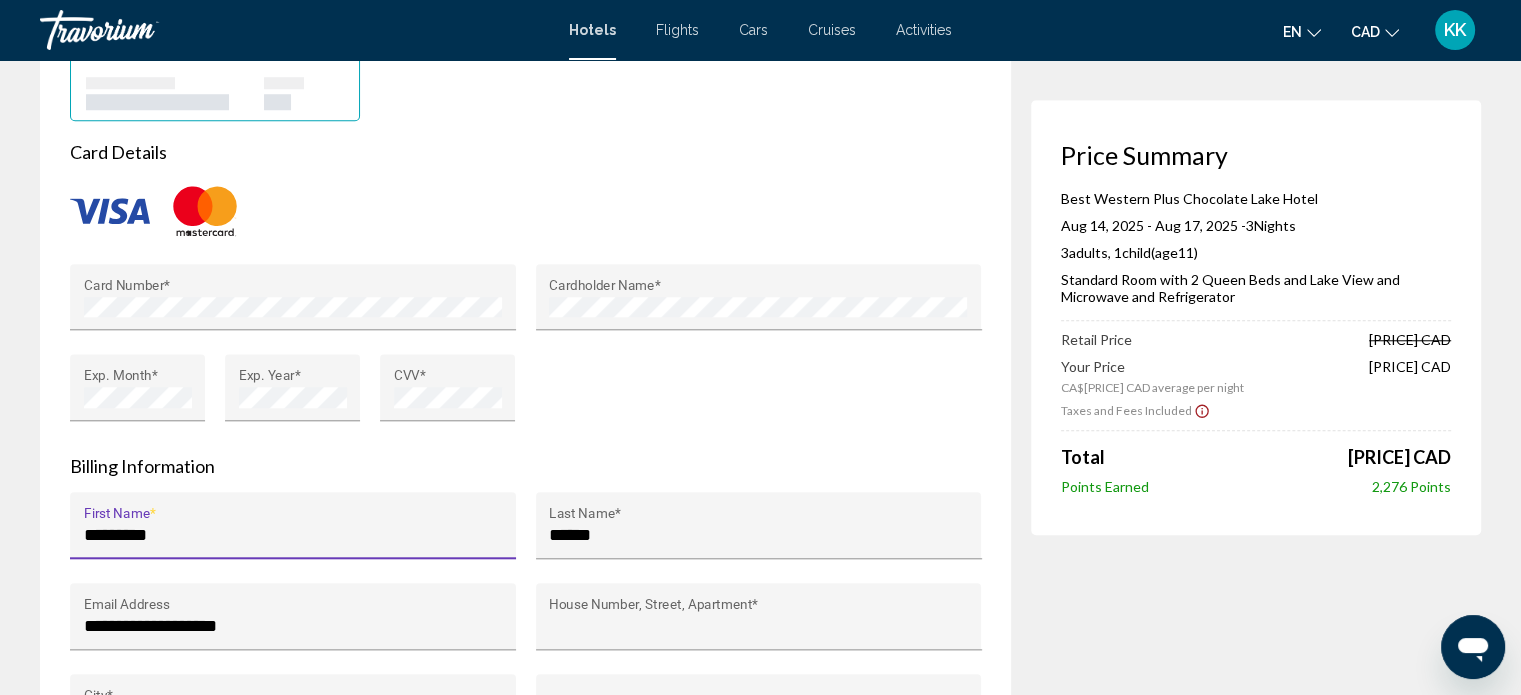 type on "**********" 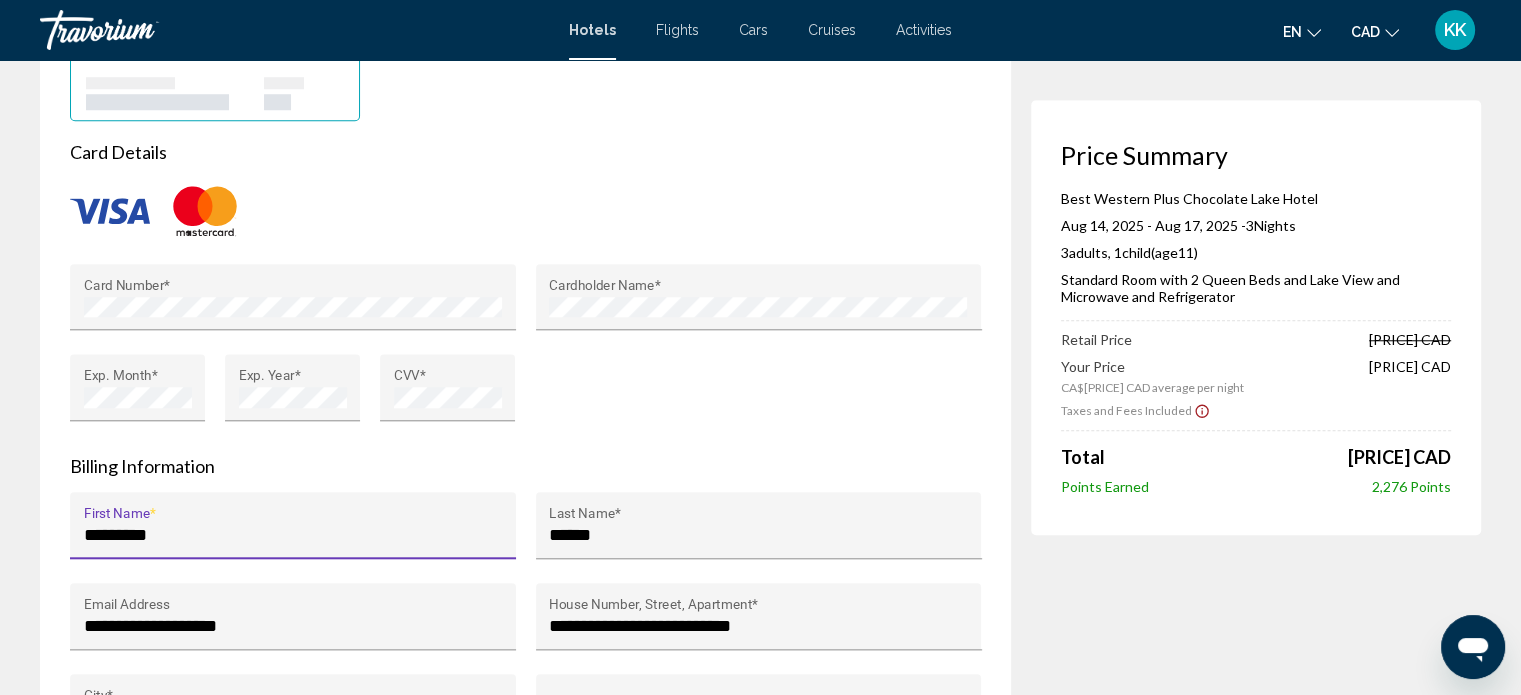 type on "**********" 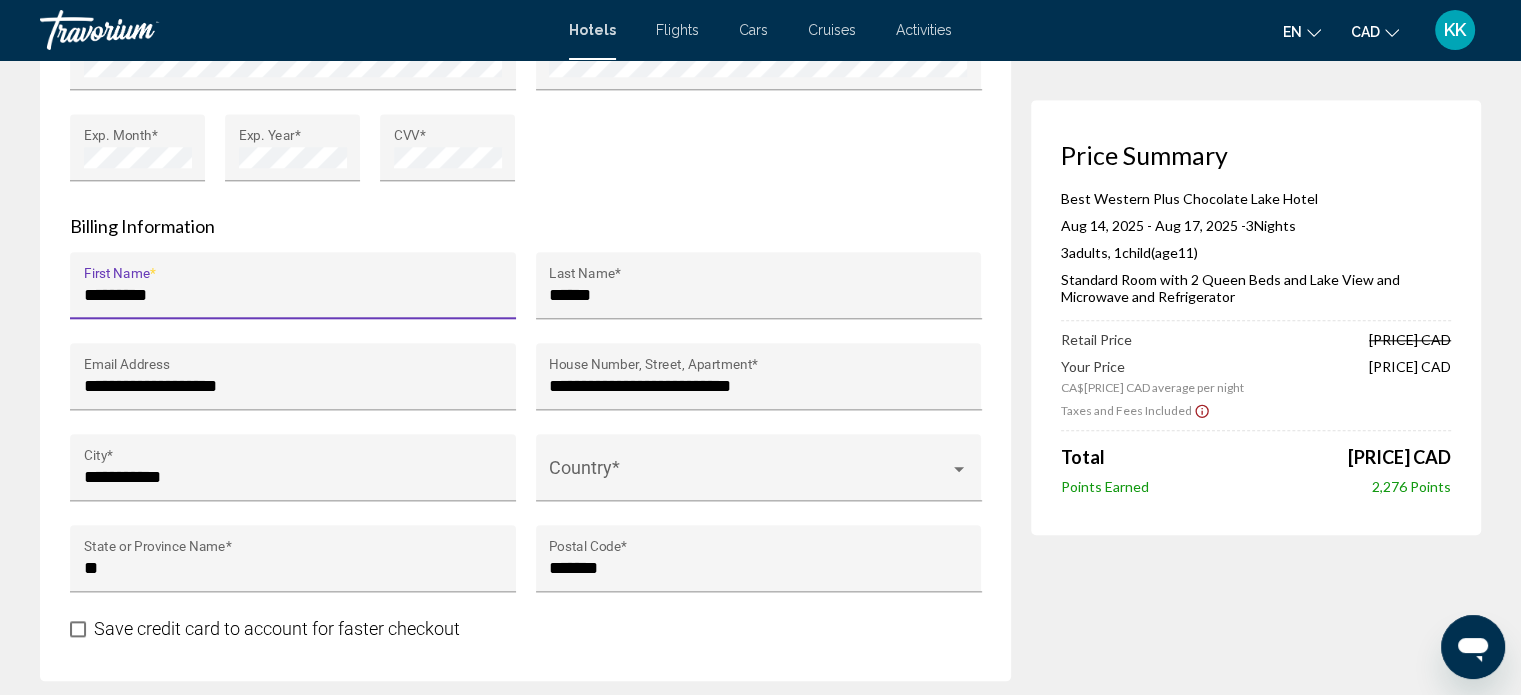 scroll, scrollTop: 2063, scrollLeft: 0, axis: vertical 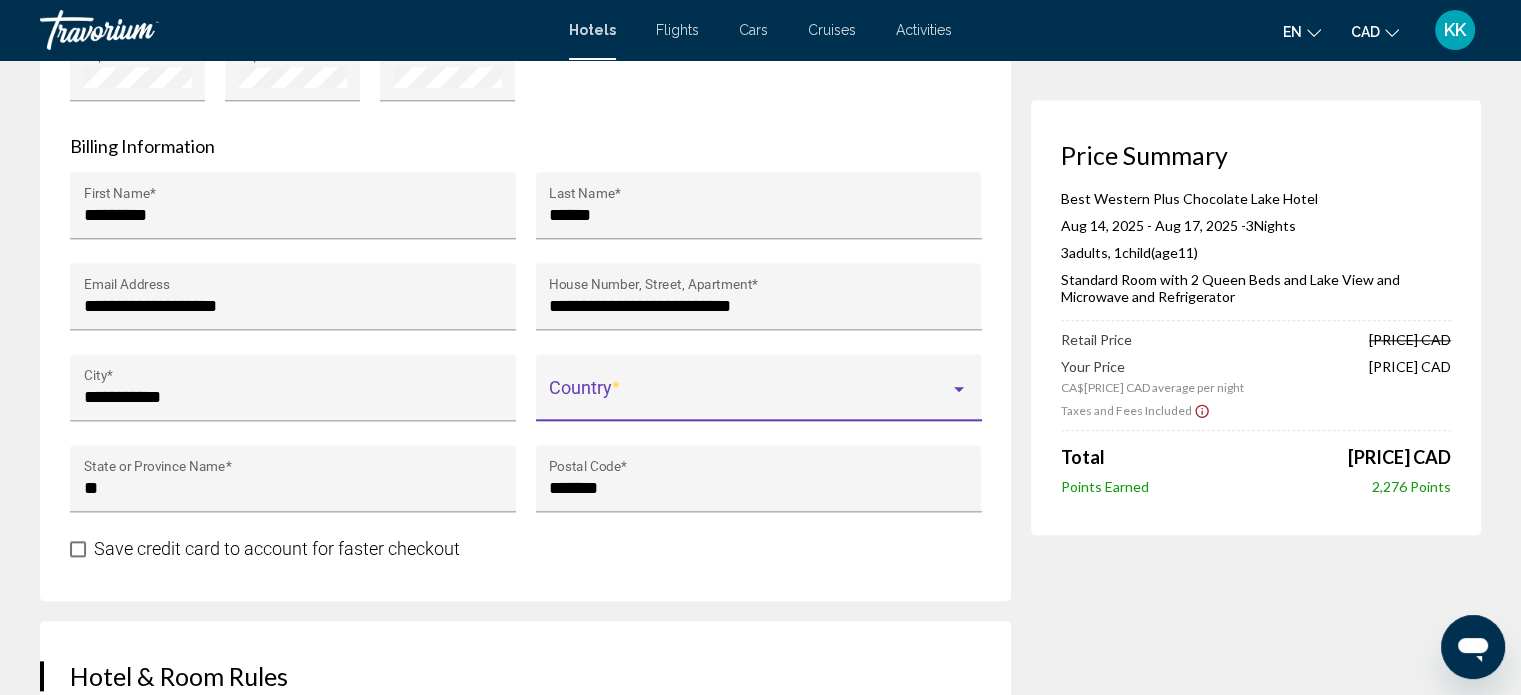 click at bounding box center (758, 397) 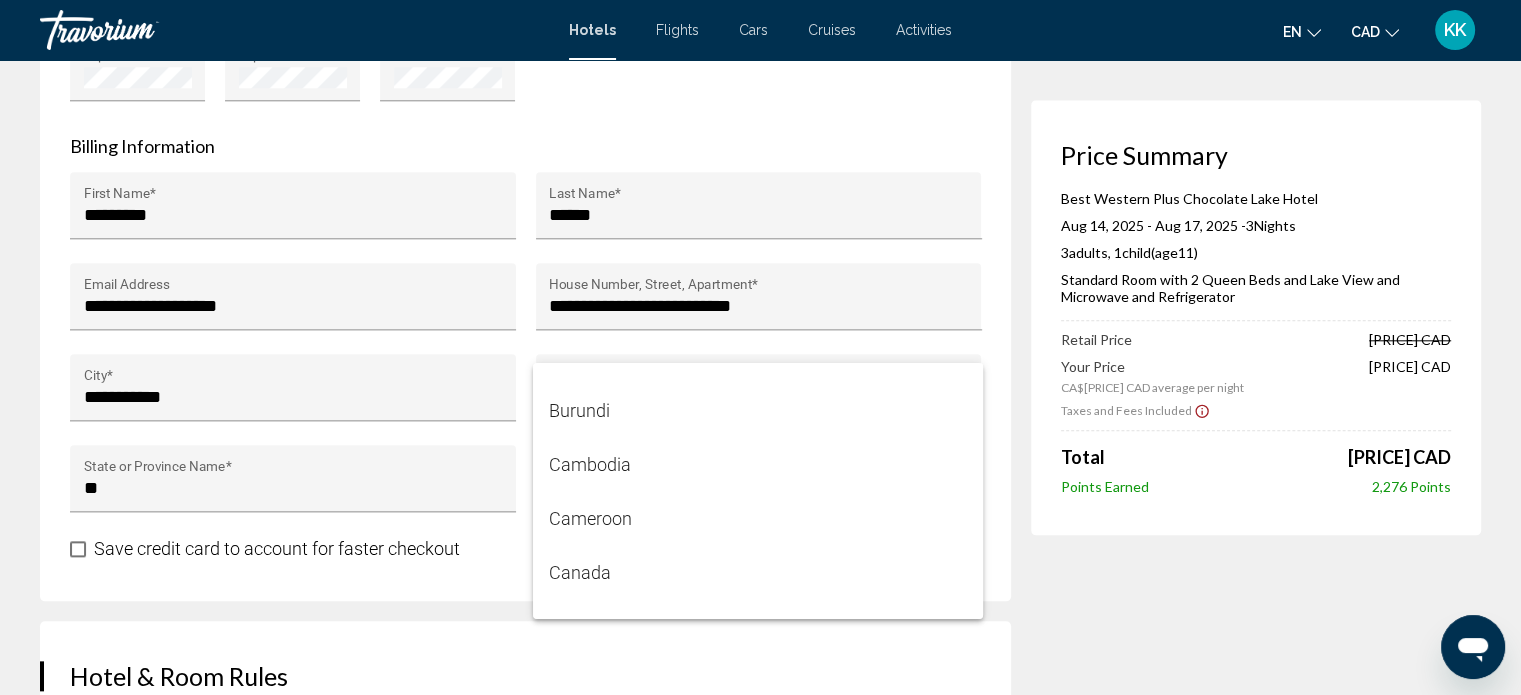 scroll, scrollTop: 2040, scrollLeft: 0, axis: vertical 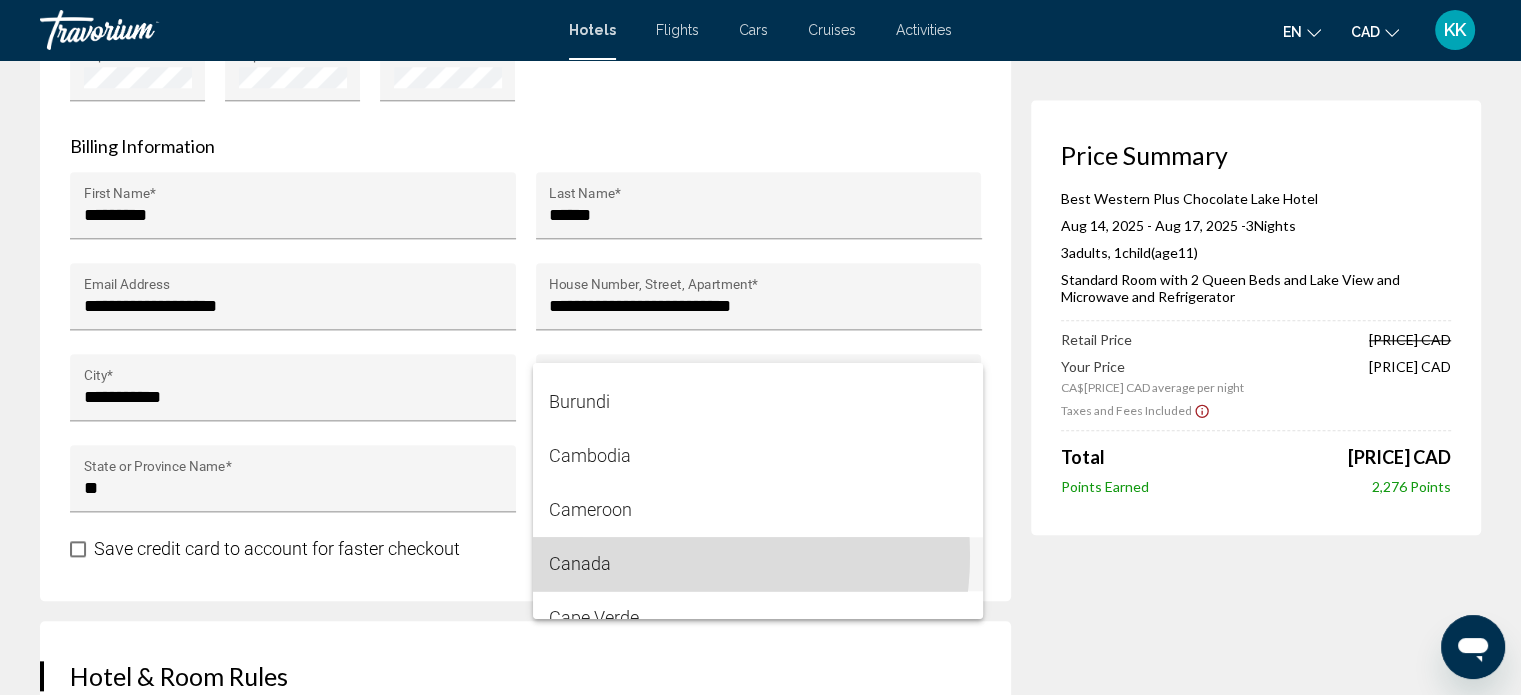click on "Canada" at bounding box center [758, 564] 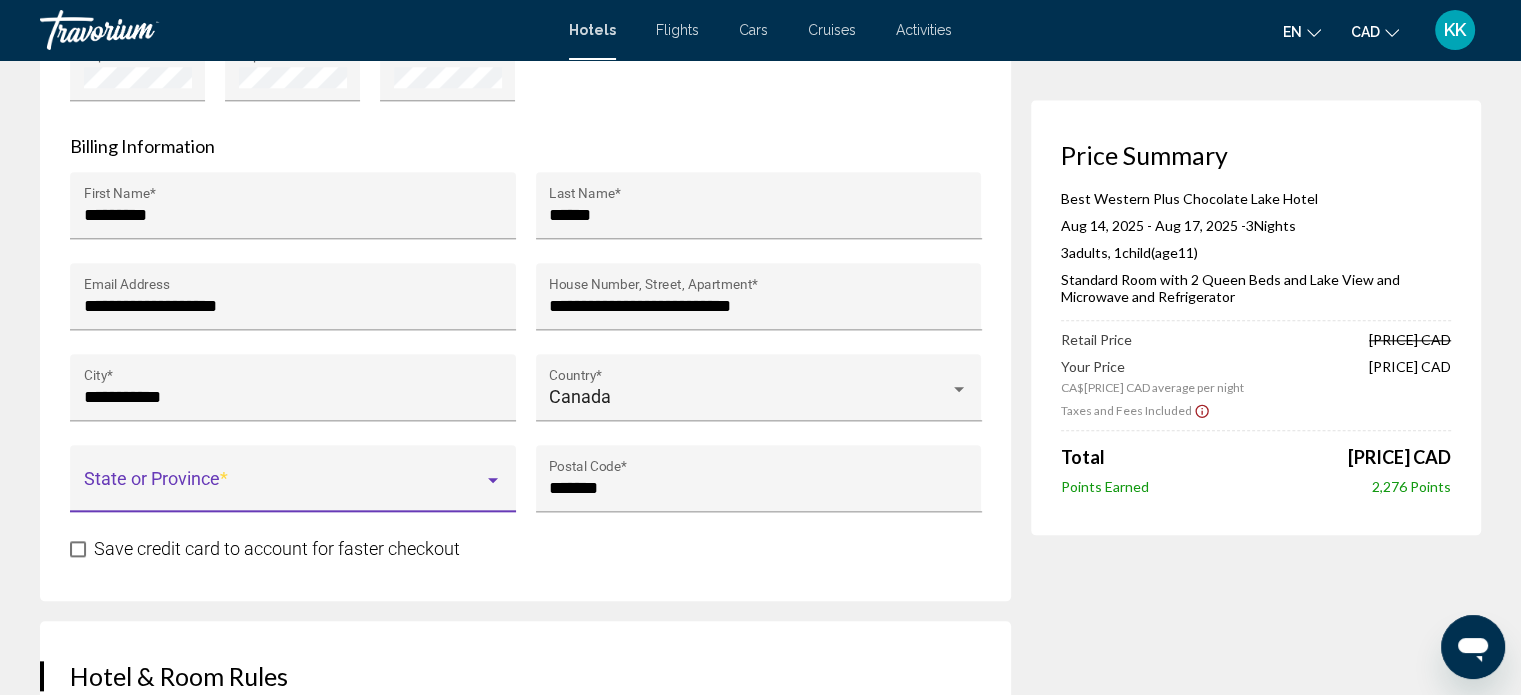 click at bounding box center [284, 488] 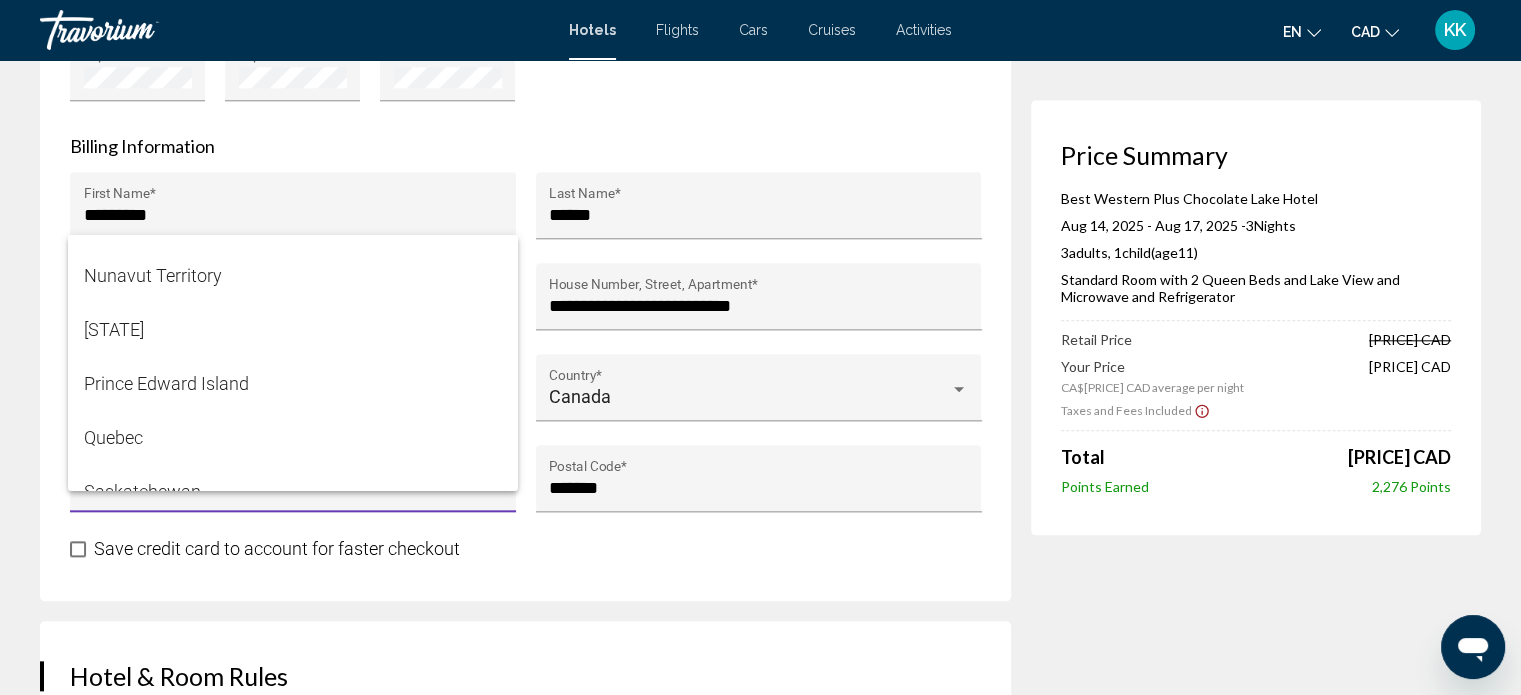 scroll, scrollTop: 480, scrollLeft: 0, axis: vertical 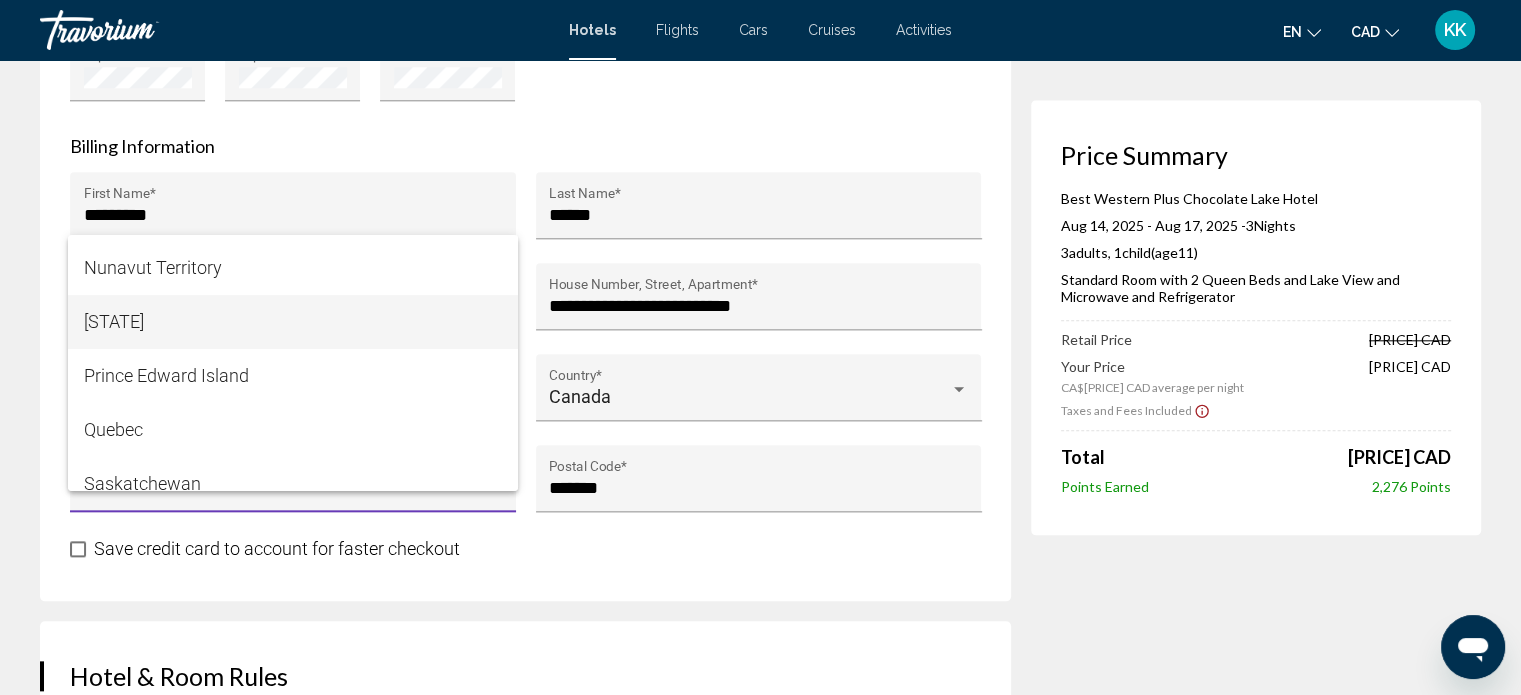 click on "[STATE]" at bounding box center (293, 322) 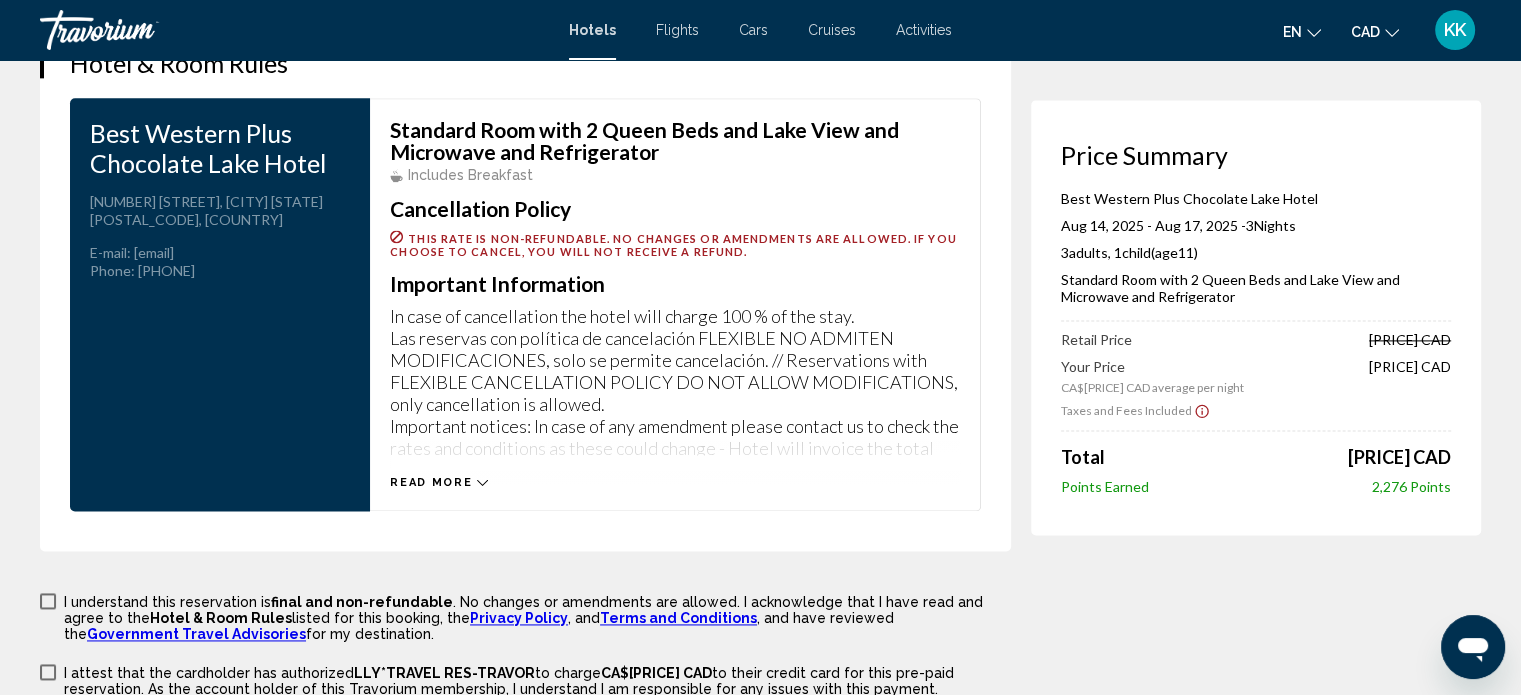 scroll, scrollTop: 2716, scrollLeft: 0, axis: vertical 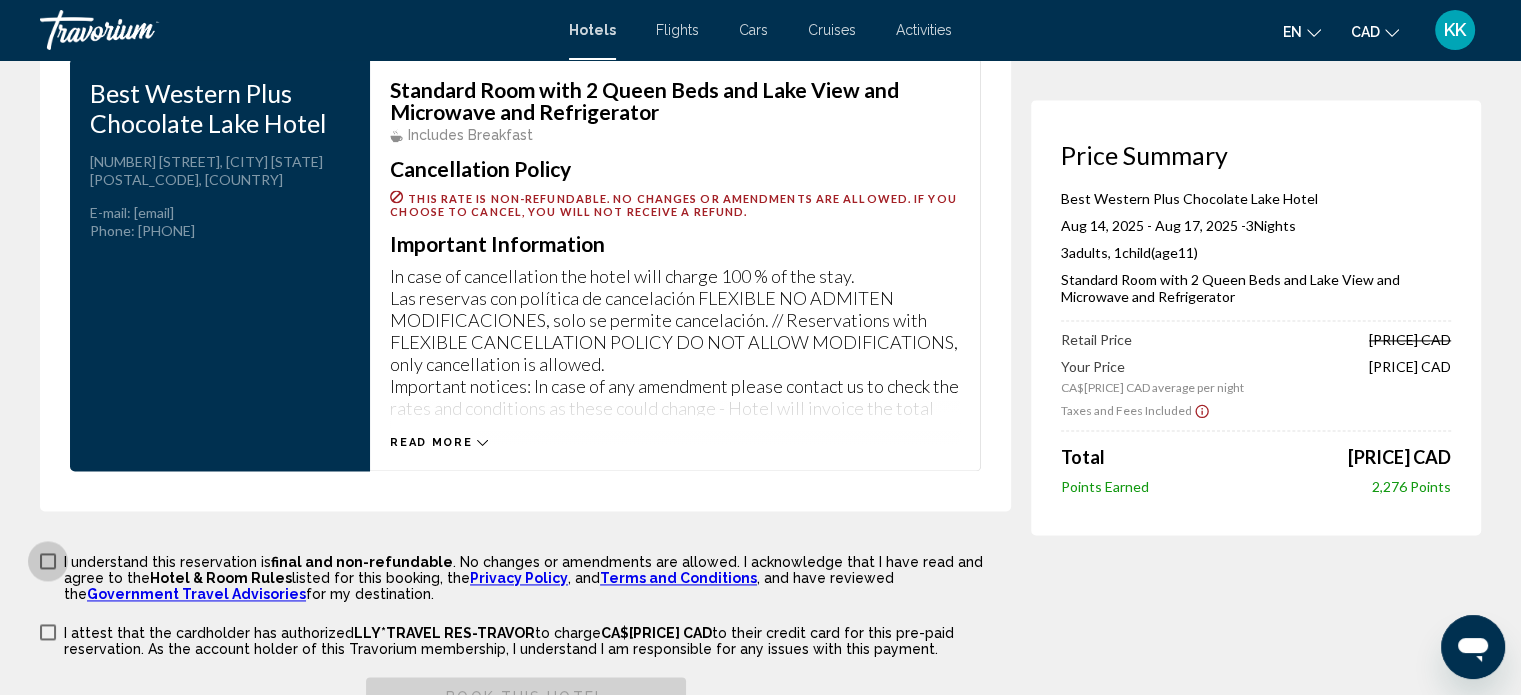 click at bounding box center [48, 561] 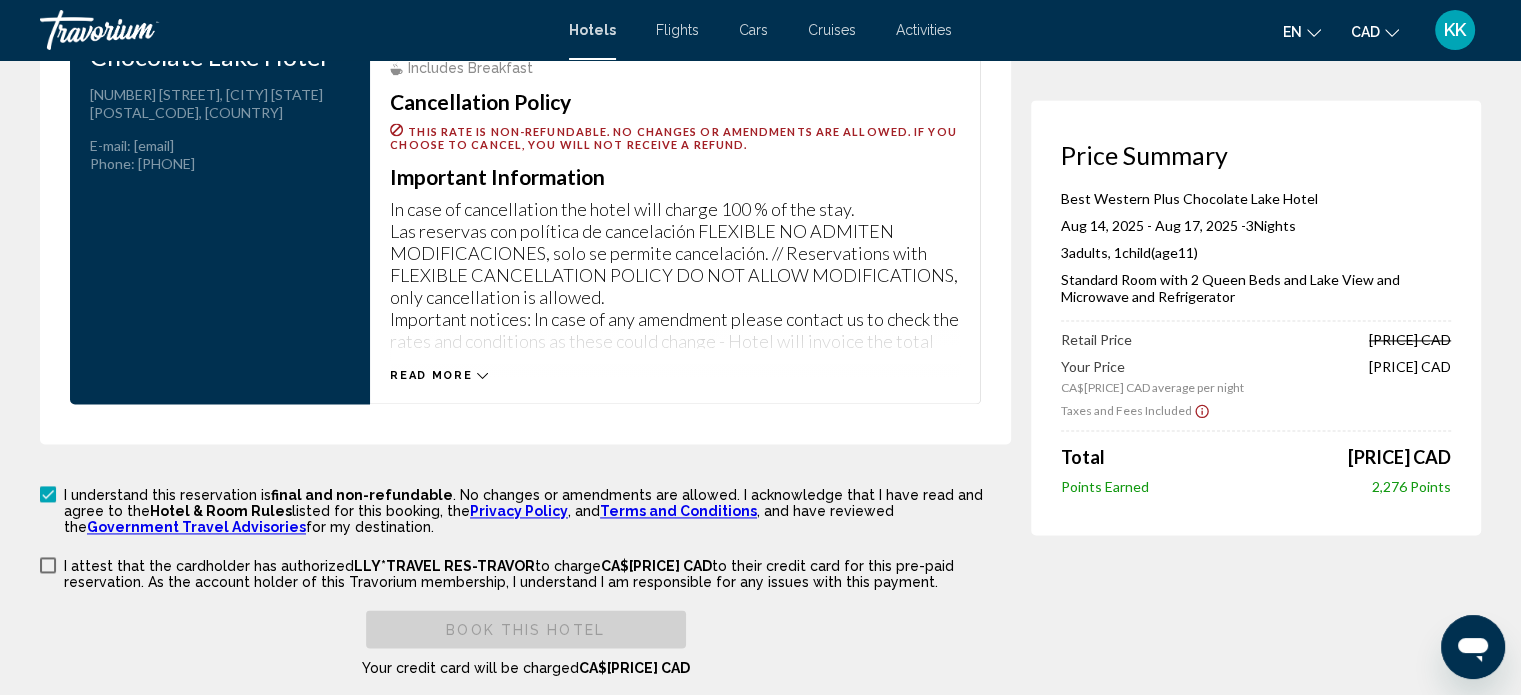 scroll, scrollTop: 2796, scrollLeft: 0, axis: vertical 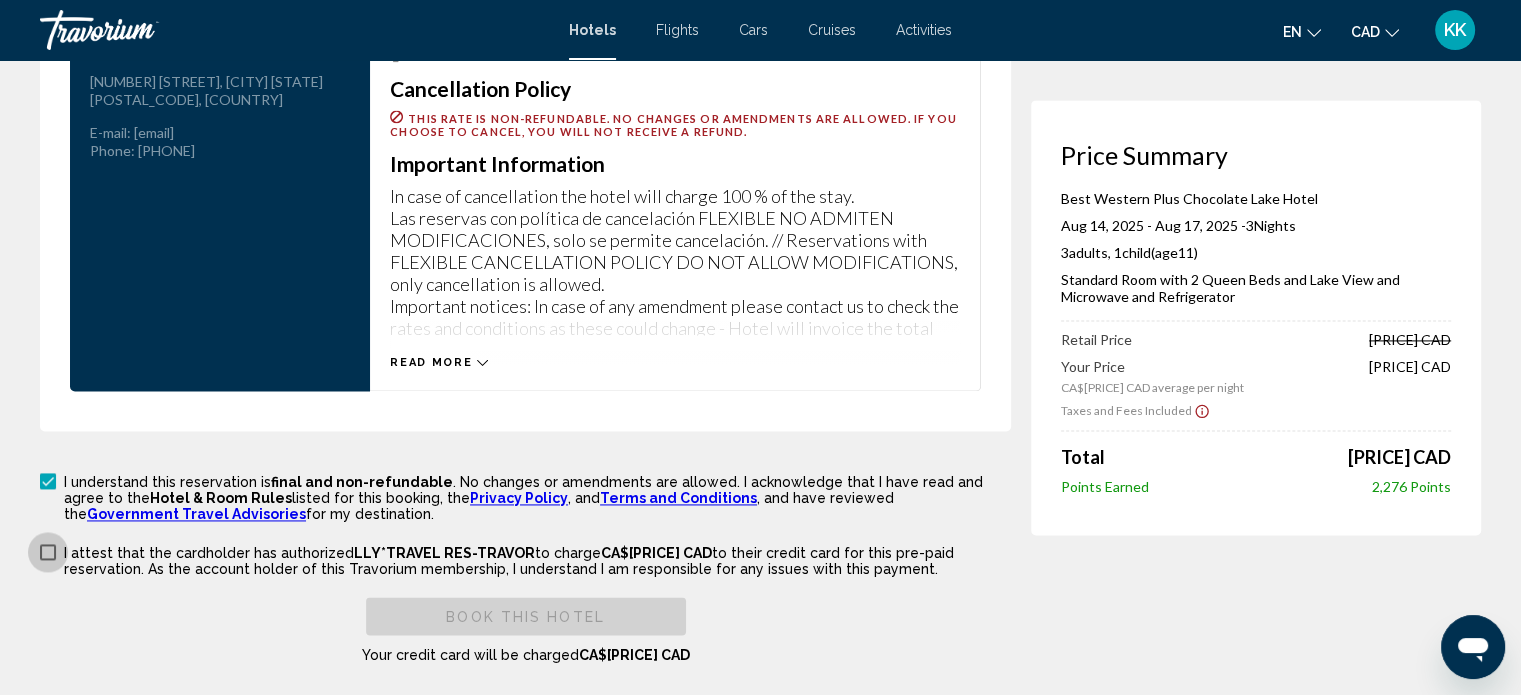 click at bounding box center (48, 552) 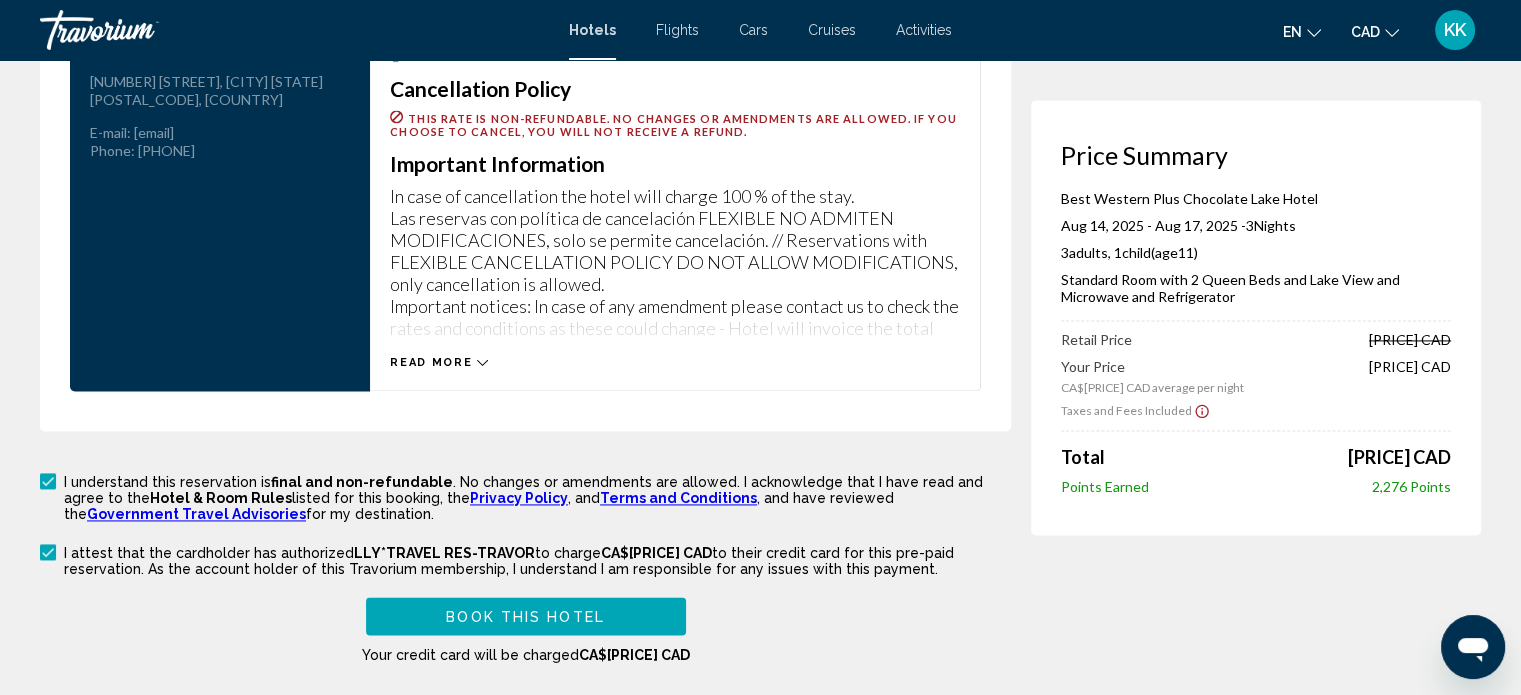 scroll, scrollTop: 2797, scrollLeft: 0, axis: vertical 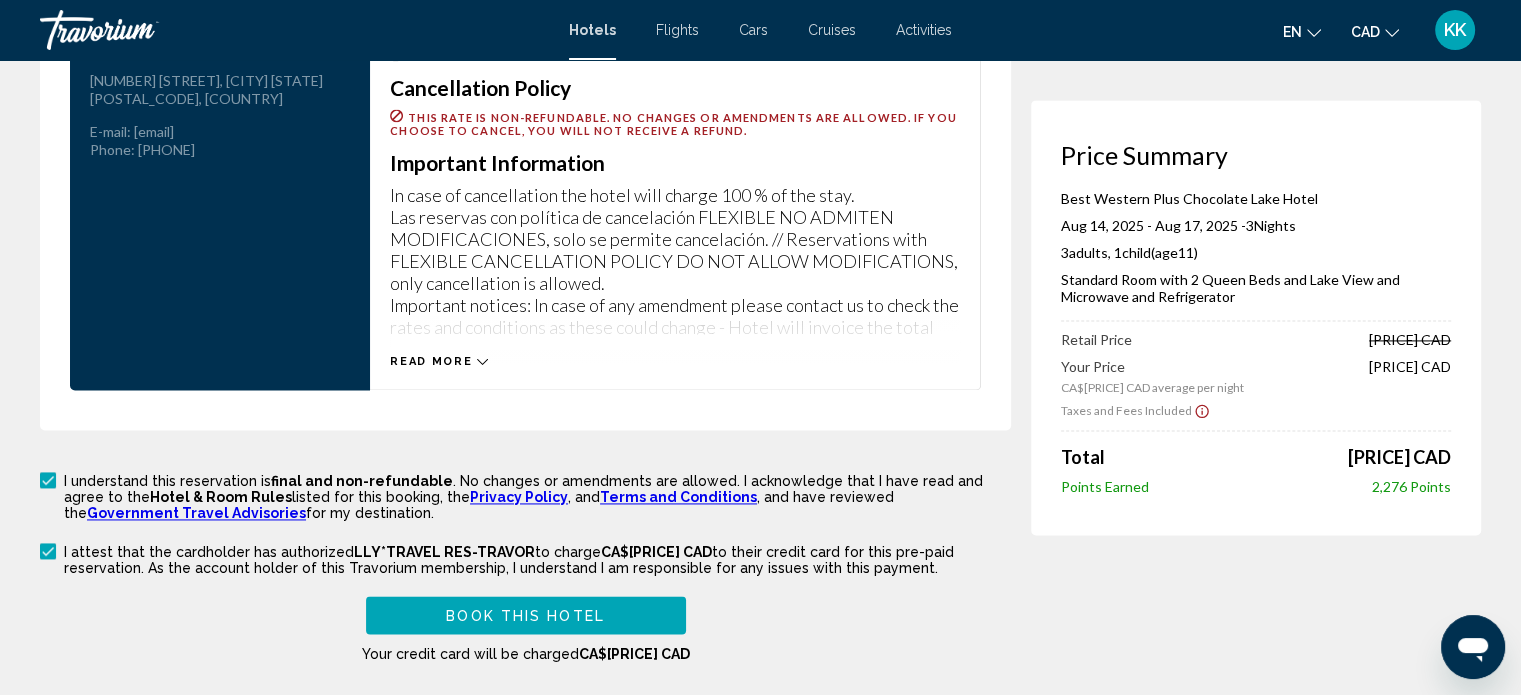 click on "Read more" at bounding box center [431, 361] 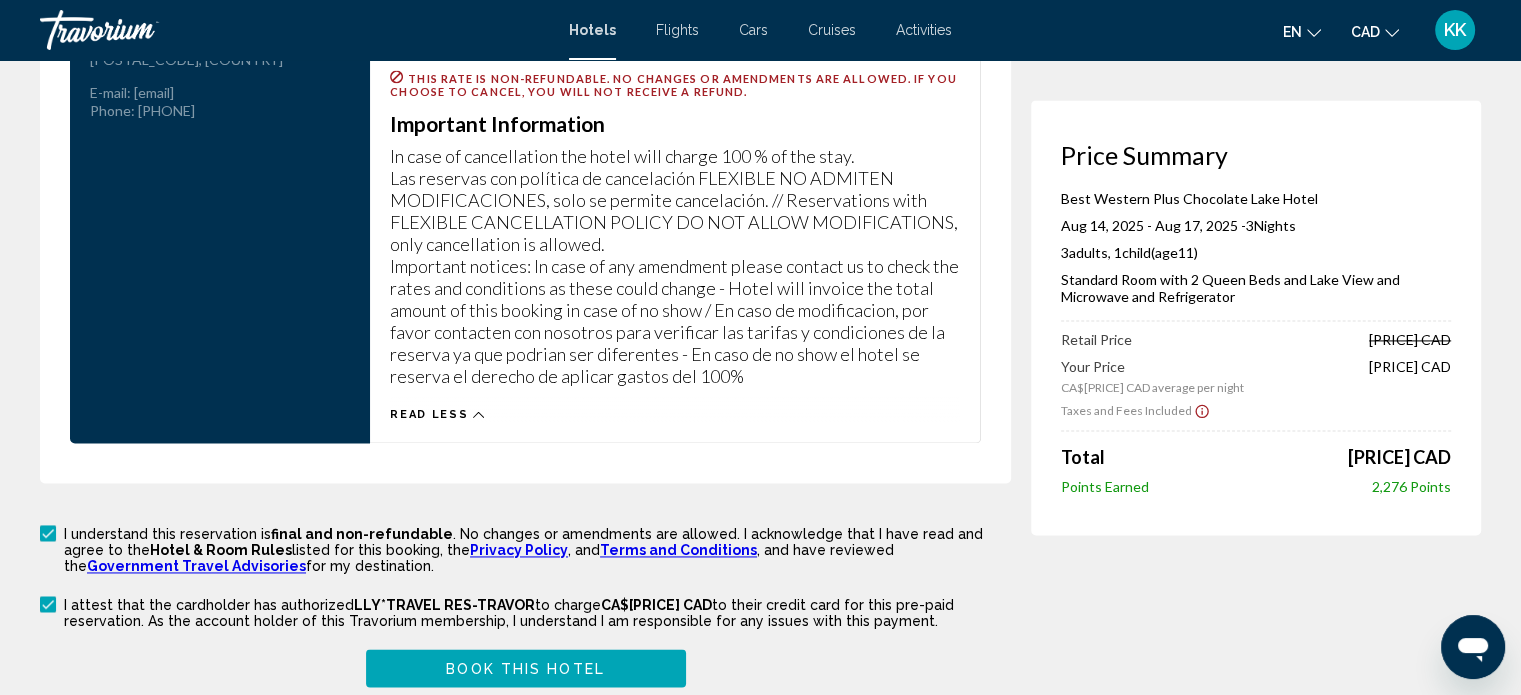 scroll, scrollTop: 2889, scrollLeft: 0, axis: vertical 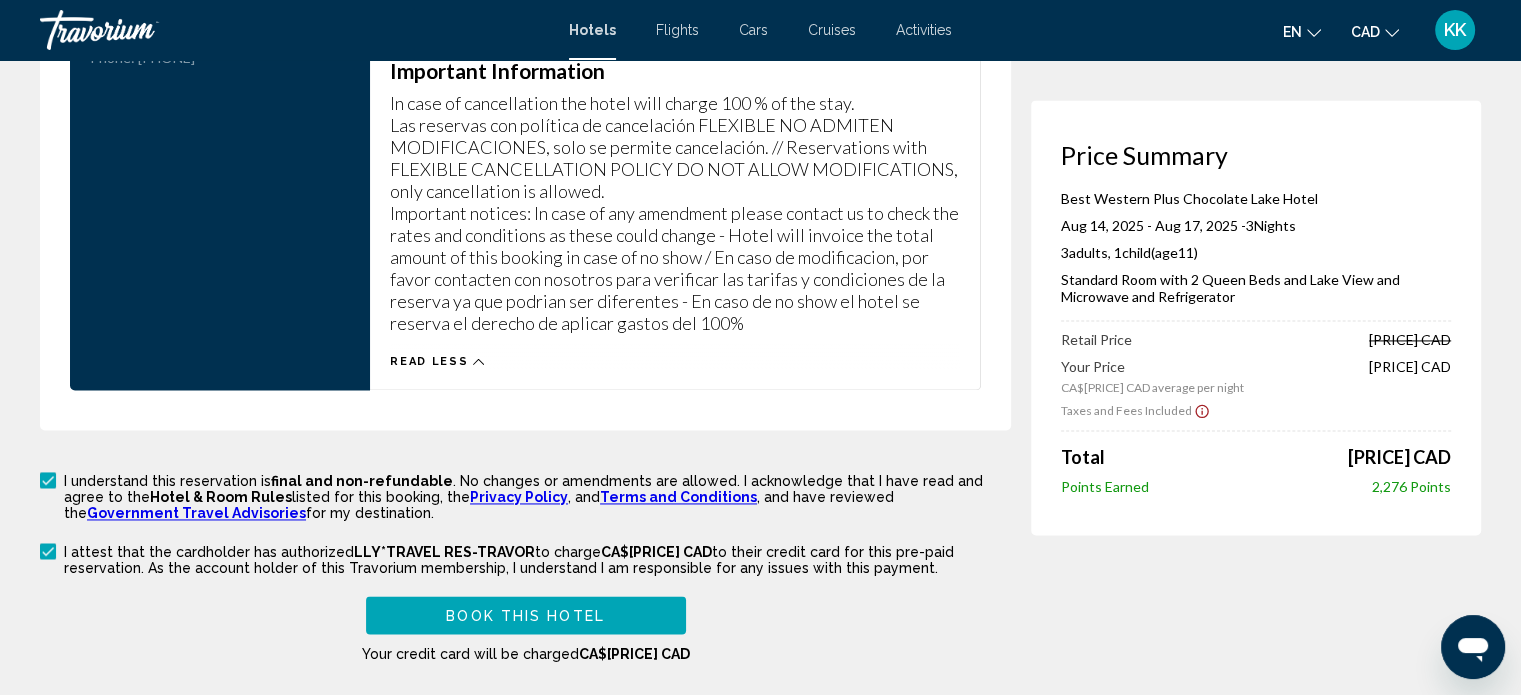 click on "Book this hotel" at bounding box center (526, 614) 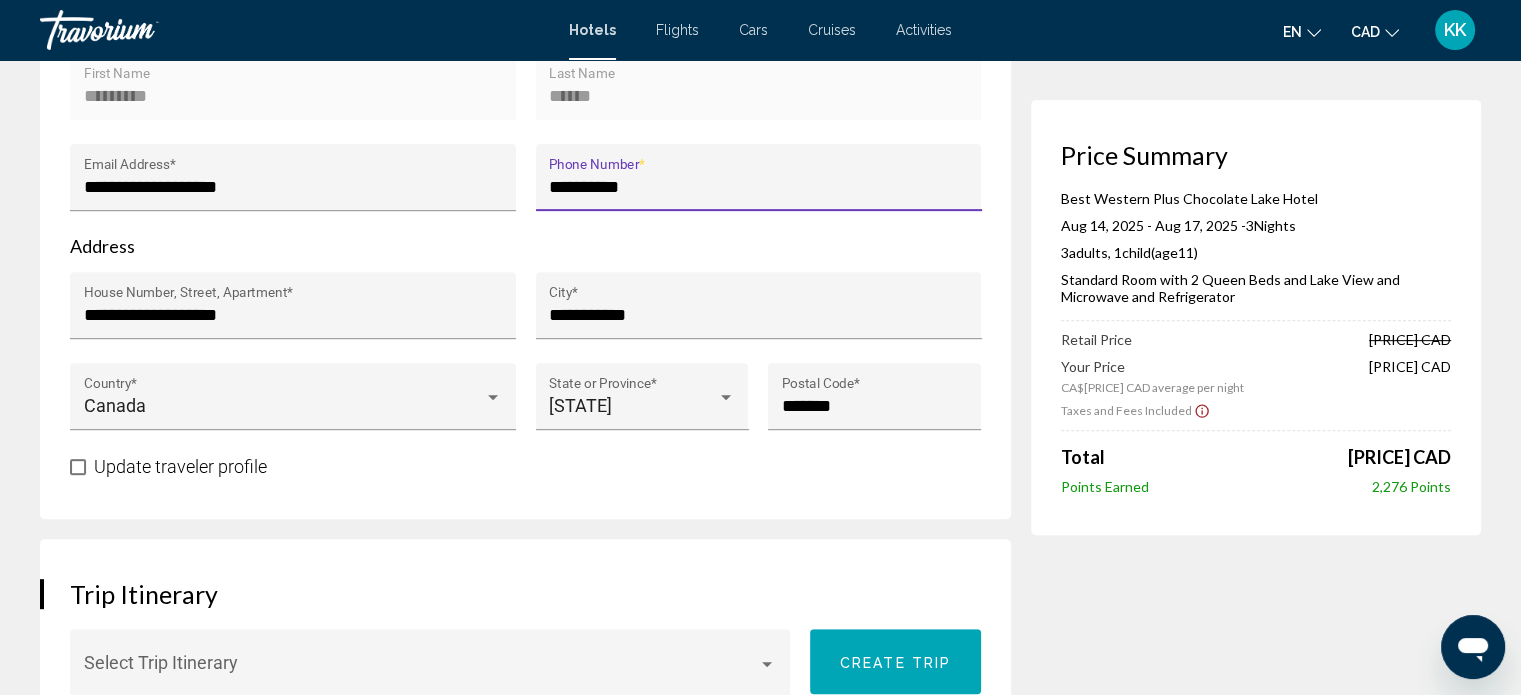 scroll, scrollTop: 779, scrollLeft: 0, axis: vertical 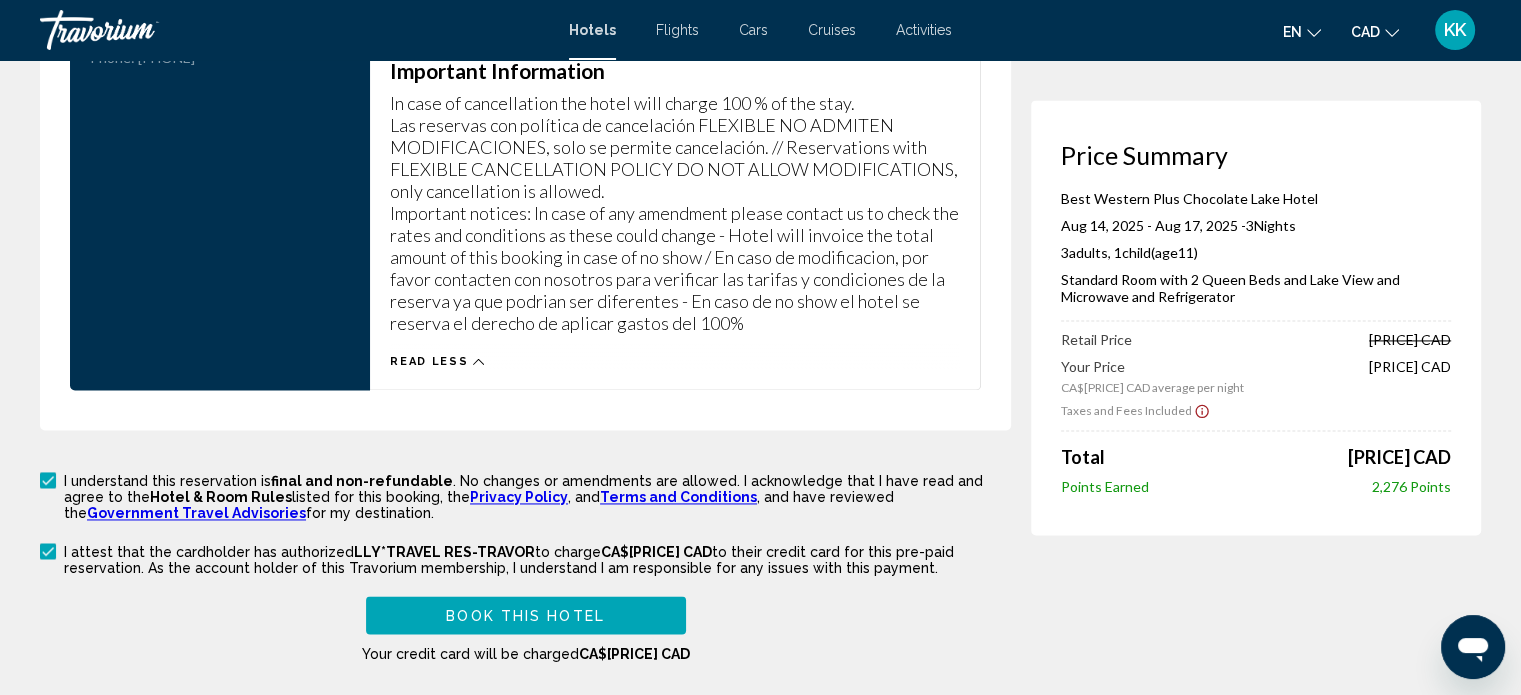 type on "**********" 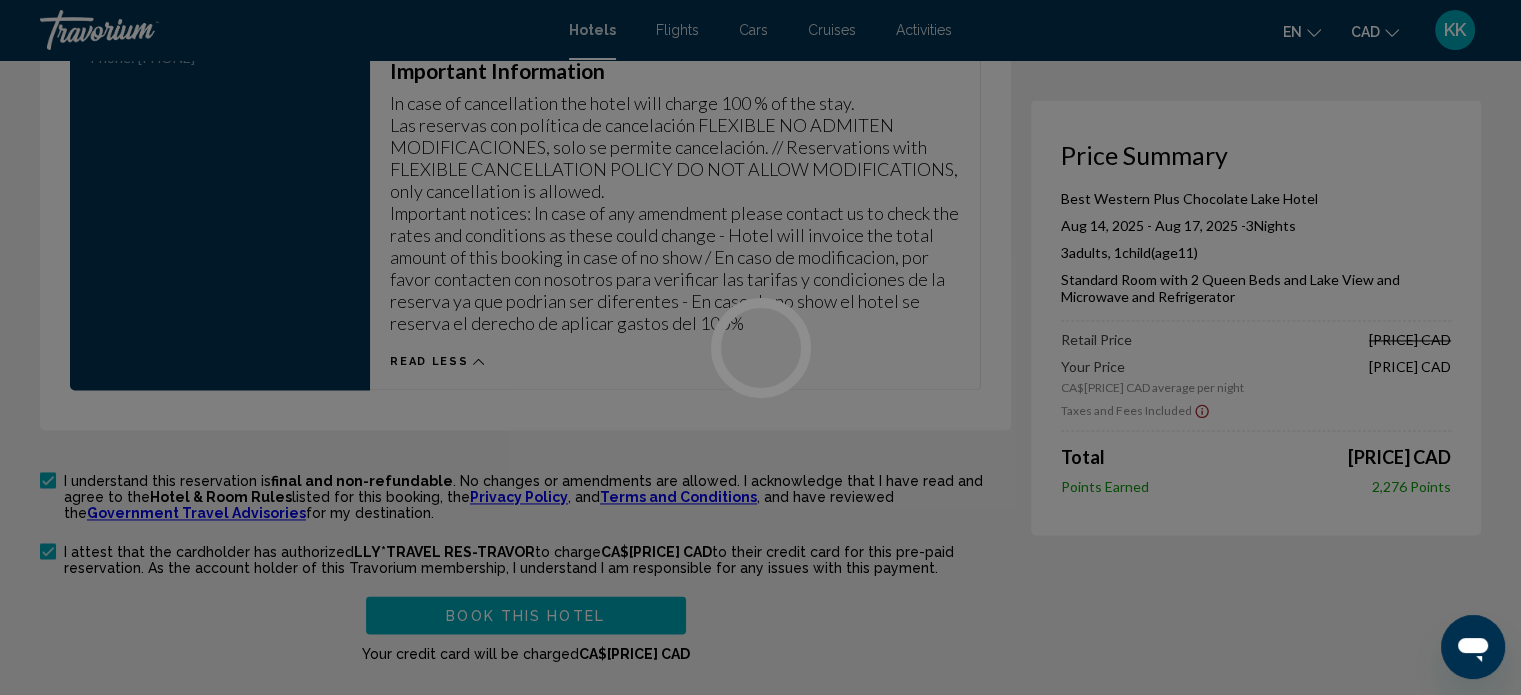 scroll, scrollTop: 0, scrollLeft: 0, axis: both 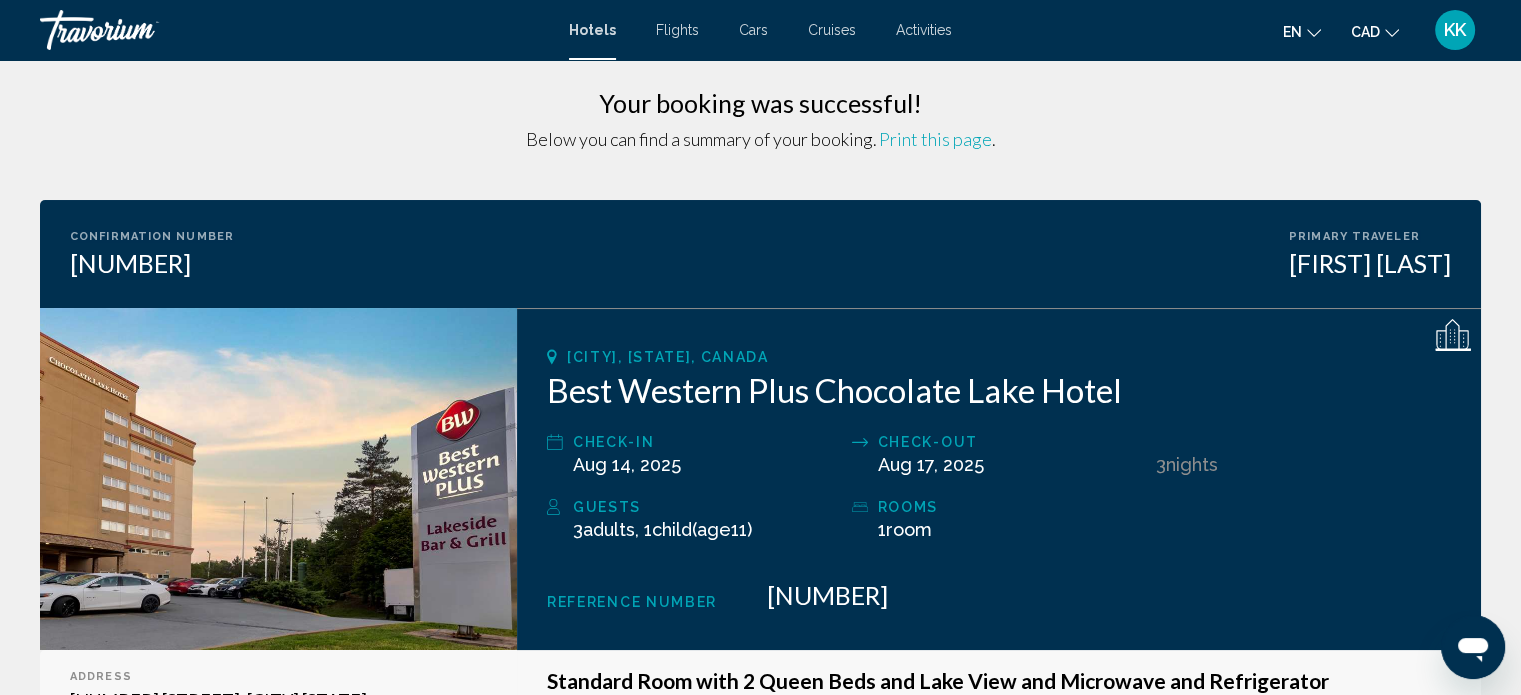 click on "Print this page" at bounding box center [935, 139] 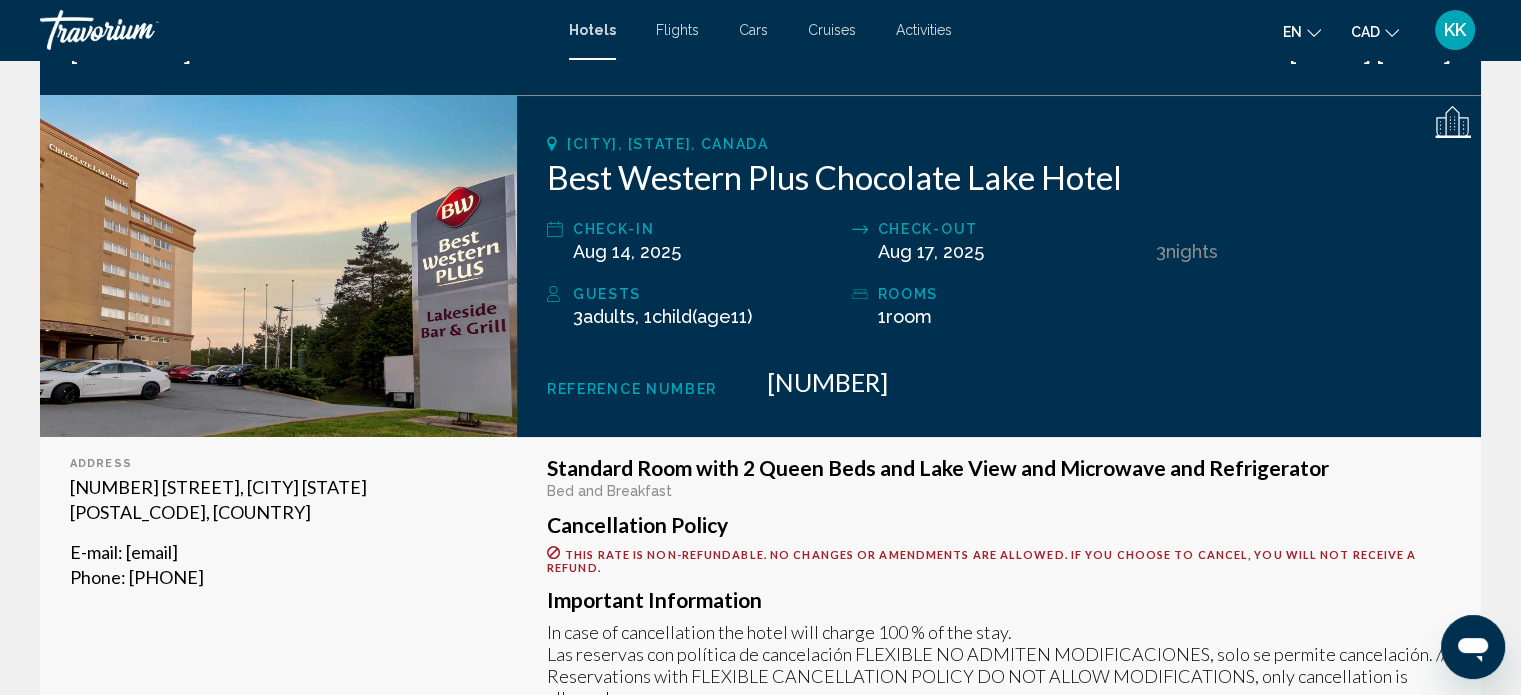 scroll, scrollTop: 385, scrollLeft: 0, axis: vertical 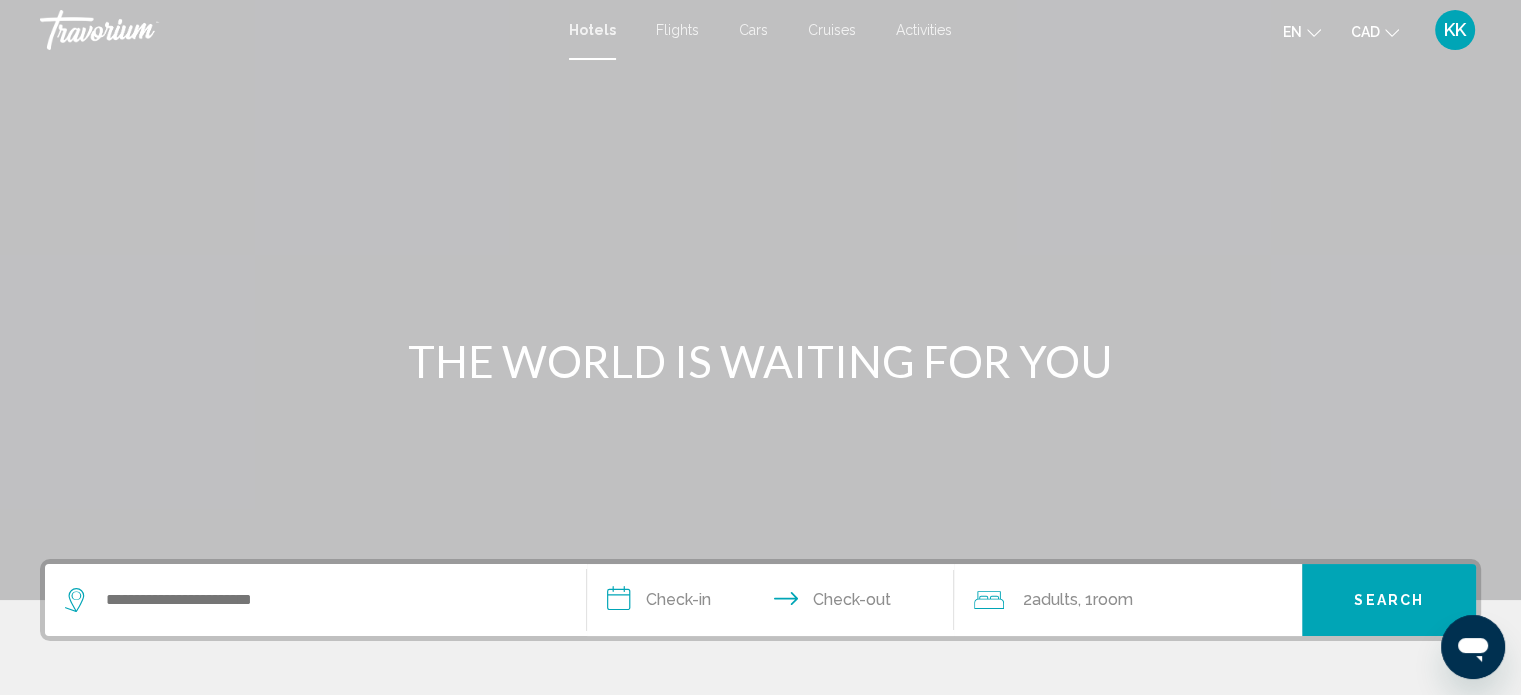 click on "KK" at bounding box center [1455, 30] 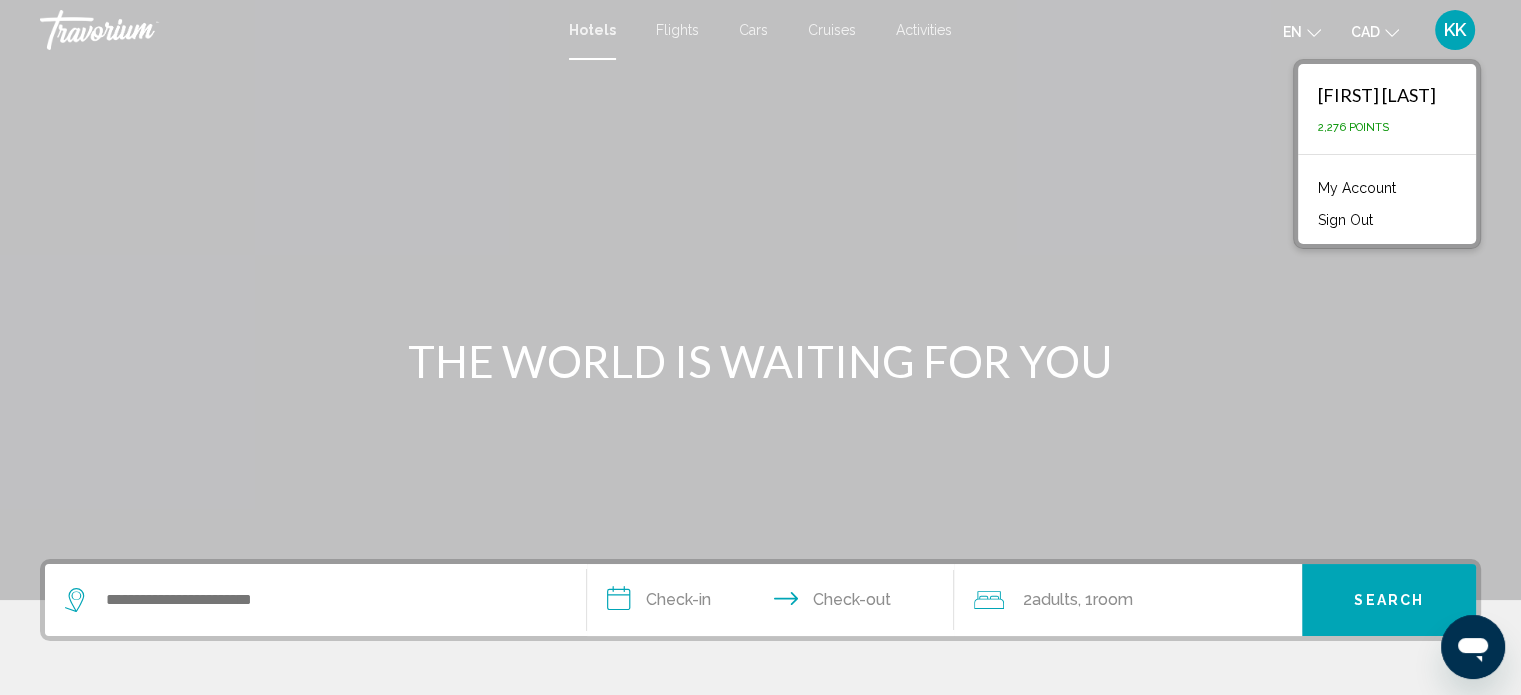 click on "My Account" at bounding box center (1357, 188) 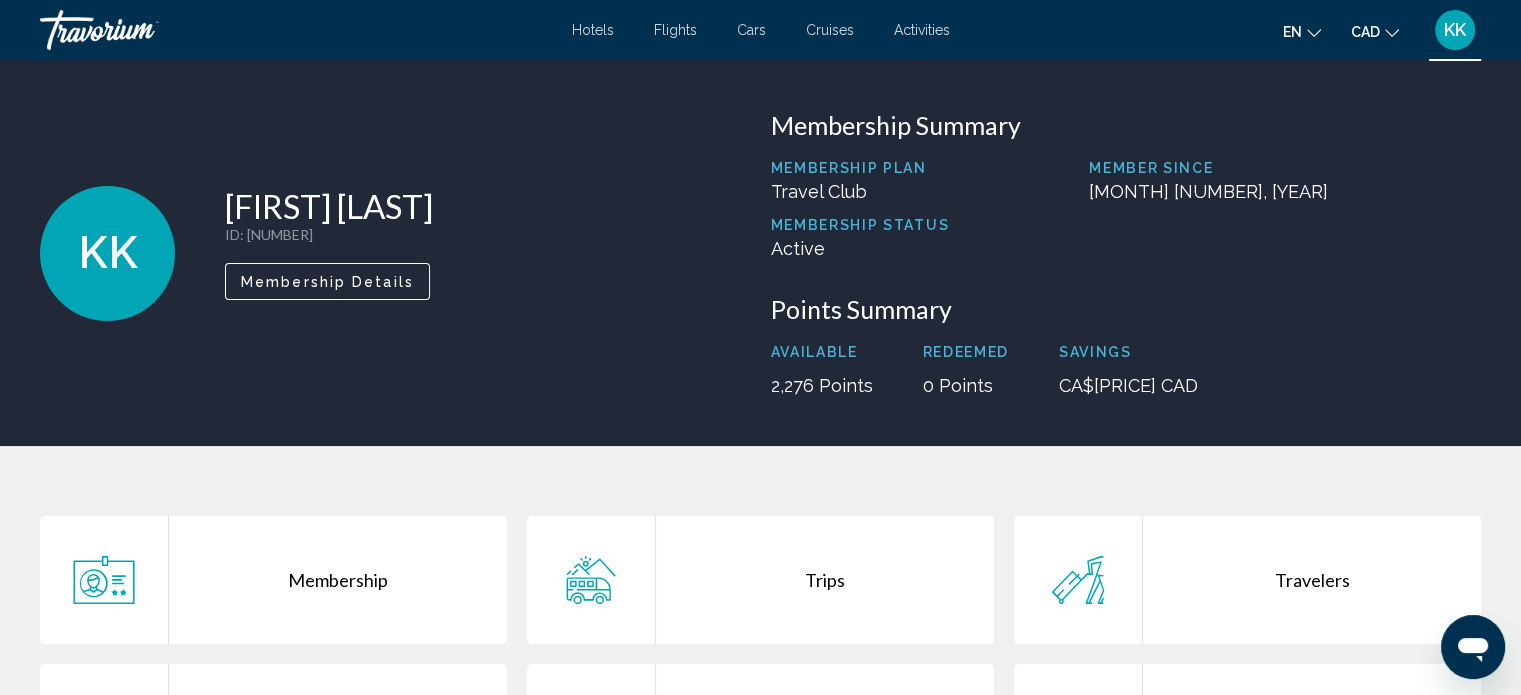 scroll, scrollTop: 40, scrollLeft: 0, axis: vertical 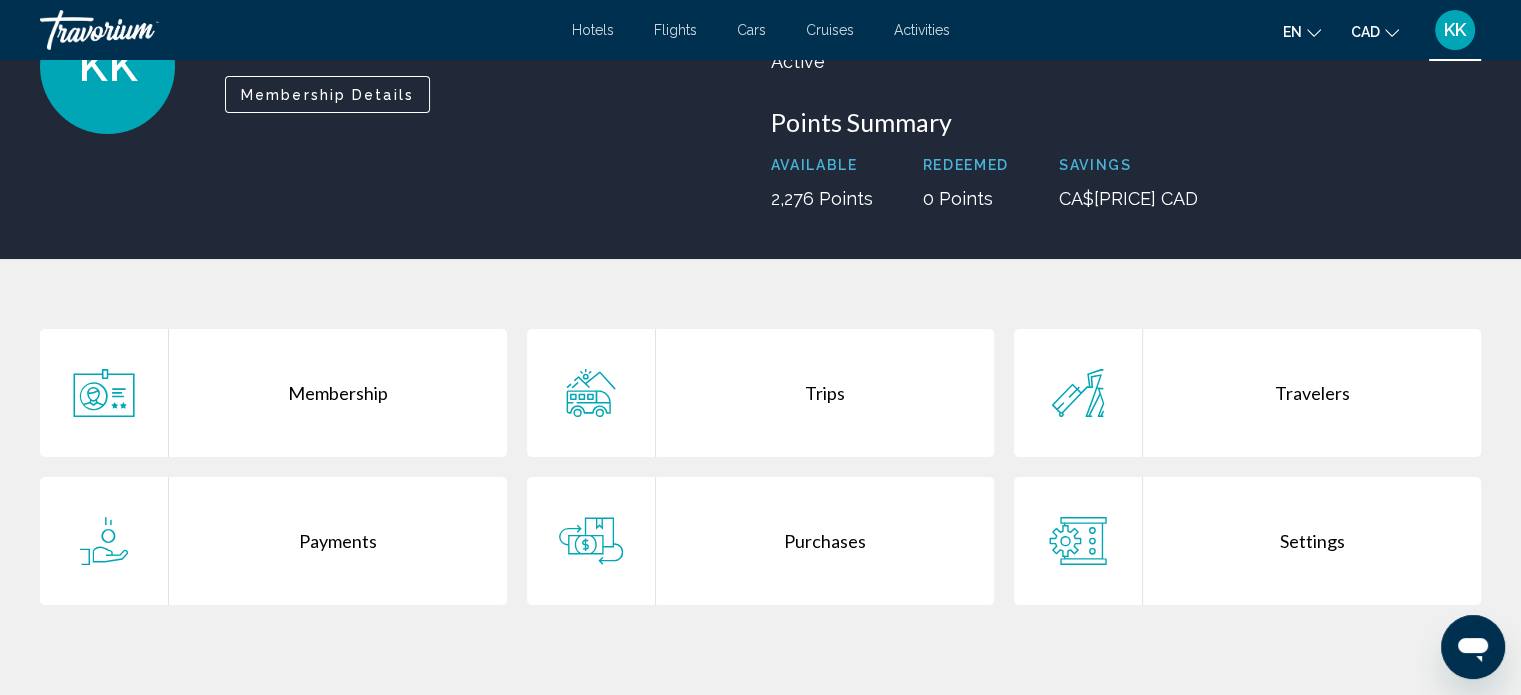 click on "Trips" at bounding box center (825, 393) 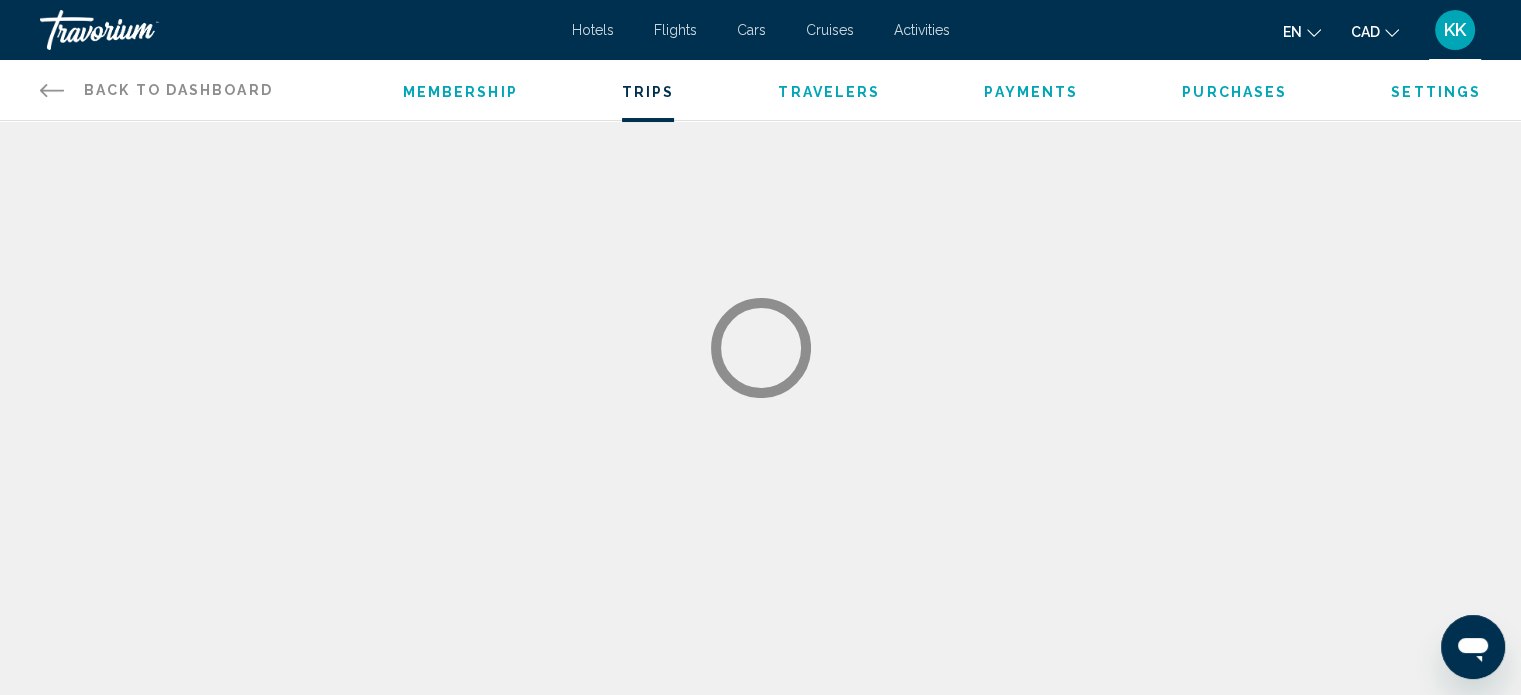 scroll, scrollTop: 0, scrollLeft: 0, axis: both 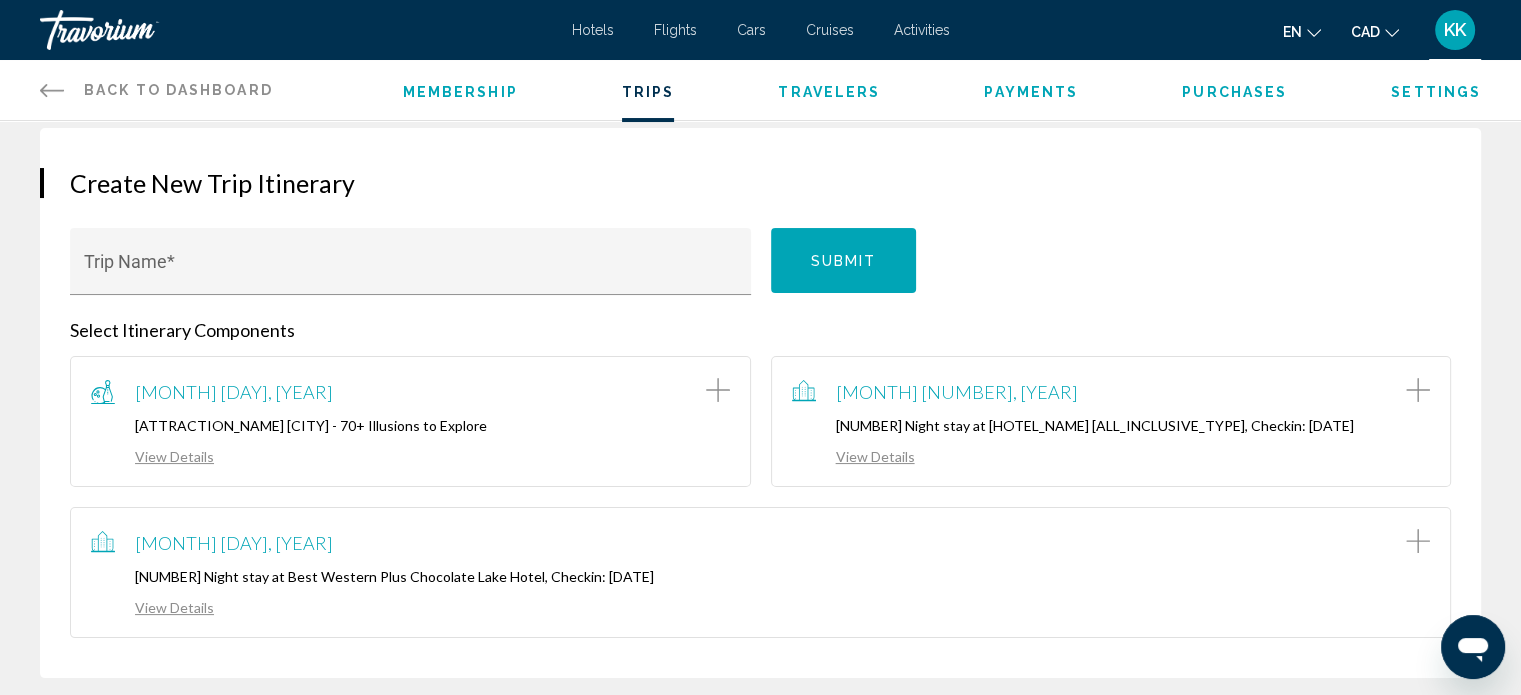 click 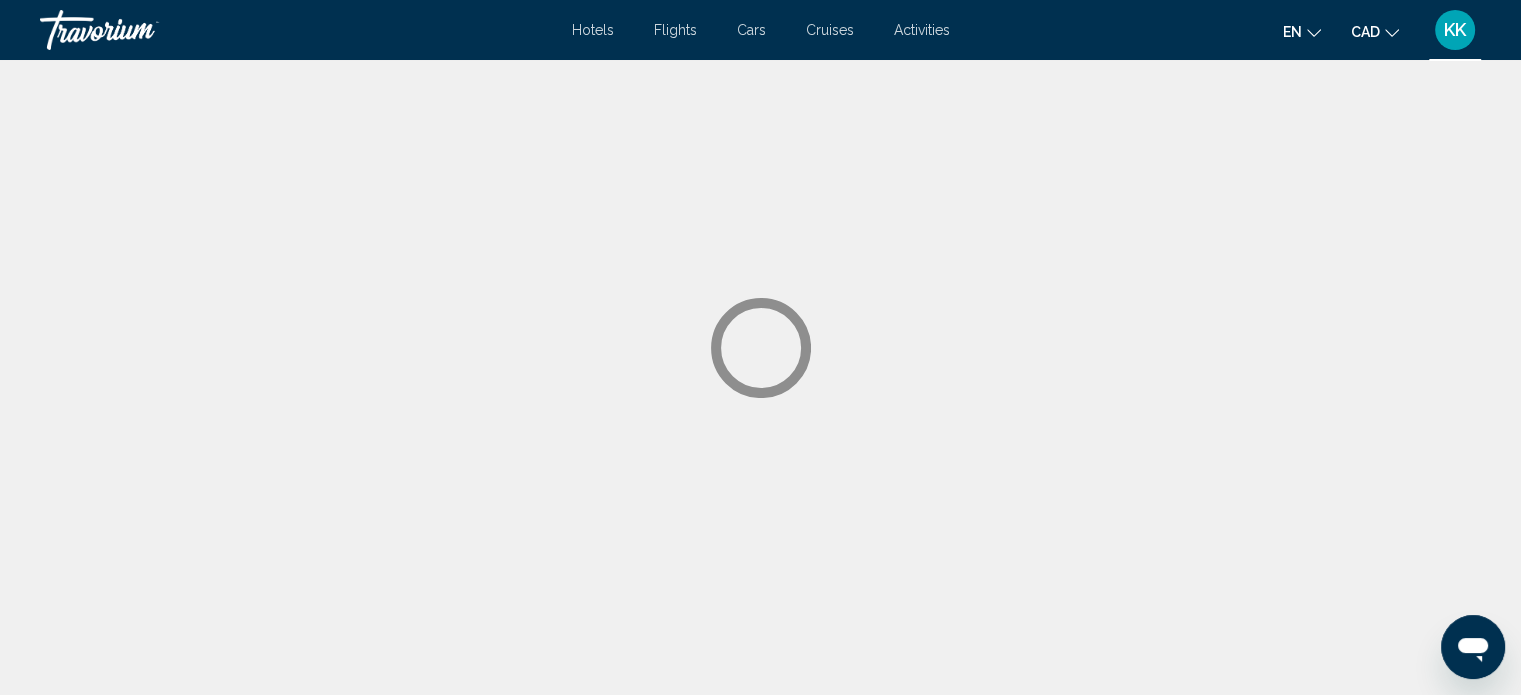scroll, scrollTop: 0, scrollLeft: 0, axis: both 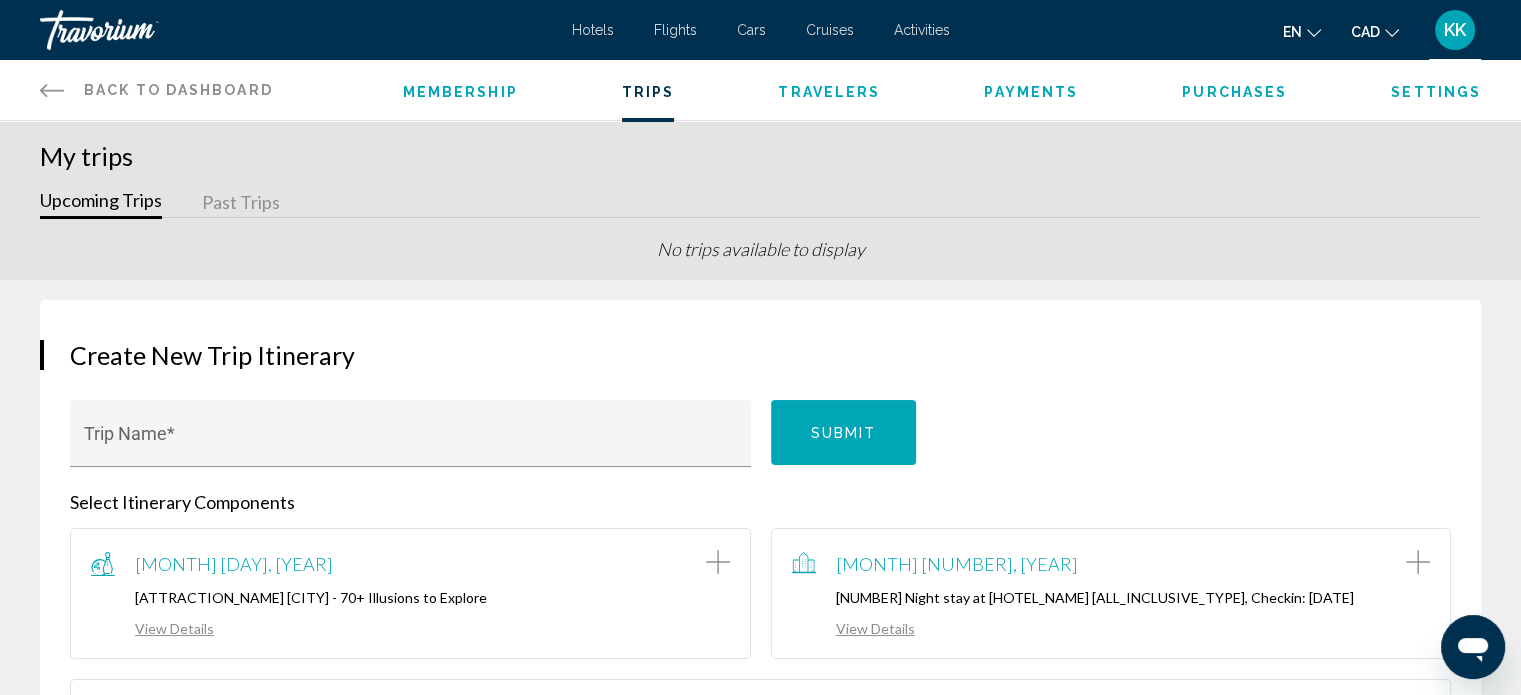 click on "Upcoming Trips" at bounding box center [101, 203] 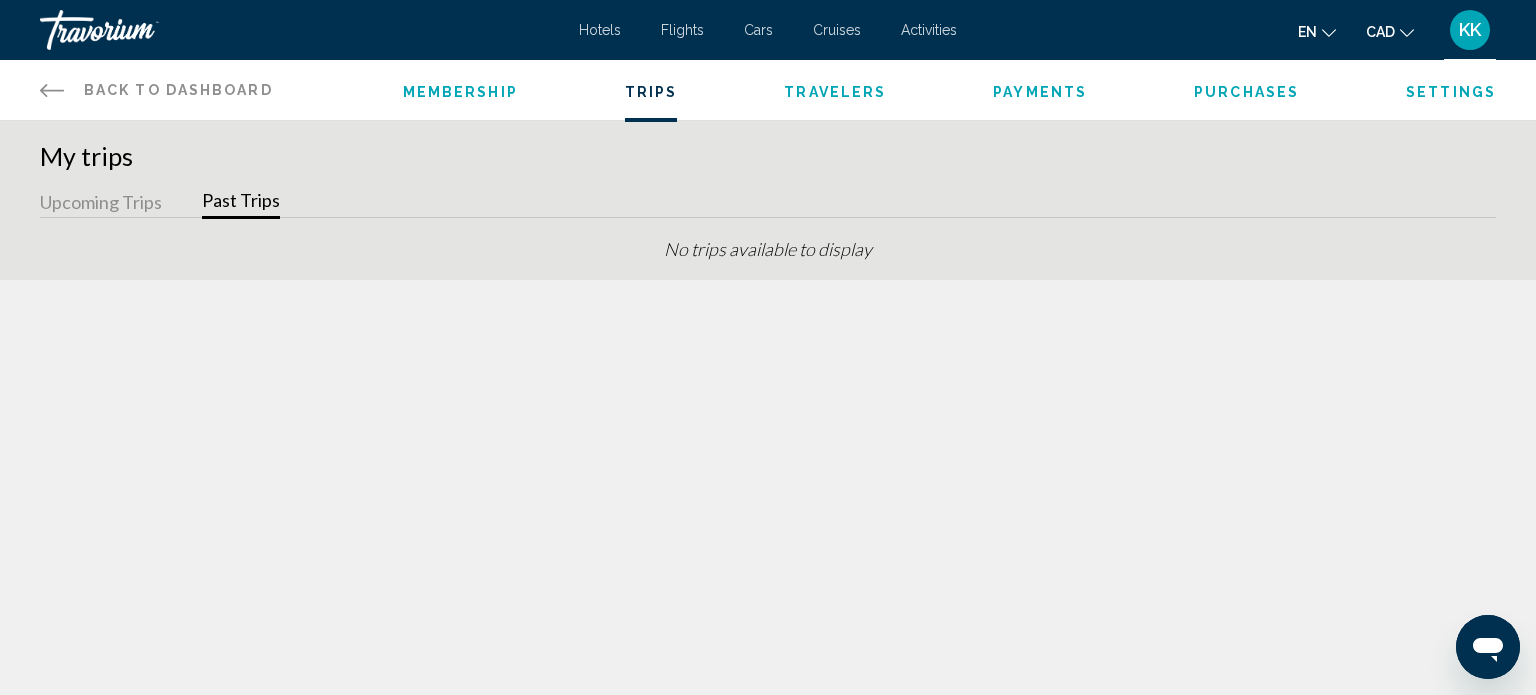 click on "Upcoming Trips" at bounding box center [101, 203] 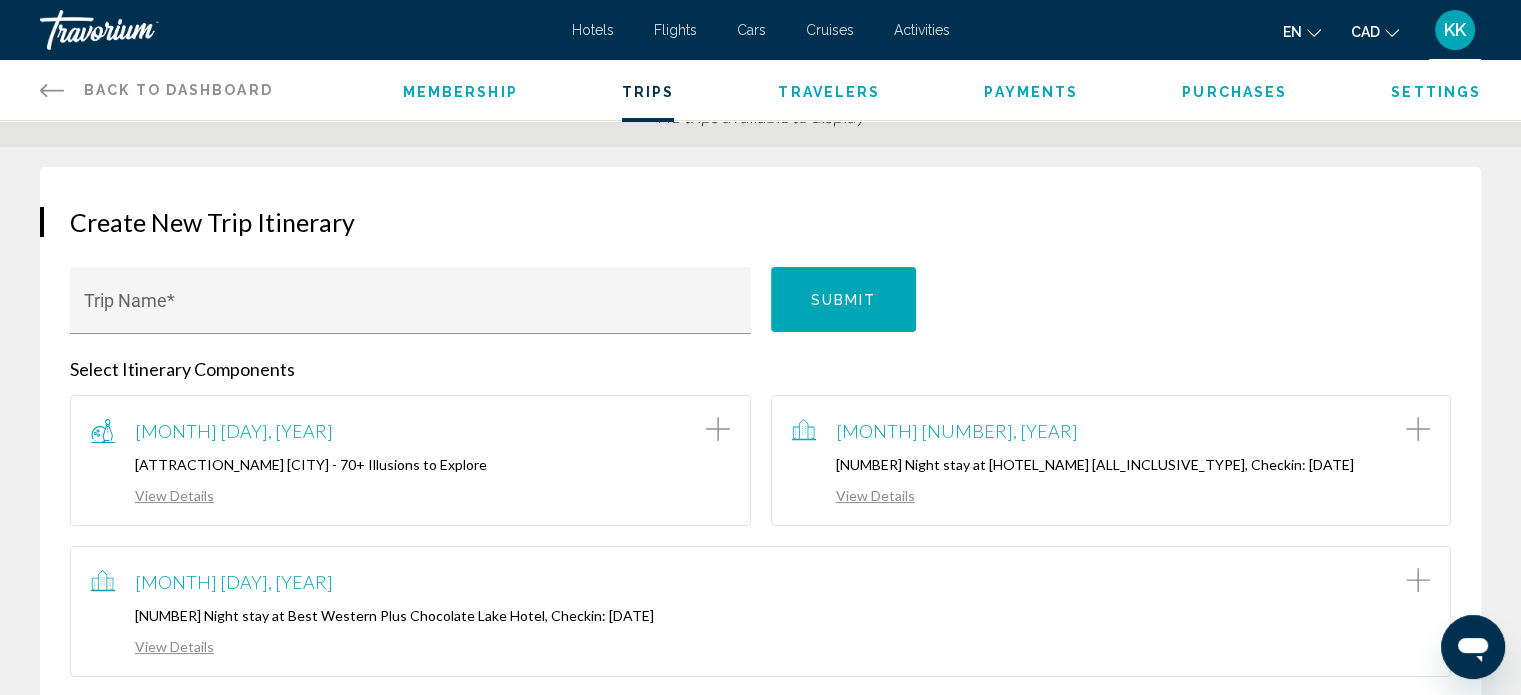 scroll, scrollTop: 172, scrollLeft: 0, axis: vertical 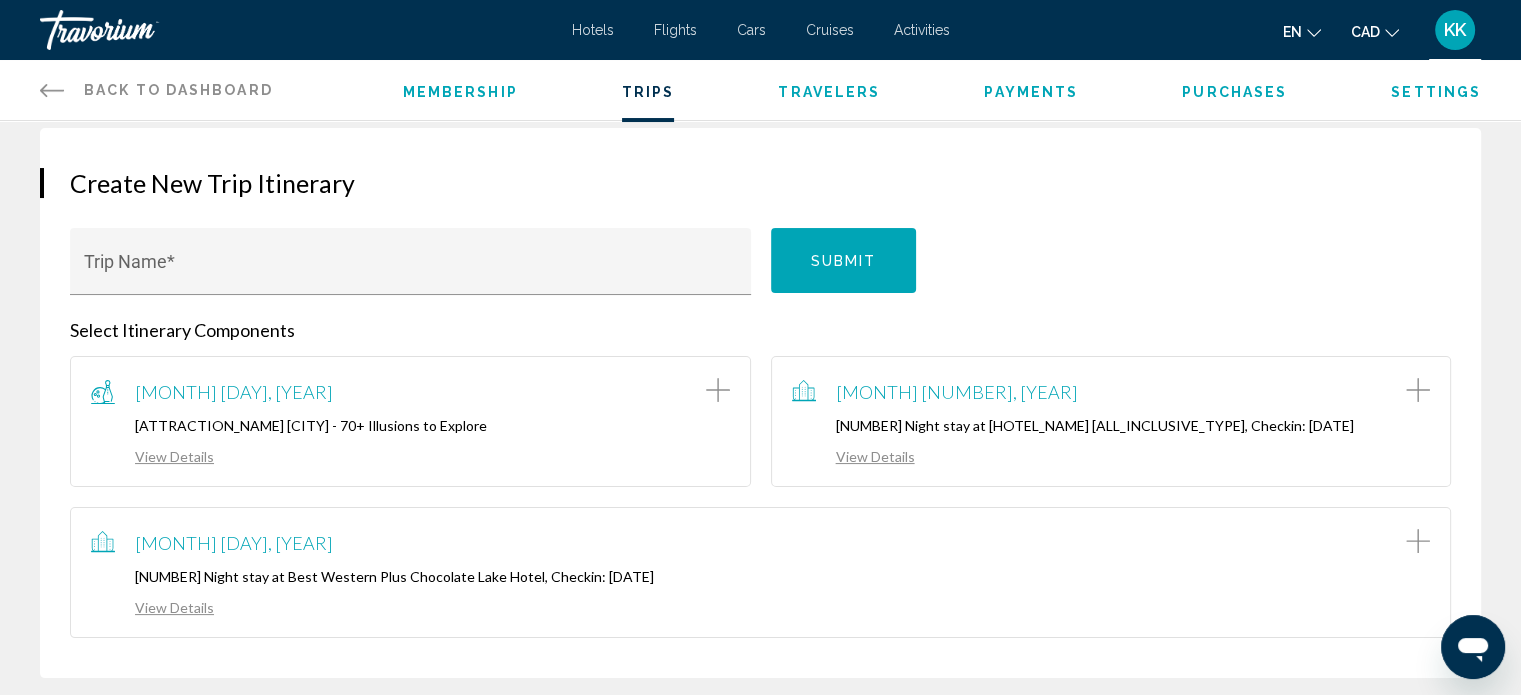 click on "Purchases" at bounding box center [1234, 92] 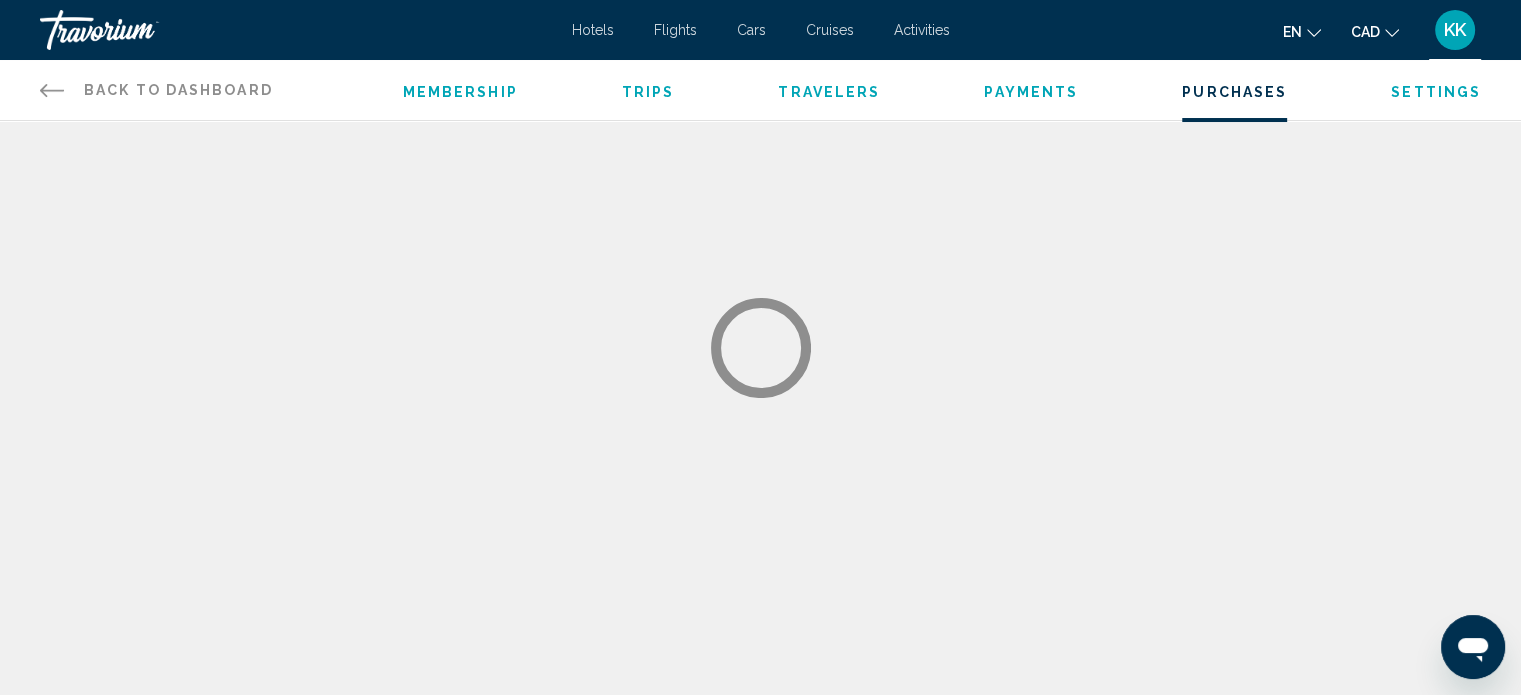 scroll, scrollTop: 0, scrollLeft: 0, axis: both 